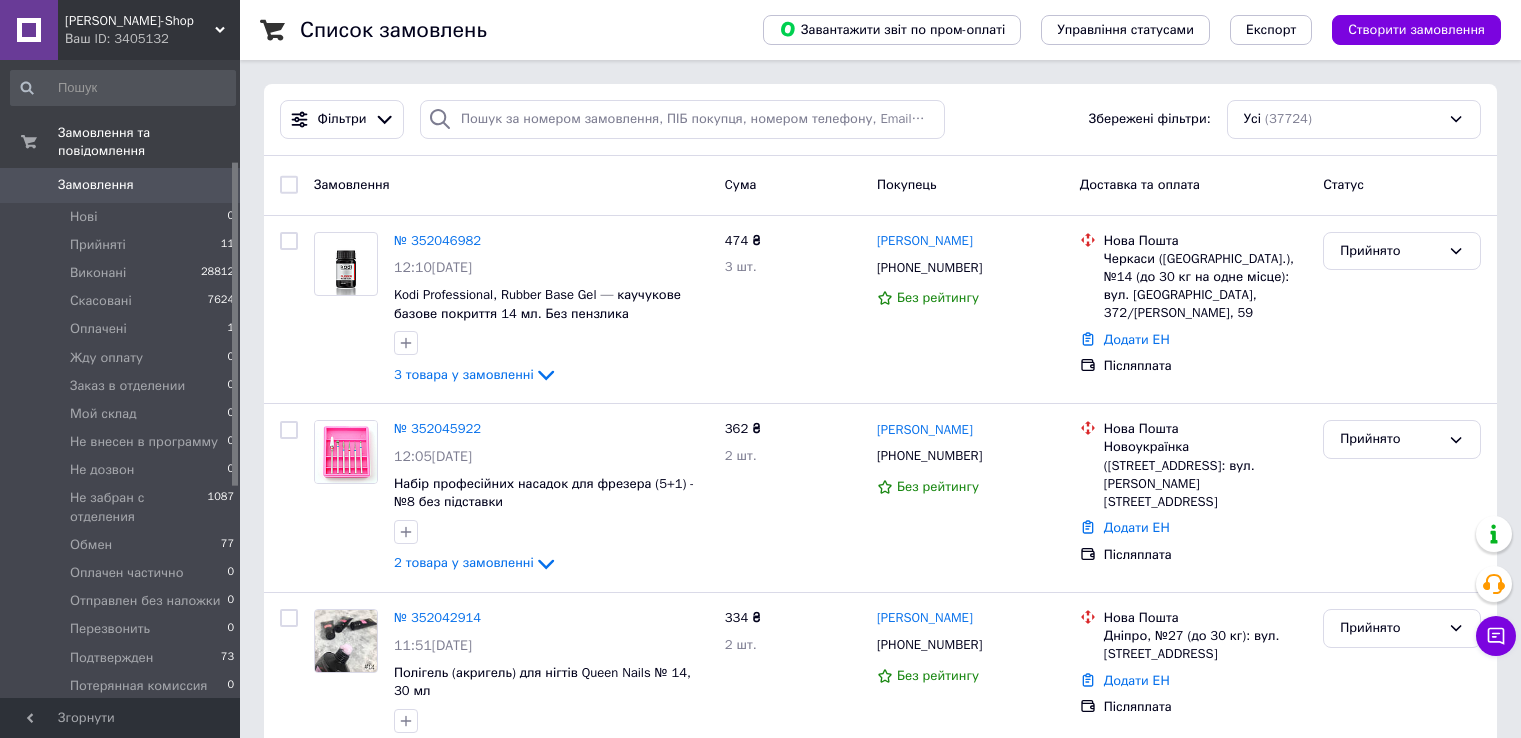 scroll, scrollTop: 0, scrollLeft: 0, axis: both 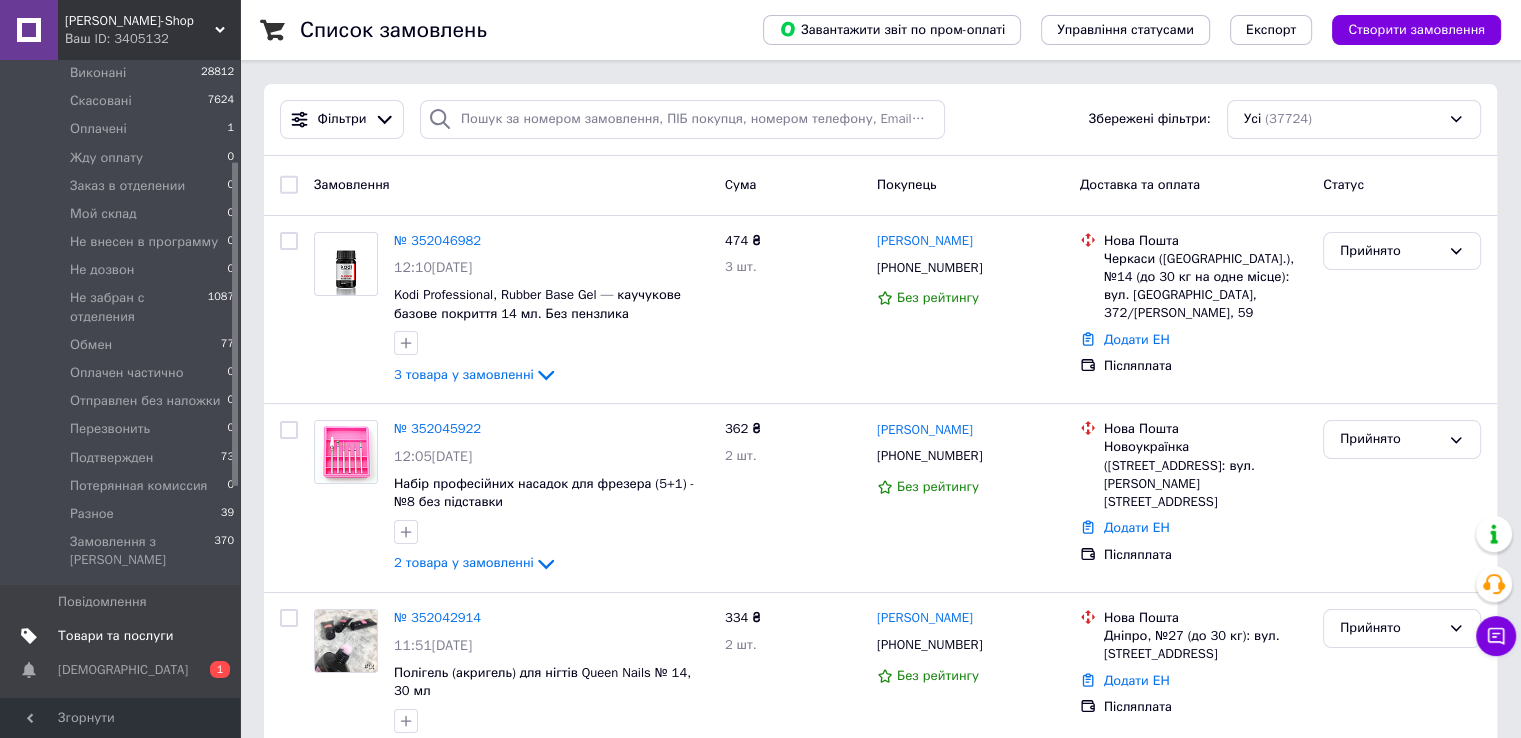 click on "Товари та послуги" at bounding box center [115, 636] 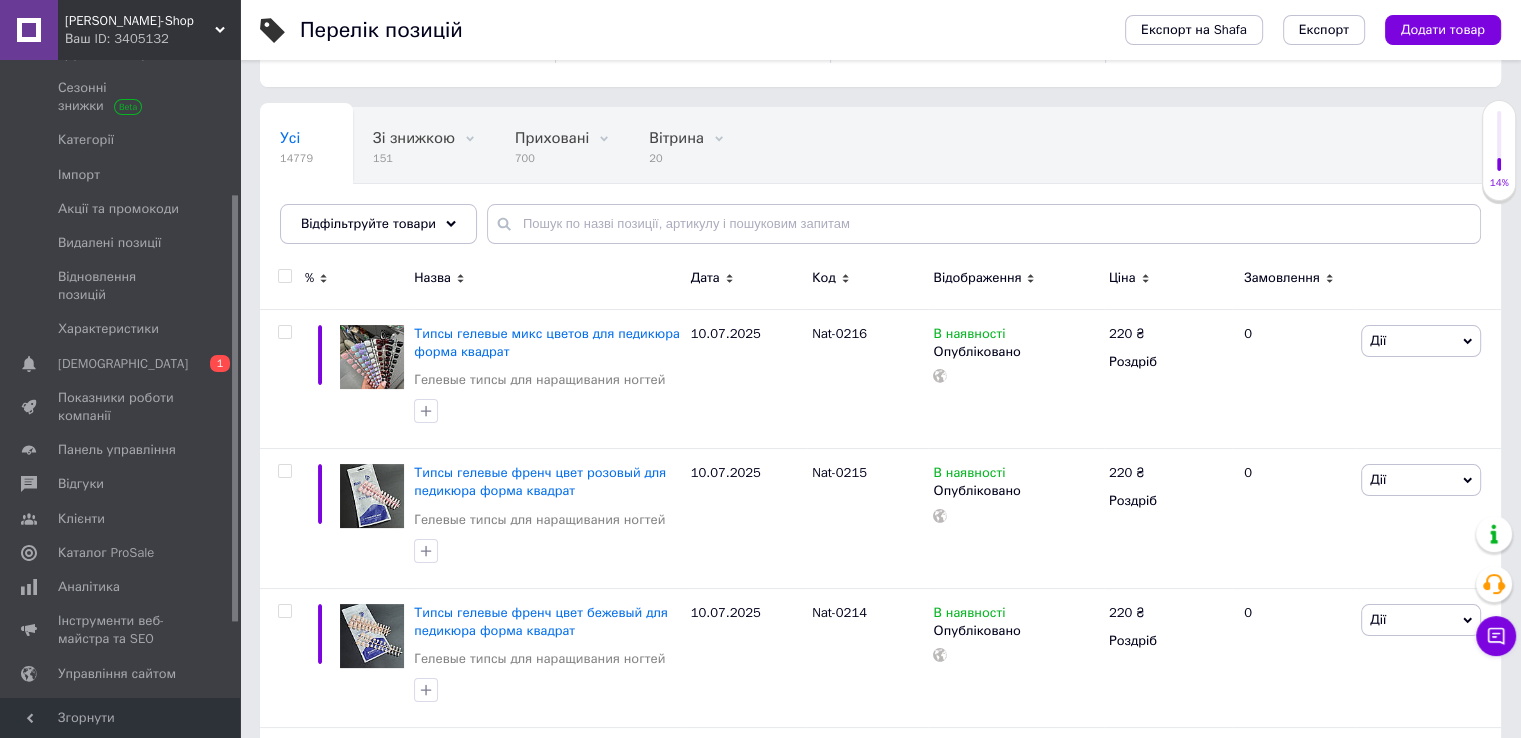 scroll, scrollTop: 0, scrollLeft: 0, axis: both 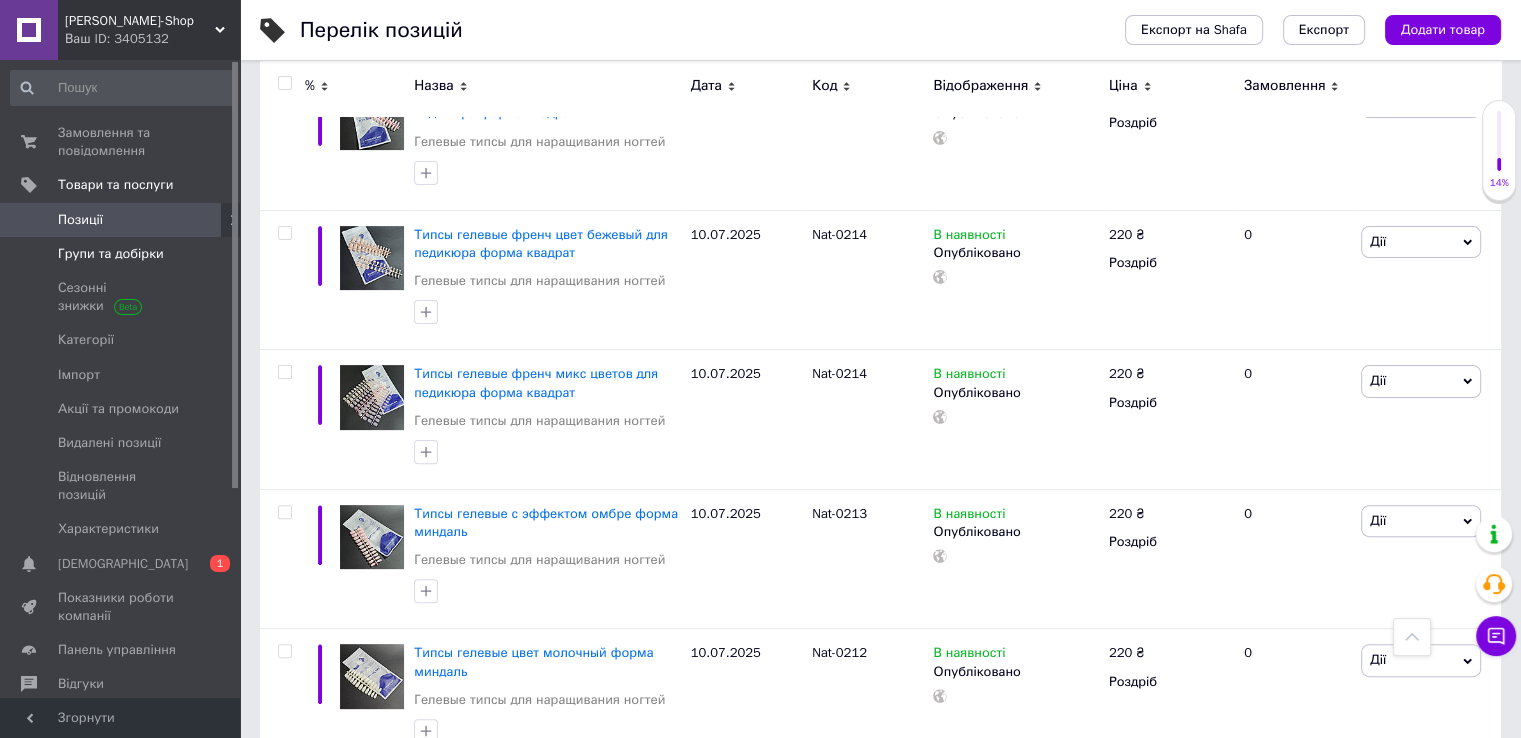 click on "Групи та добірки" at bounding box center (111, 254) 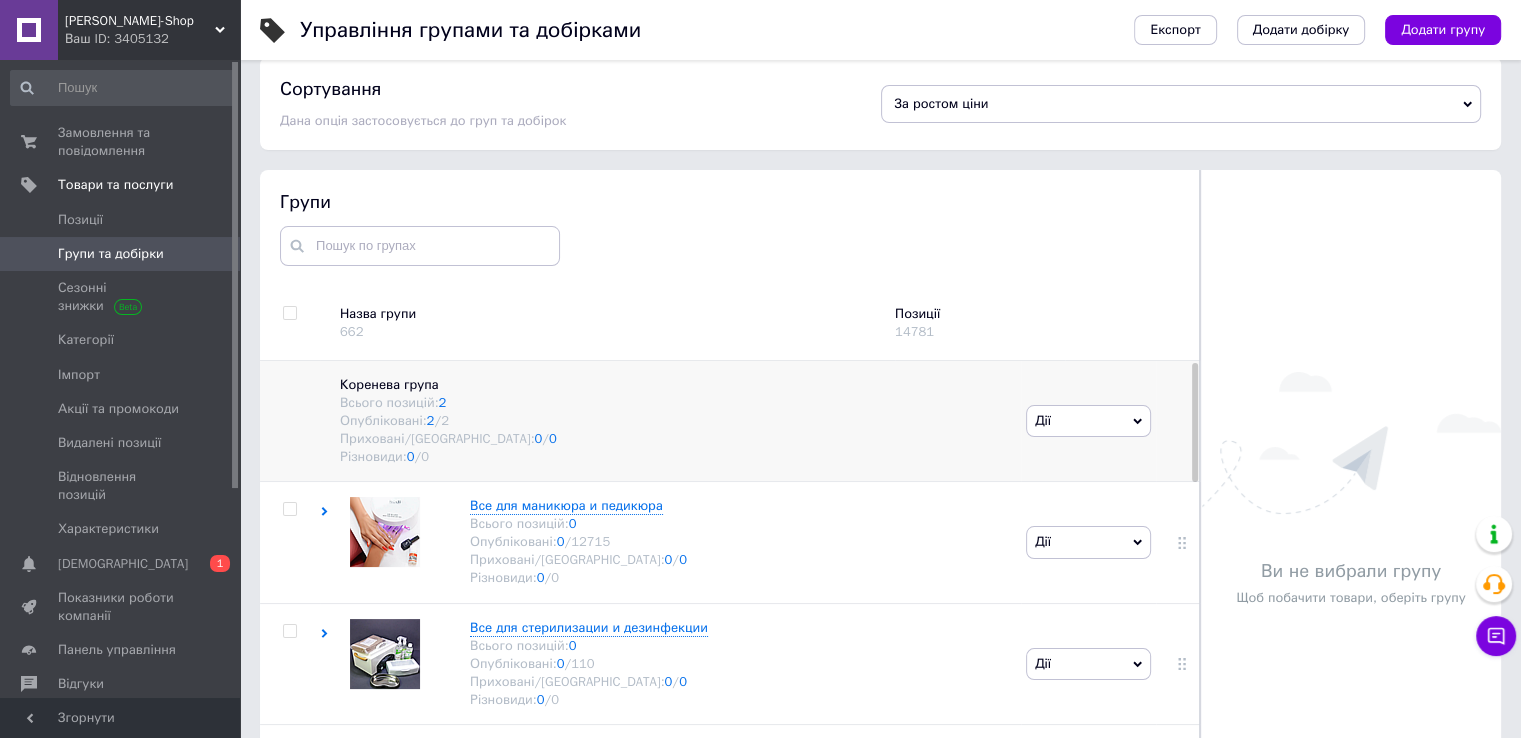 scroll, scrollTop: 113, scrollLeft: 0, axis: vertical 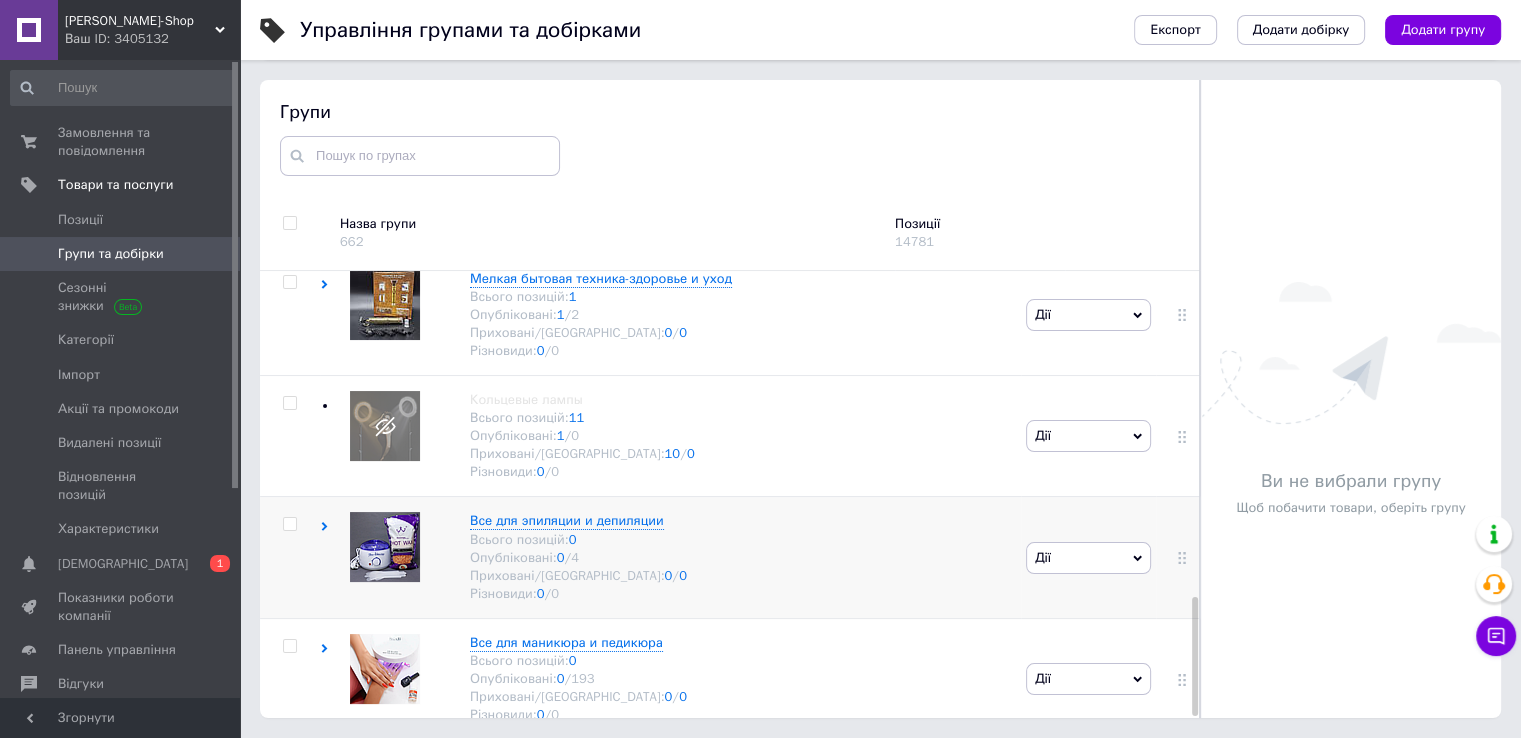 click 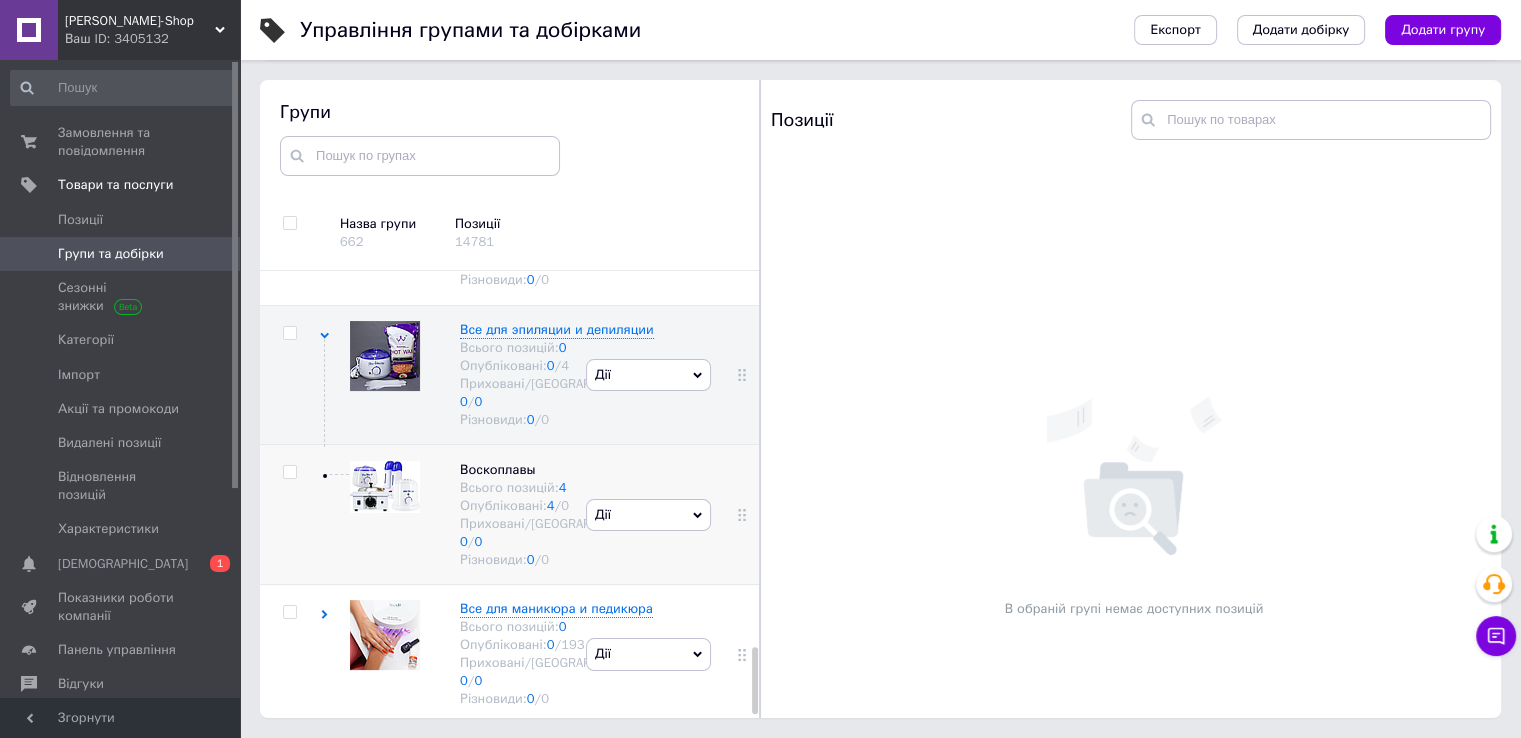 scroll, scrollTop: 2532, scrollLeft: 0, axis: vertical 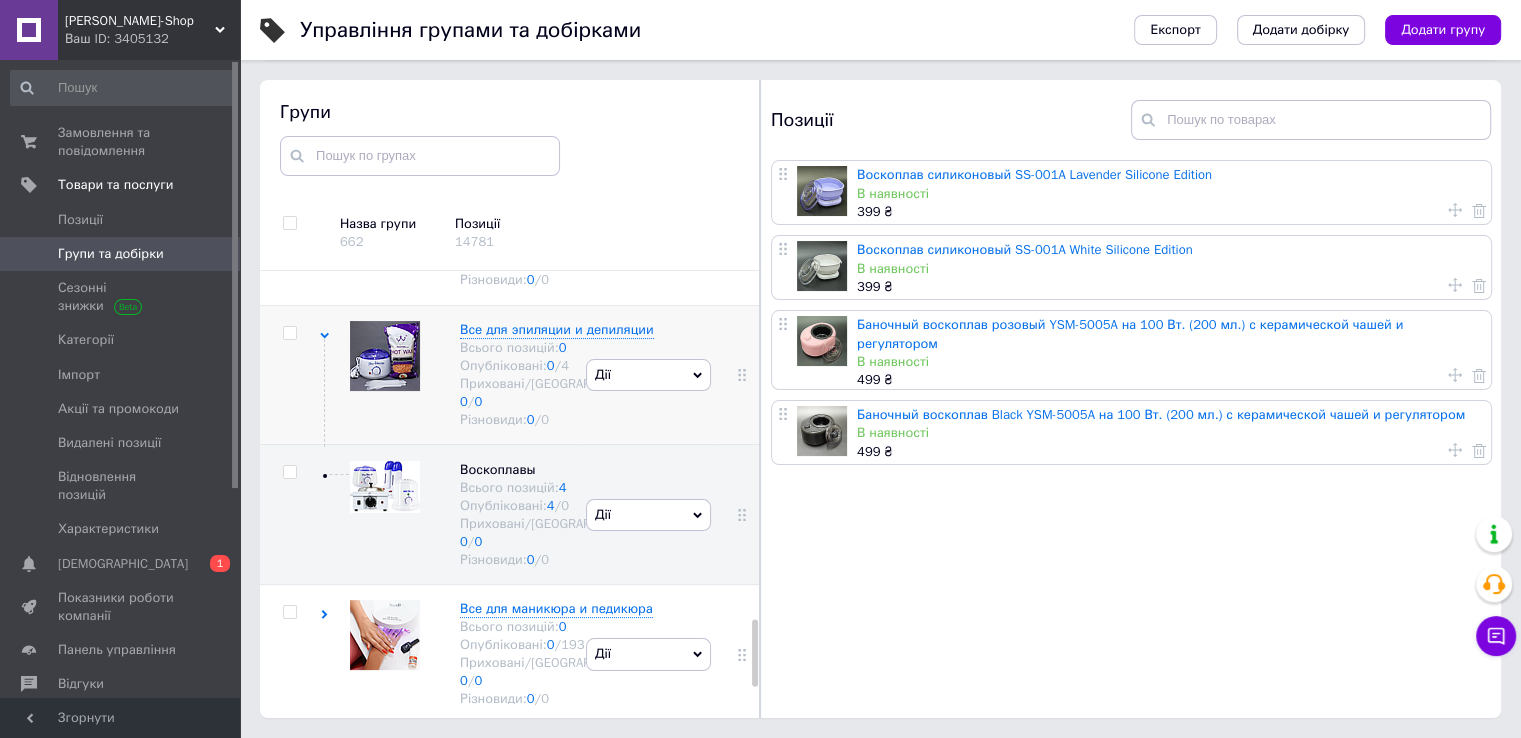 click at bounding box center (380, 375) 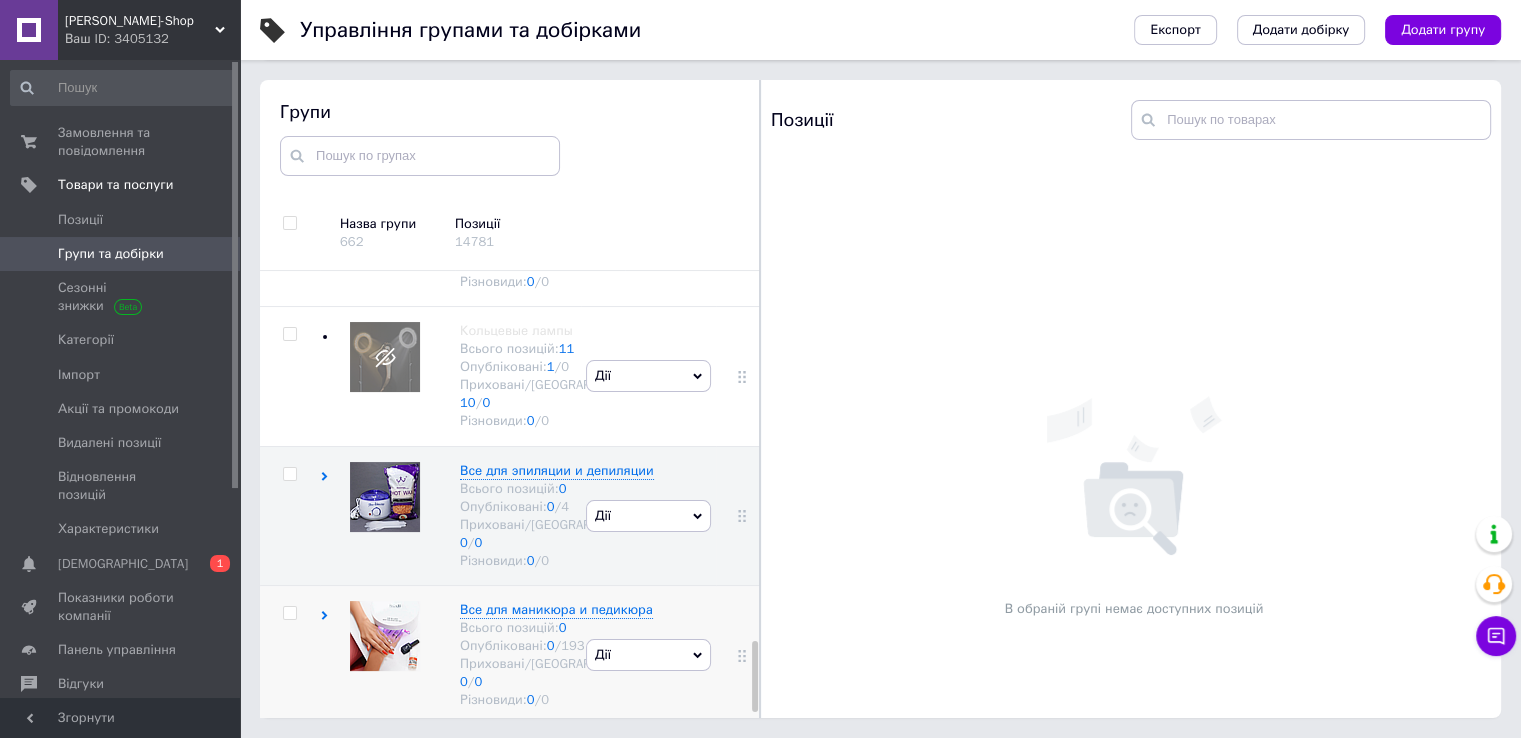 click on "Все для маникюра и педикюра Всього позицій:  0 Опубліковані:  0  /  193 Приховані/Видалені:  0  /  0 Різновиди:  0  /  0" at bounding box center (537, 655) 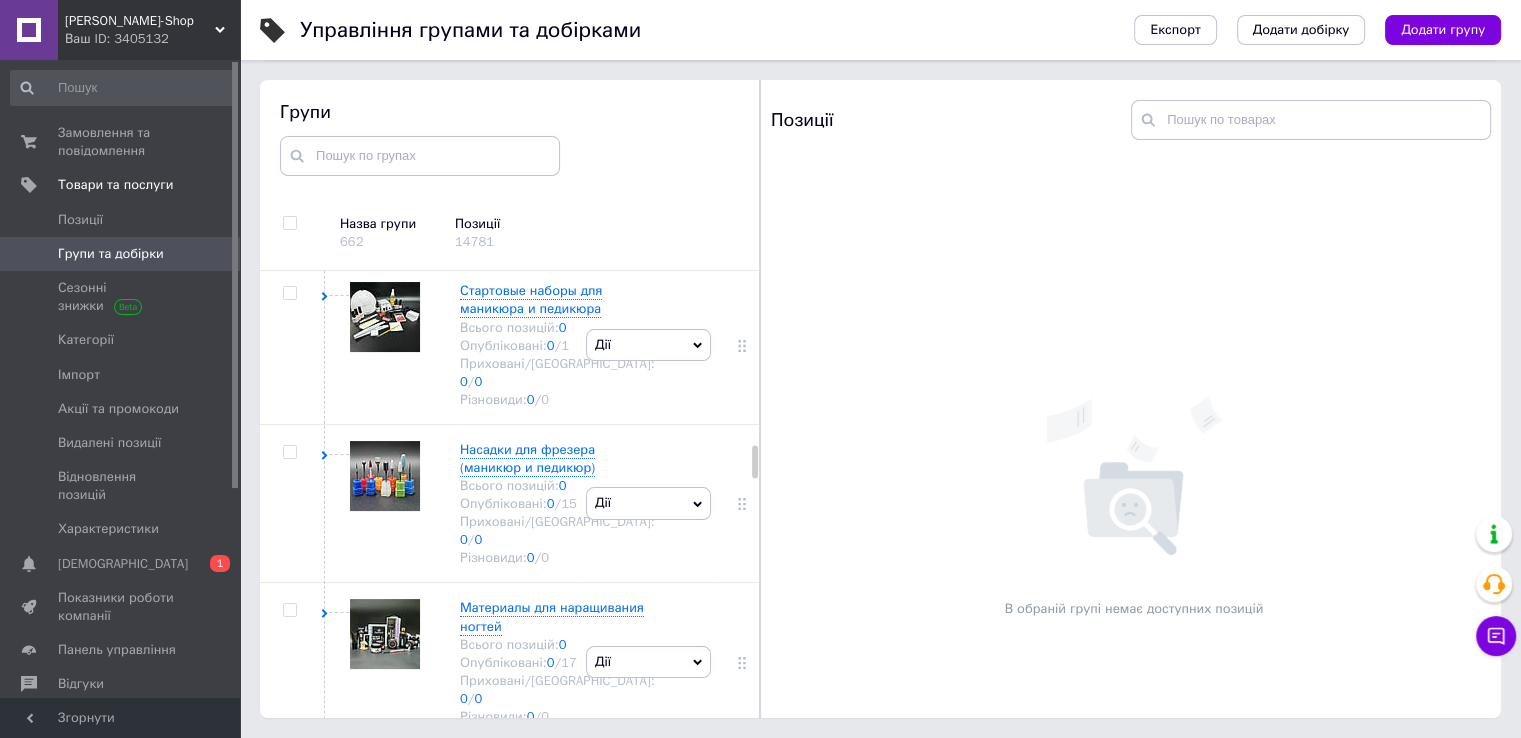 click on "Все для маникюра и педикюра Всього позицій:  0 Опубліковані:  0  /  193 Приховані/Видалені:  0  /  0 Різновиди:  0  /  0" at bounding box center [537, -103] 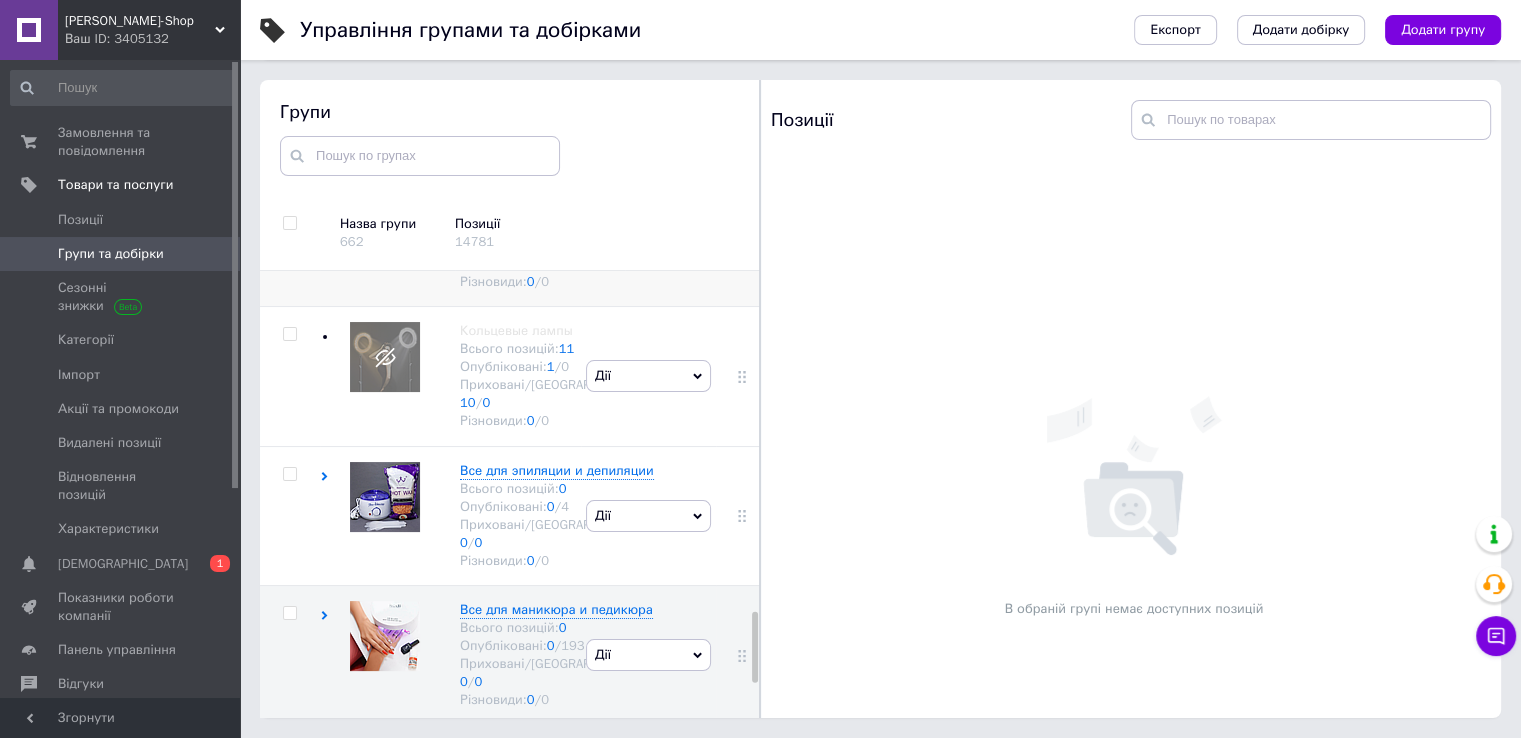 scroll, scrollTop: 2246, scrollLeft: 0, axis: vertical 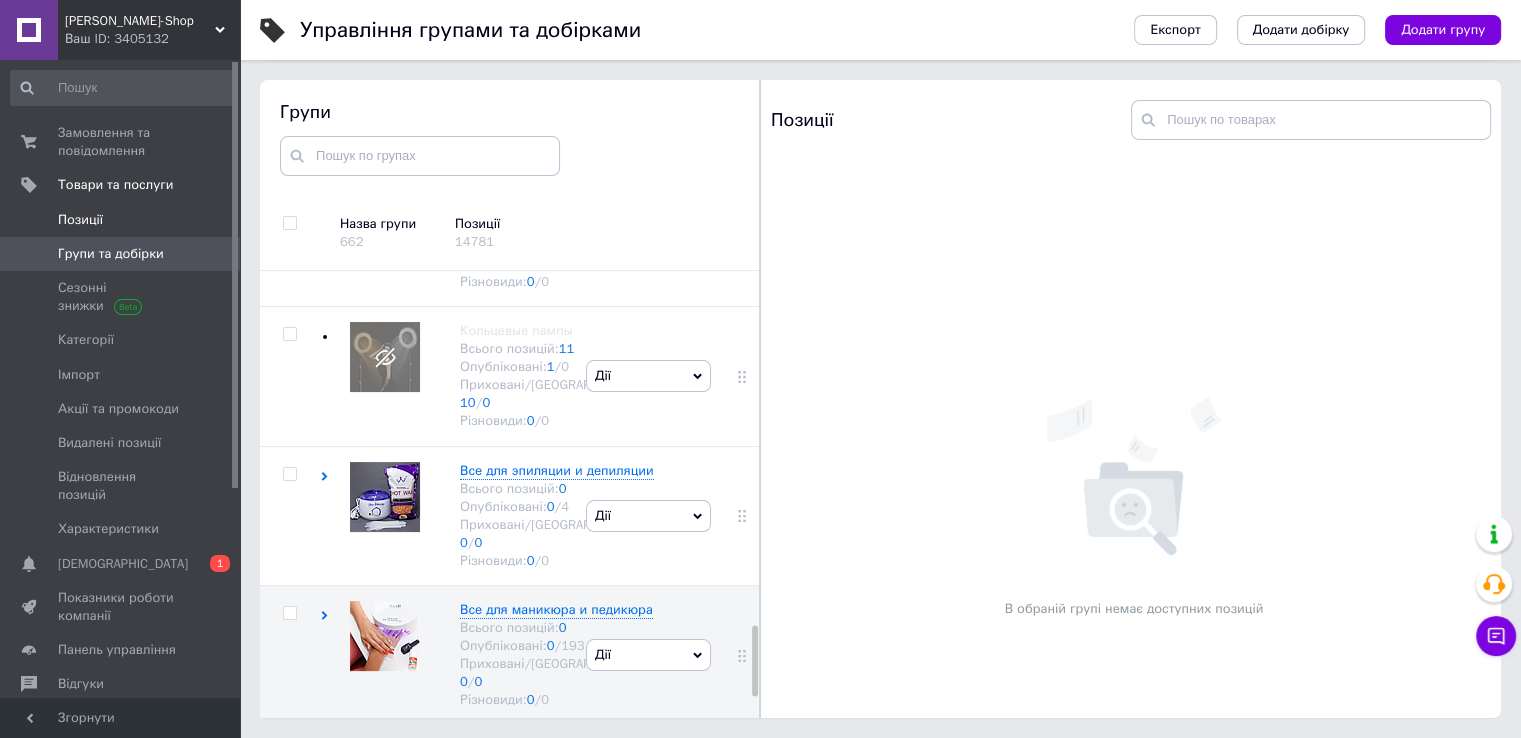 click on "Позиції" at bounding box center (123, 220) 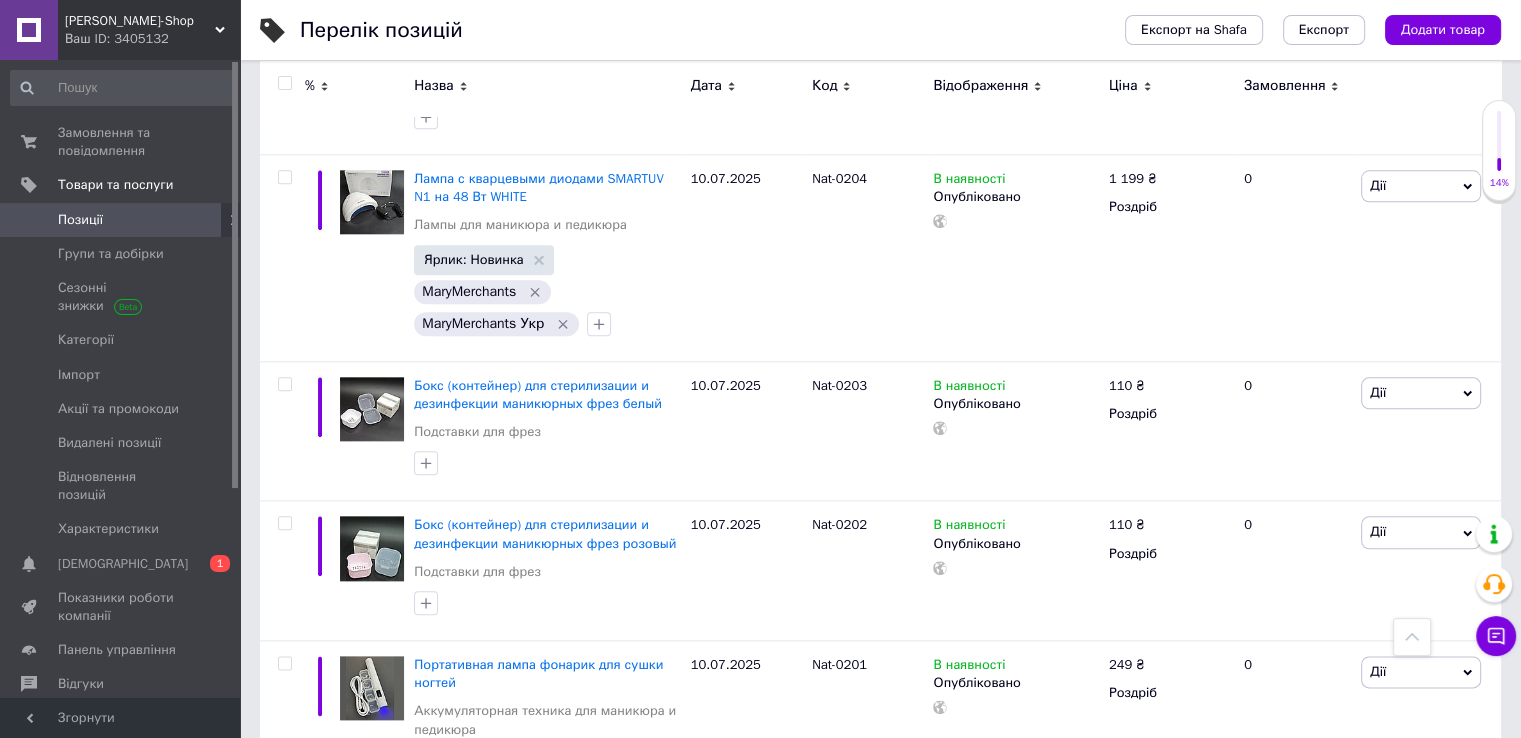 scroll, scrollTop: 2200, scrollLeft: 0, axis: vertical 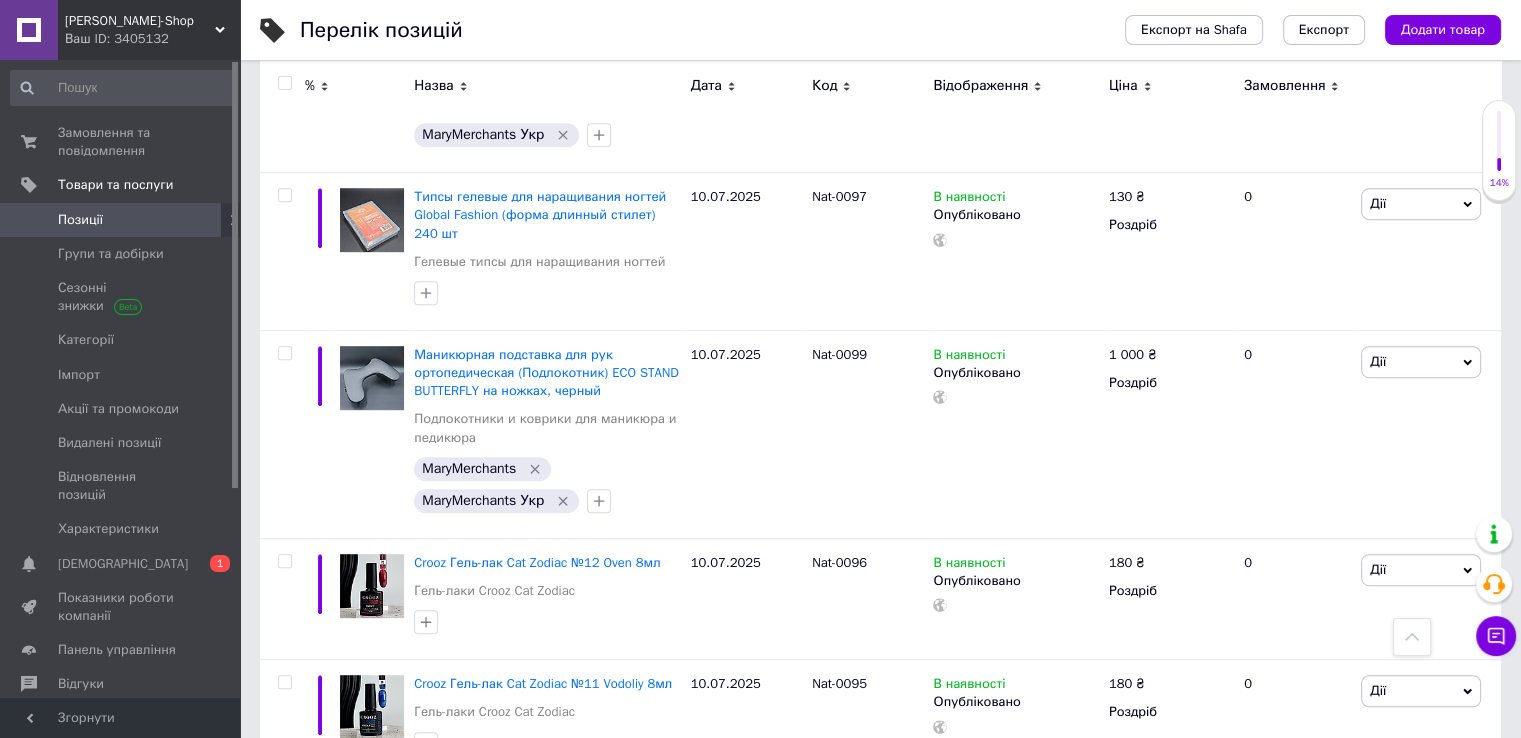 click on "3" at bounding box center [372, 822] 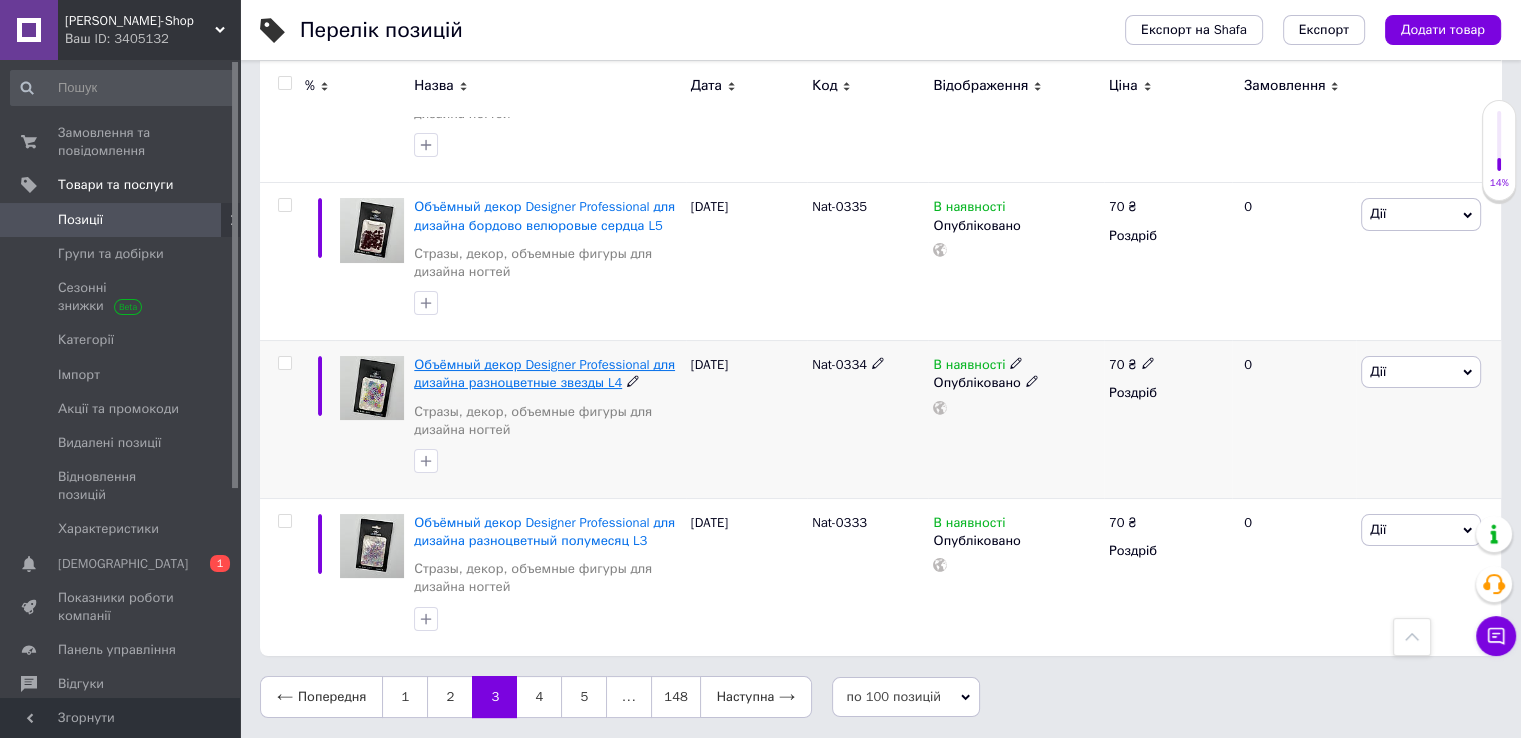 scroll, scrollTop: 15120, scrollLeft: 0, axis: vertical 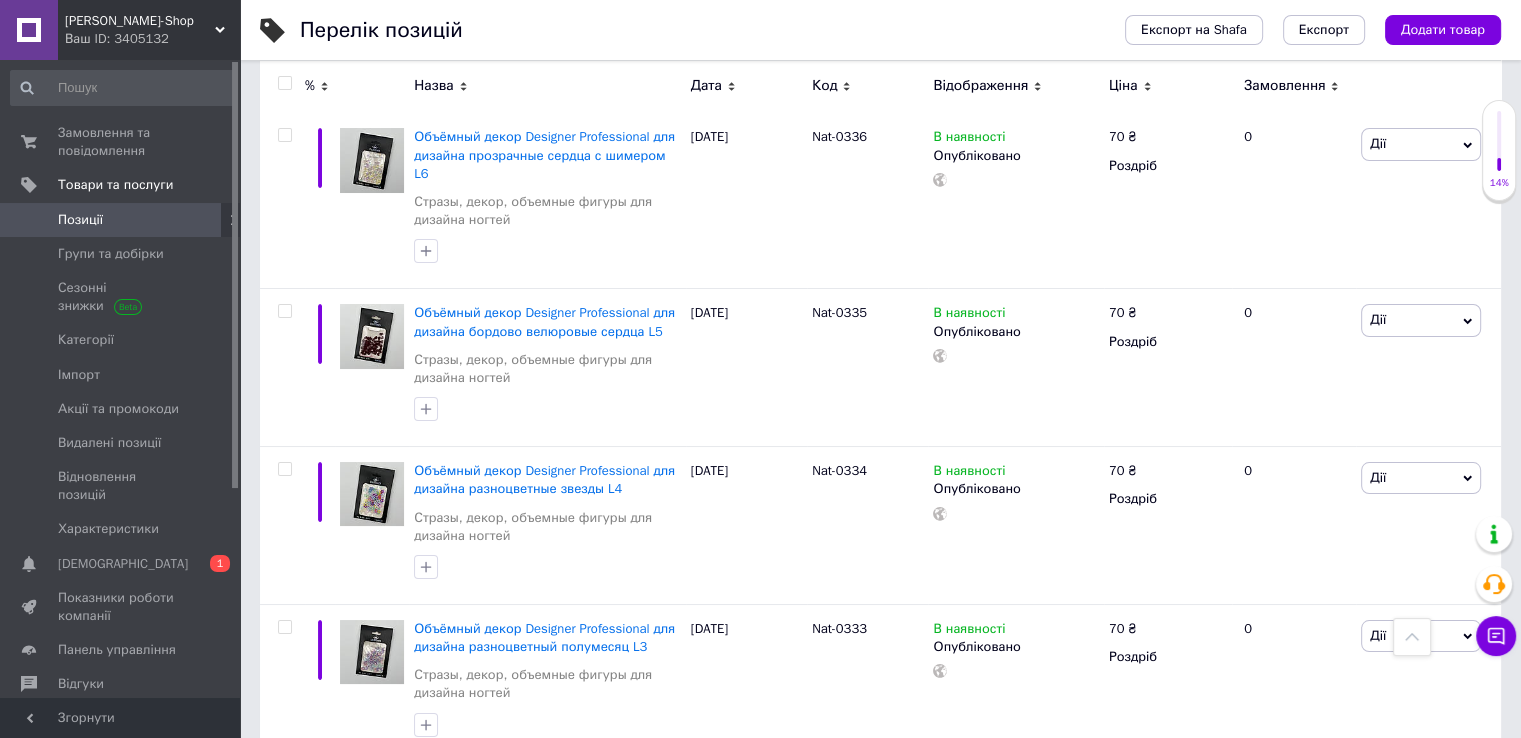 click on "5" at bounding box center [584, 803] 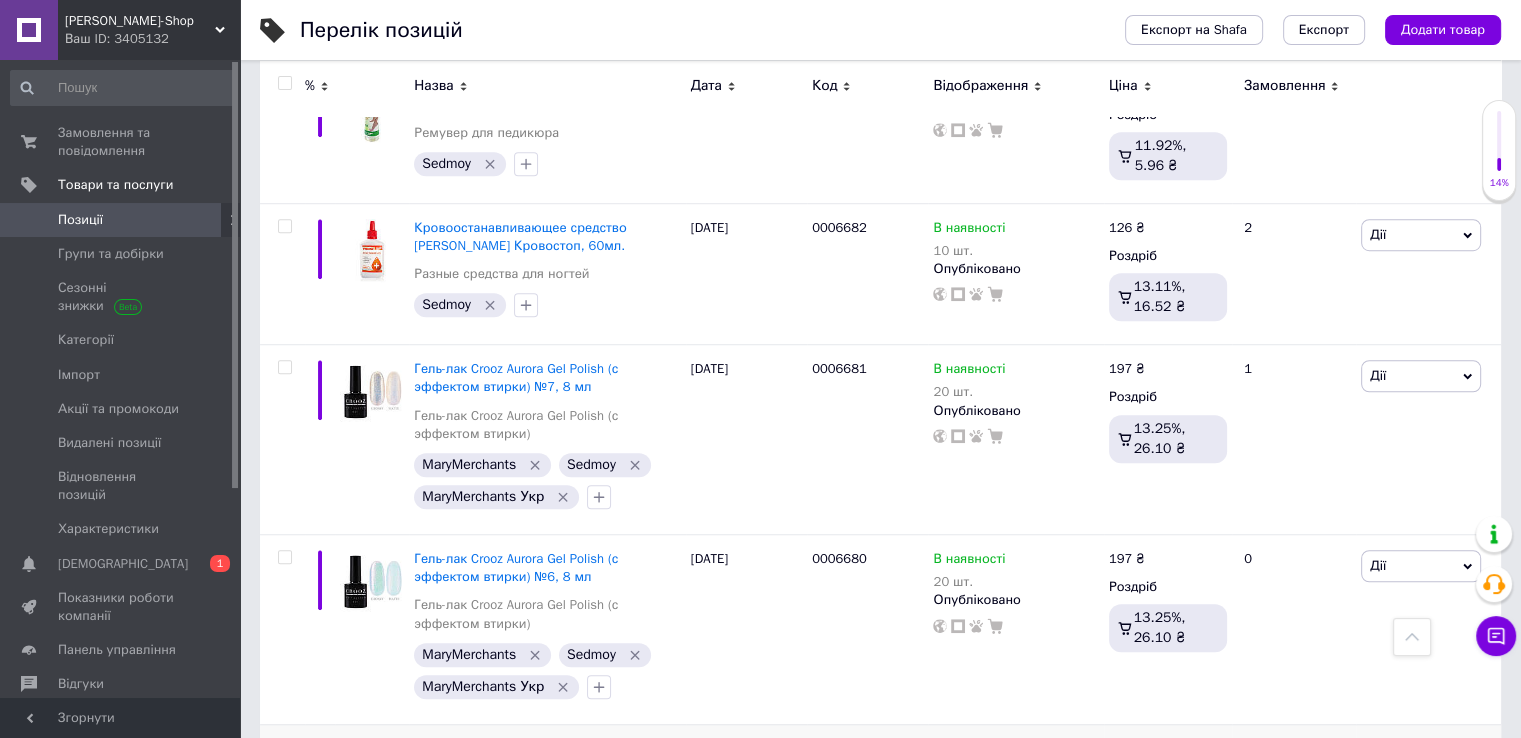 scroll, scrollTop: 16920, scrollLeft: 0, axis: vertical 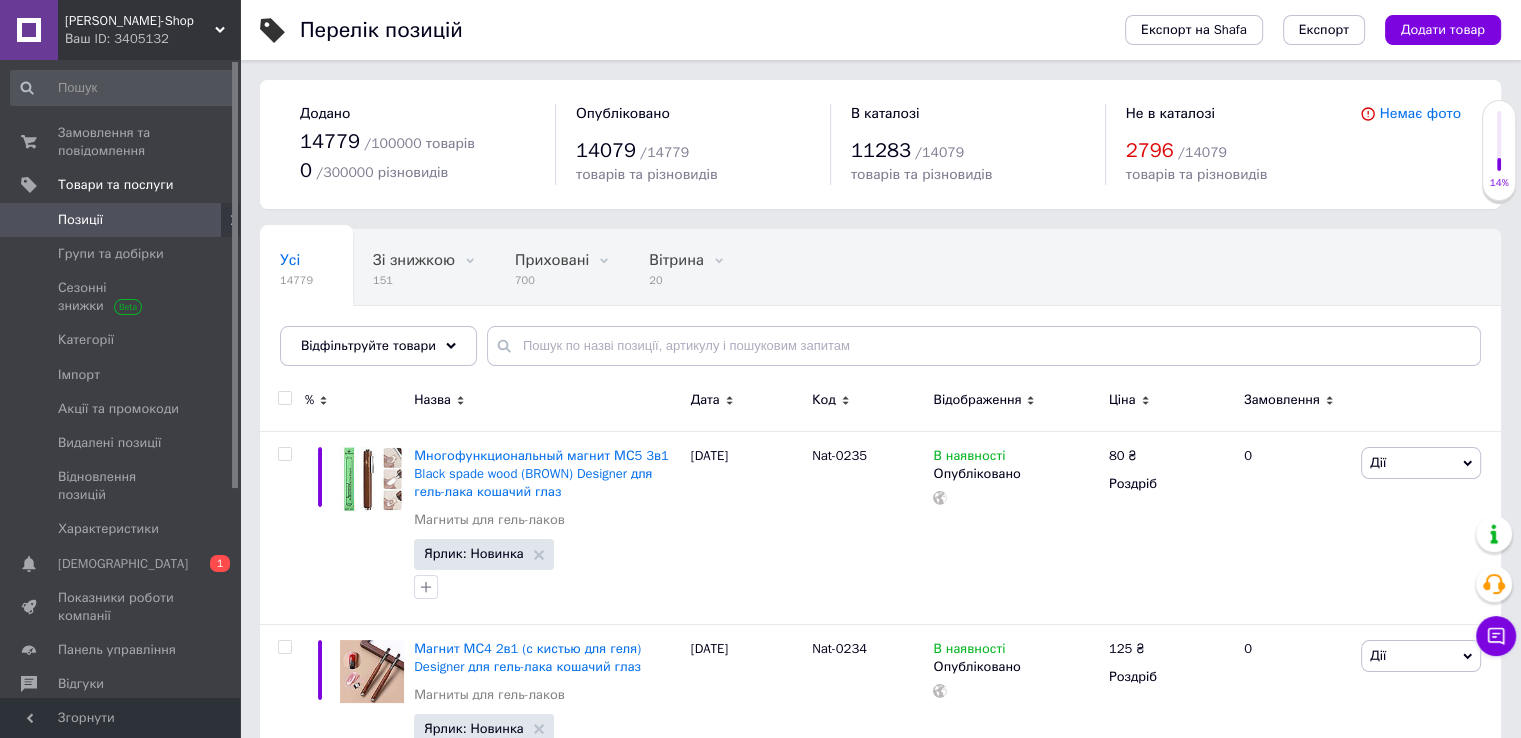 drag, startPoint x: 92, startPoint y: 41, endPoint x: 78, endPoint y: 50, distance: 16.643316 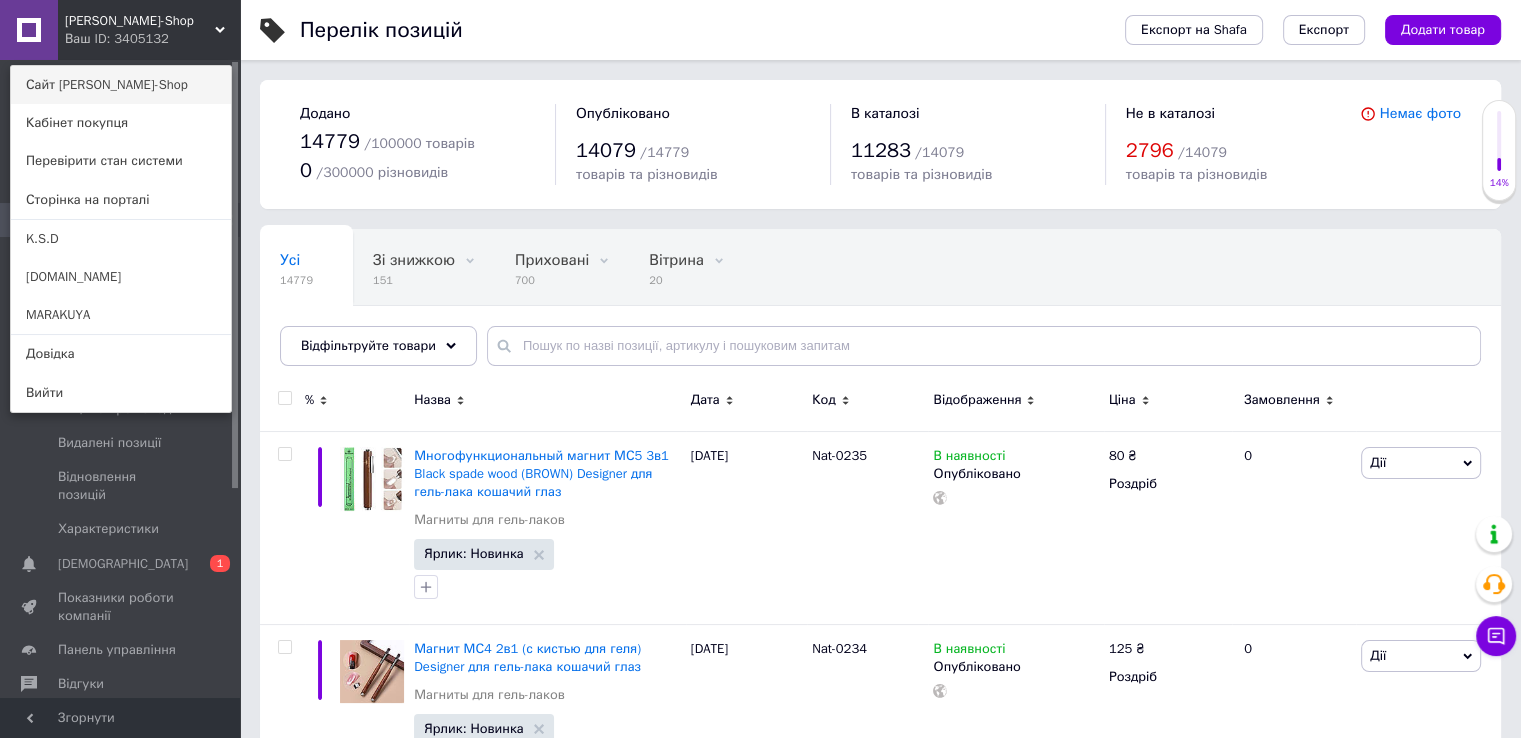 click on "Сайт [PERSON_NAME]-Shop" at bounding box center (121, 85) 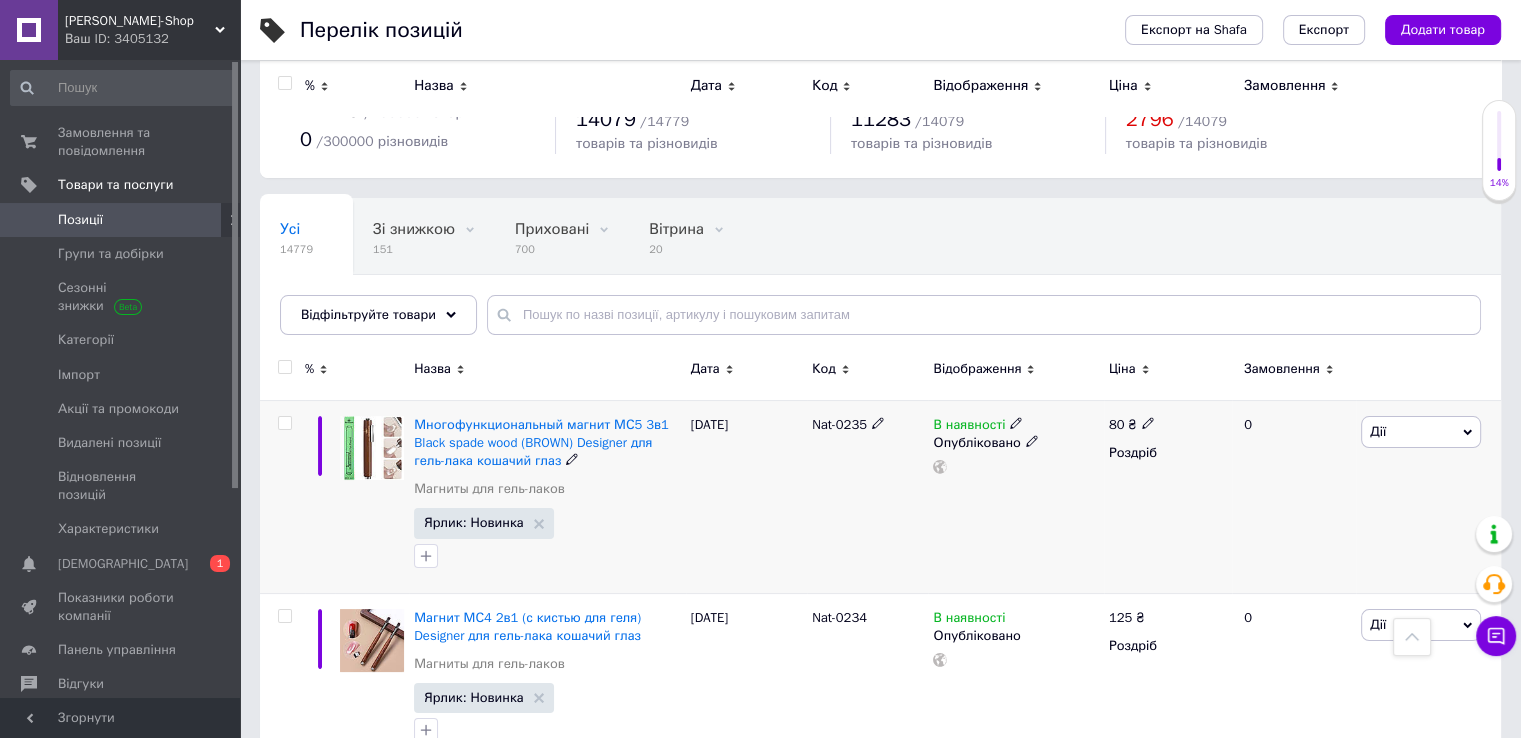 scroll, scrollTop: 0, scrollLeft: 0, axis: both 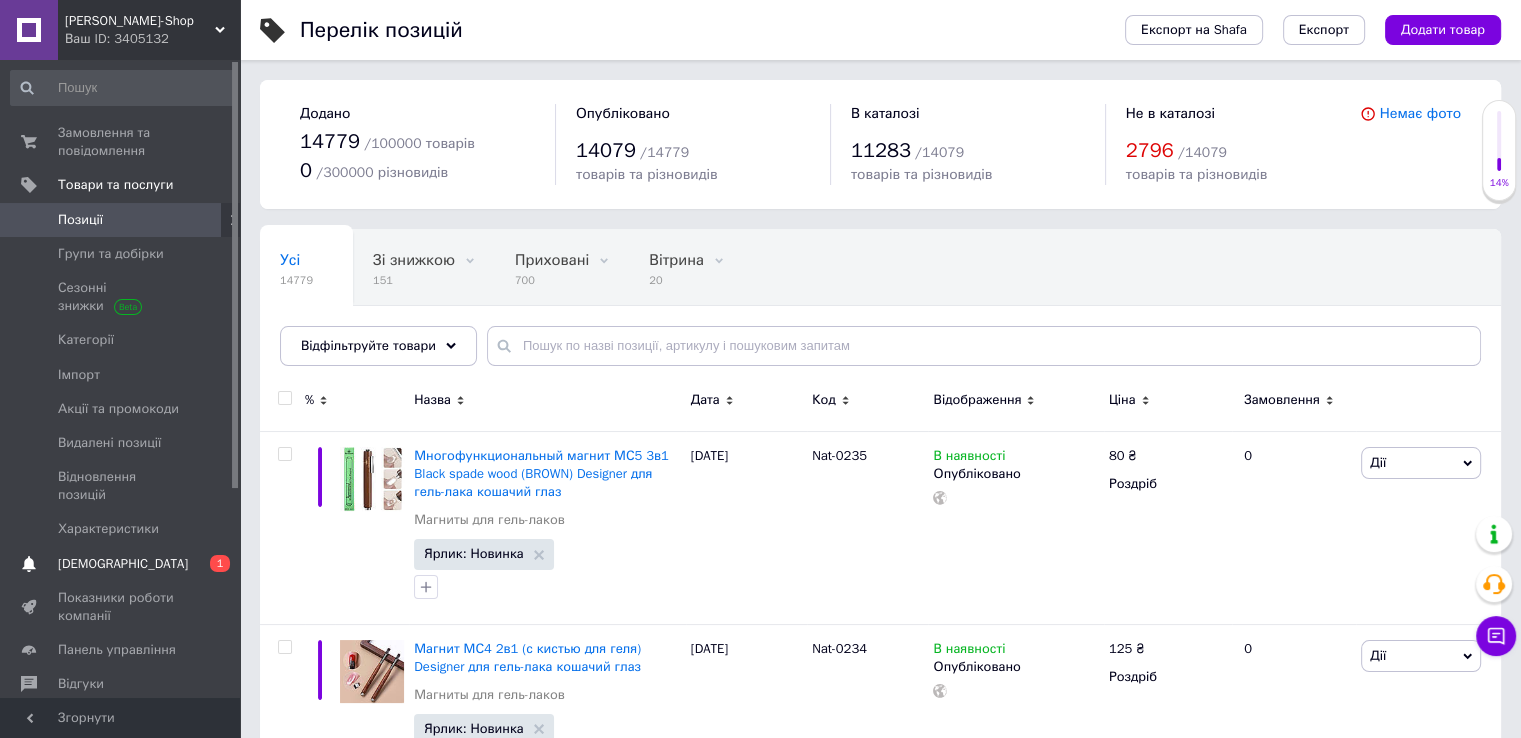 click on "[DEMOGRAPHIC_DATA]" at bounding box center (123, 564) 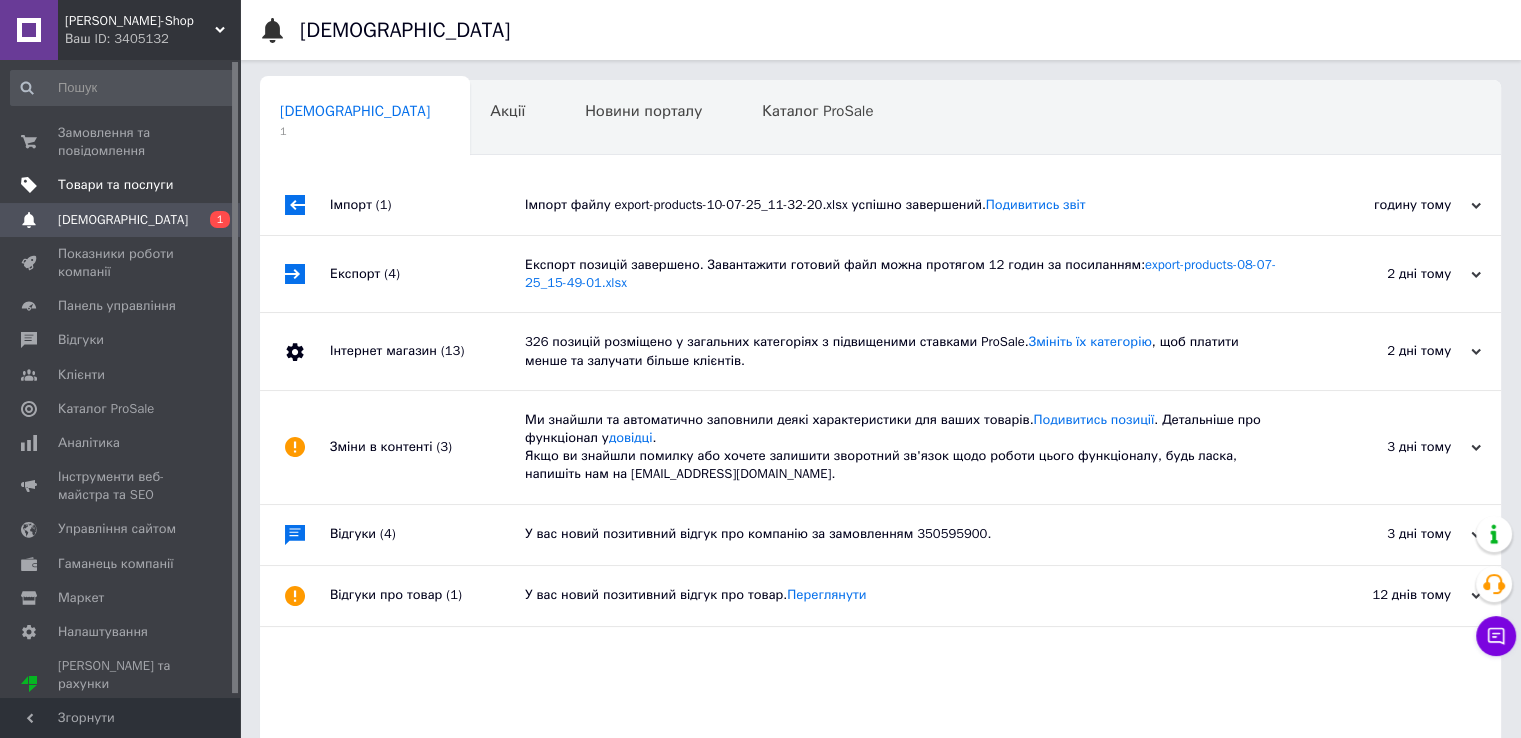click on "Товари та послуги" at bounding box center (115, 185) 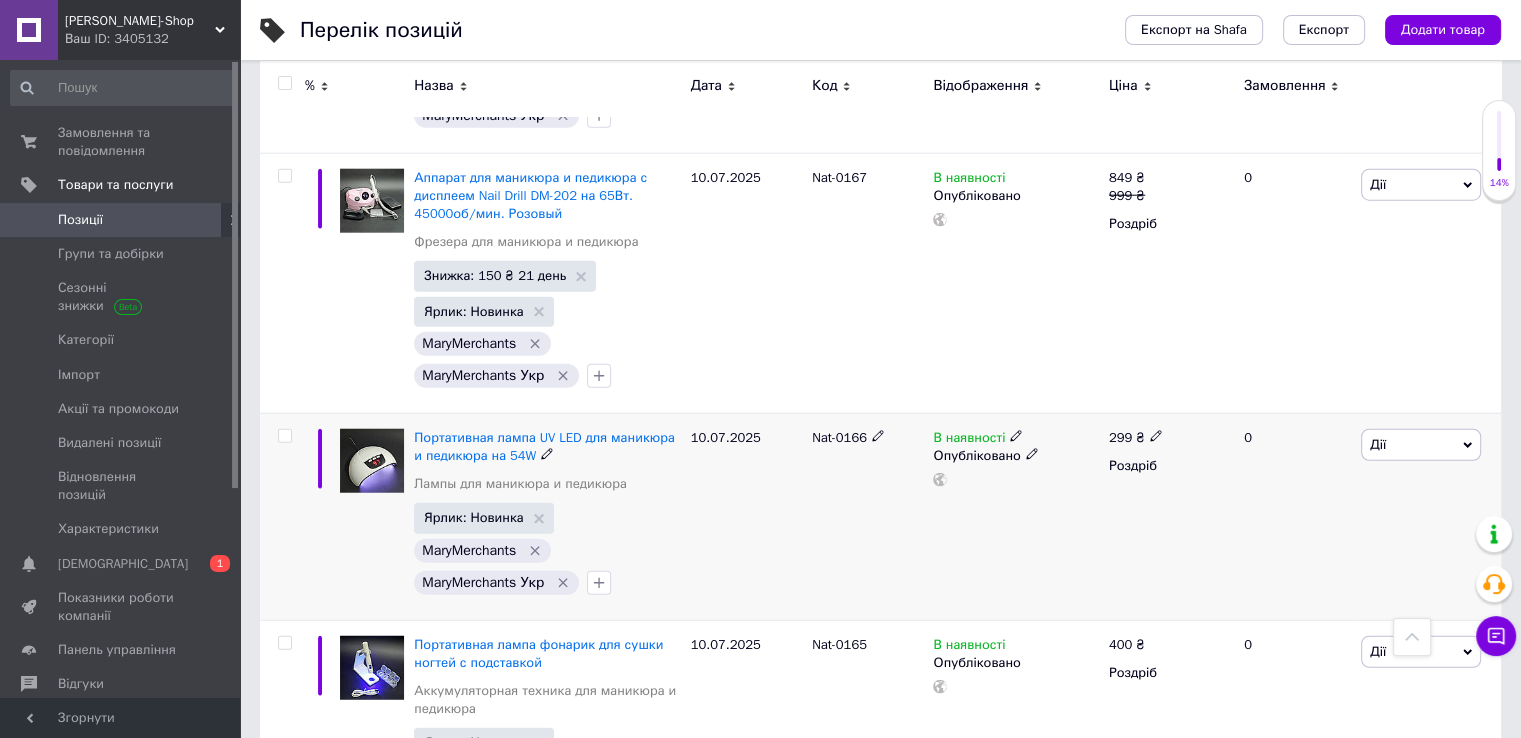 scroll, scrollTop: 5300, scrollLeft: 0, axis: vertical 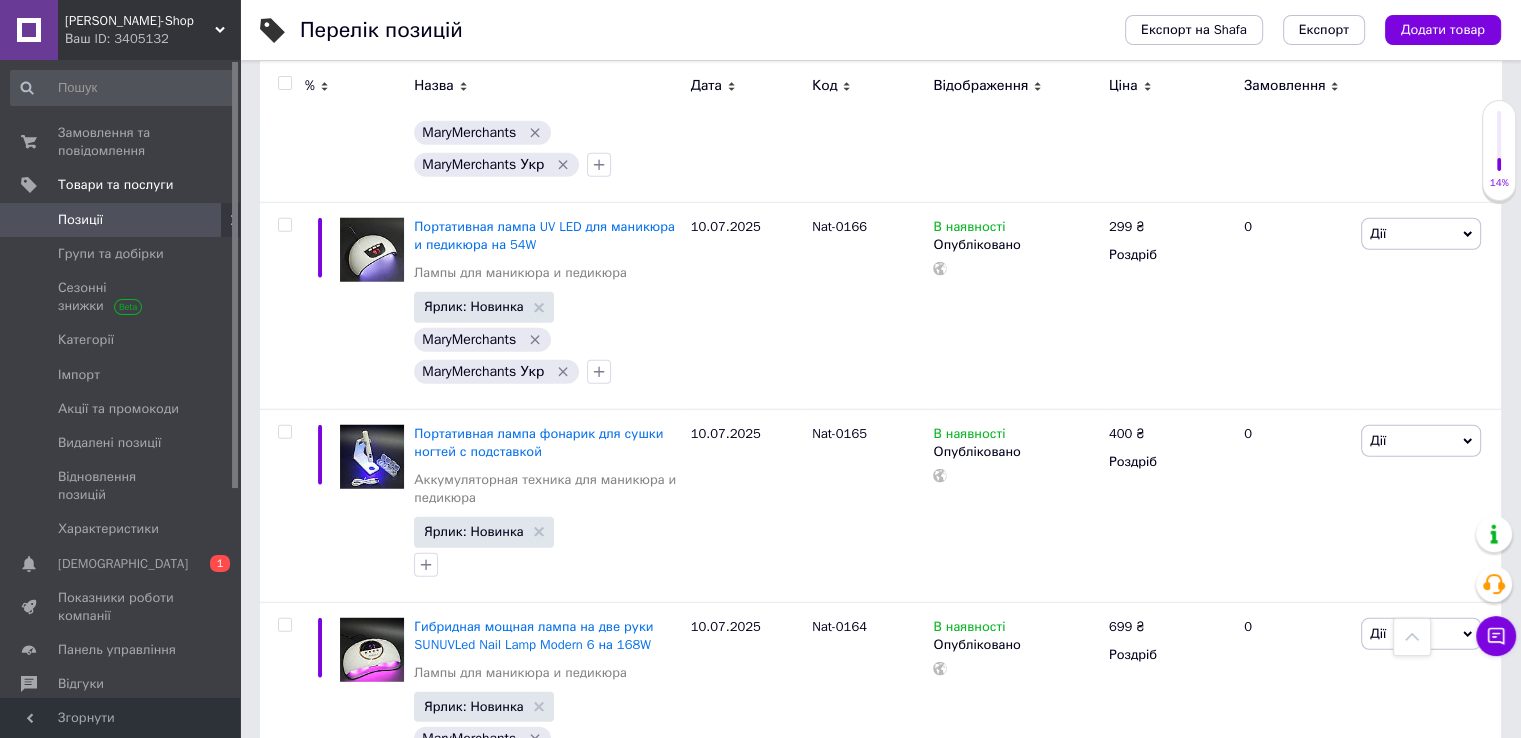 click on "Сповіщення 0 1" at bounding box center (123, 564) 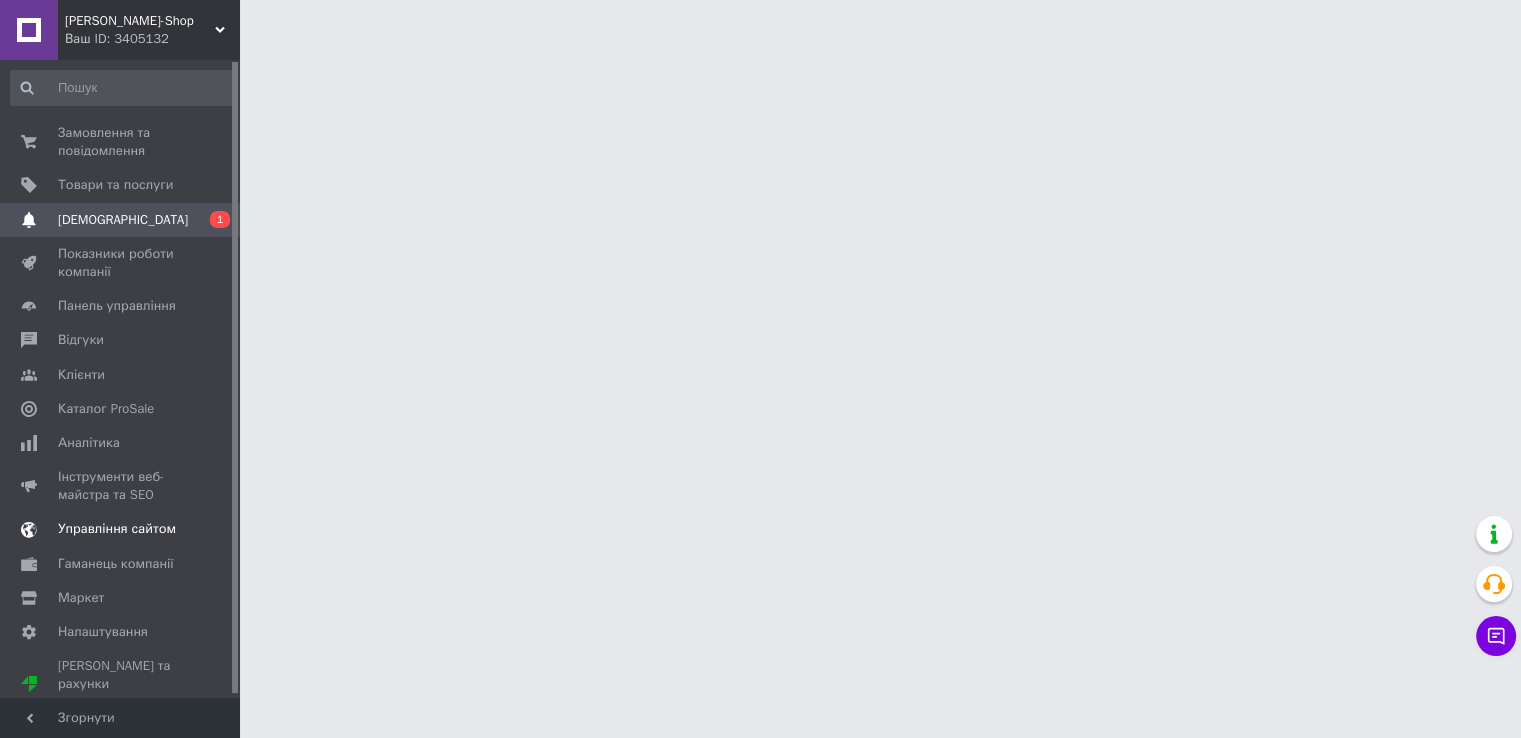 scroll, scrollTop: 0, scrollLeft: 0, axis: both 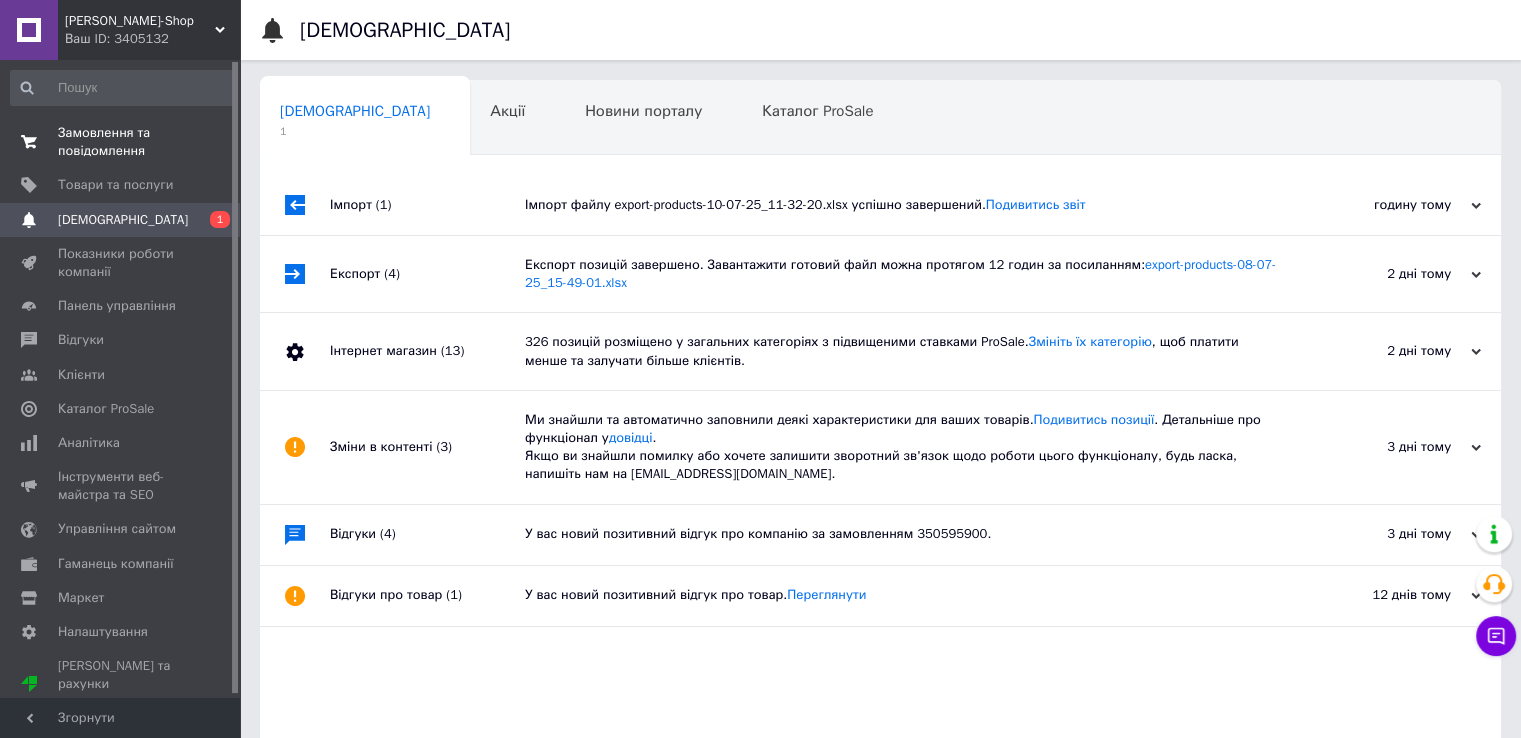 click on "Замовлення та повідомлення" at bounding box center (121, 142) 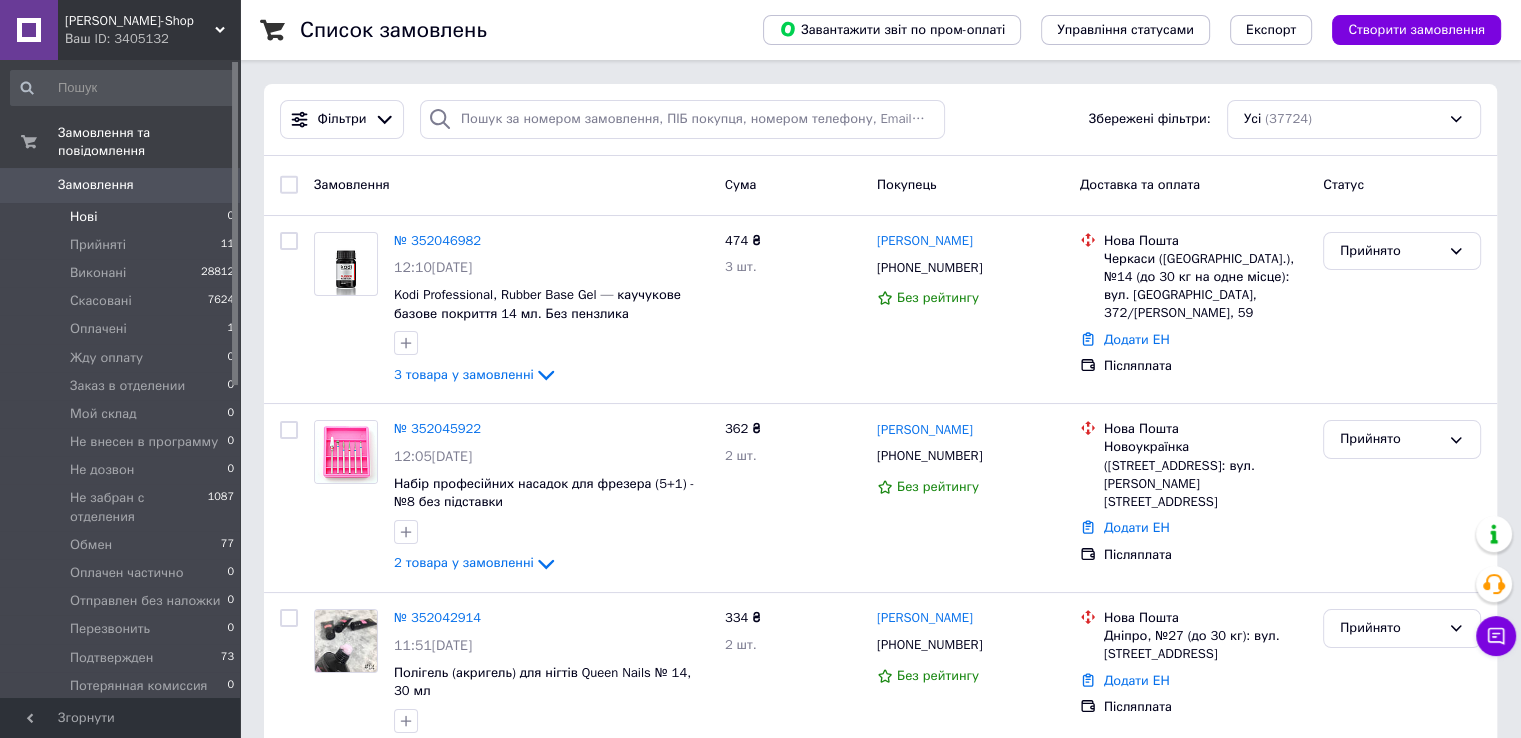click on "Нові 0" at bounding box center (123, 217) 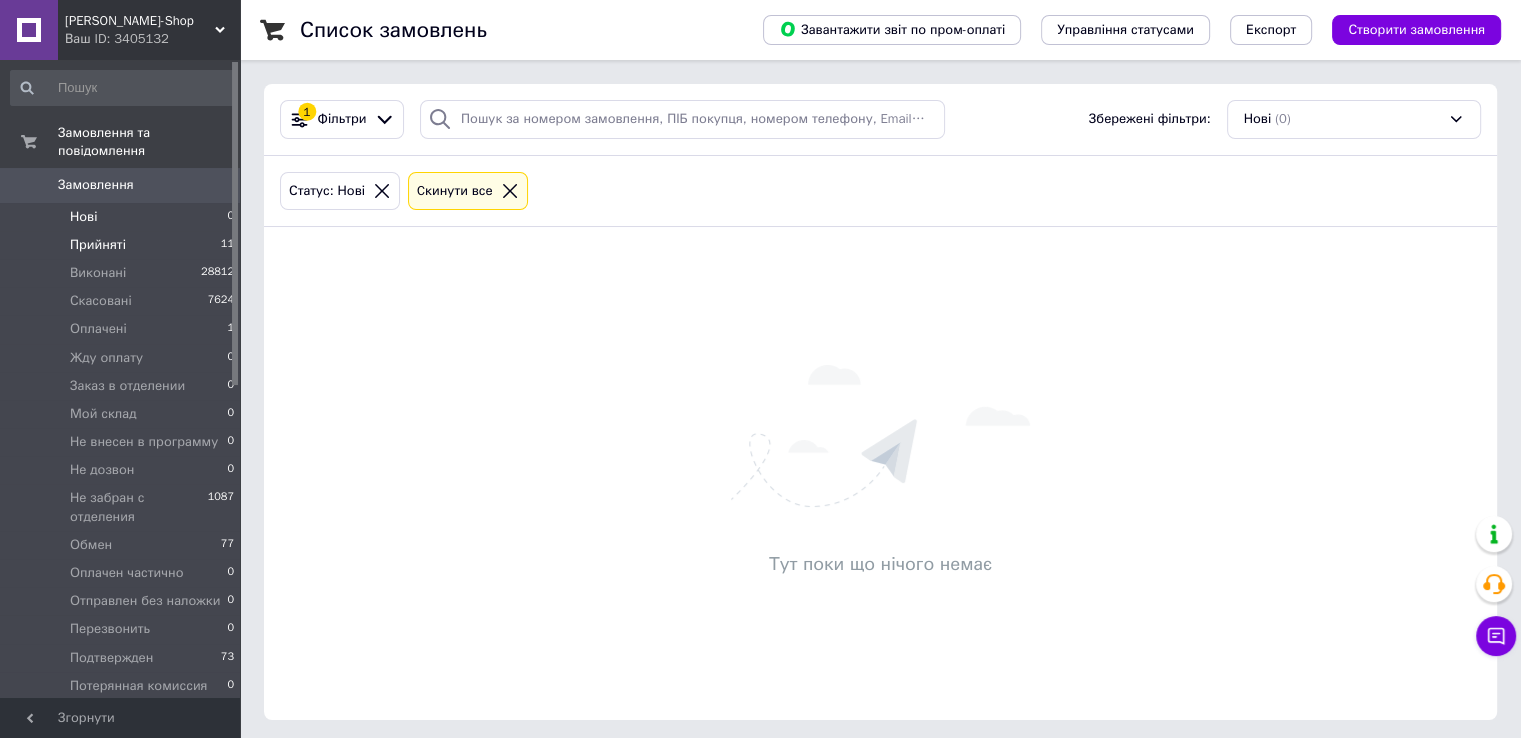 click on "Прийняті 11" at bounding box center [123, 245] 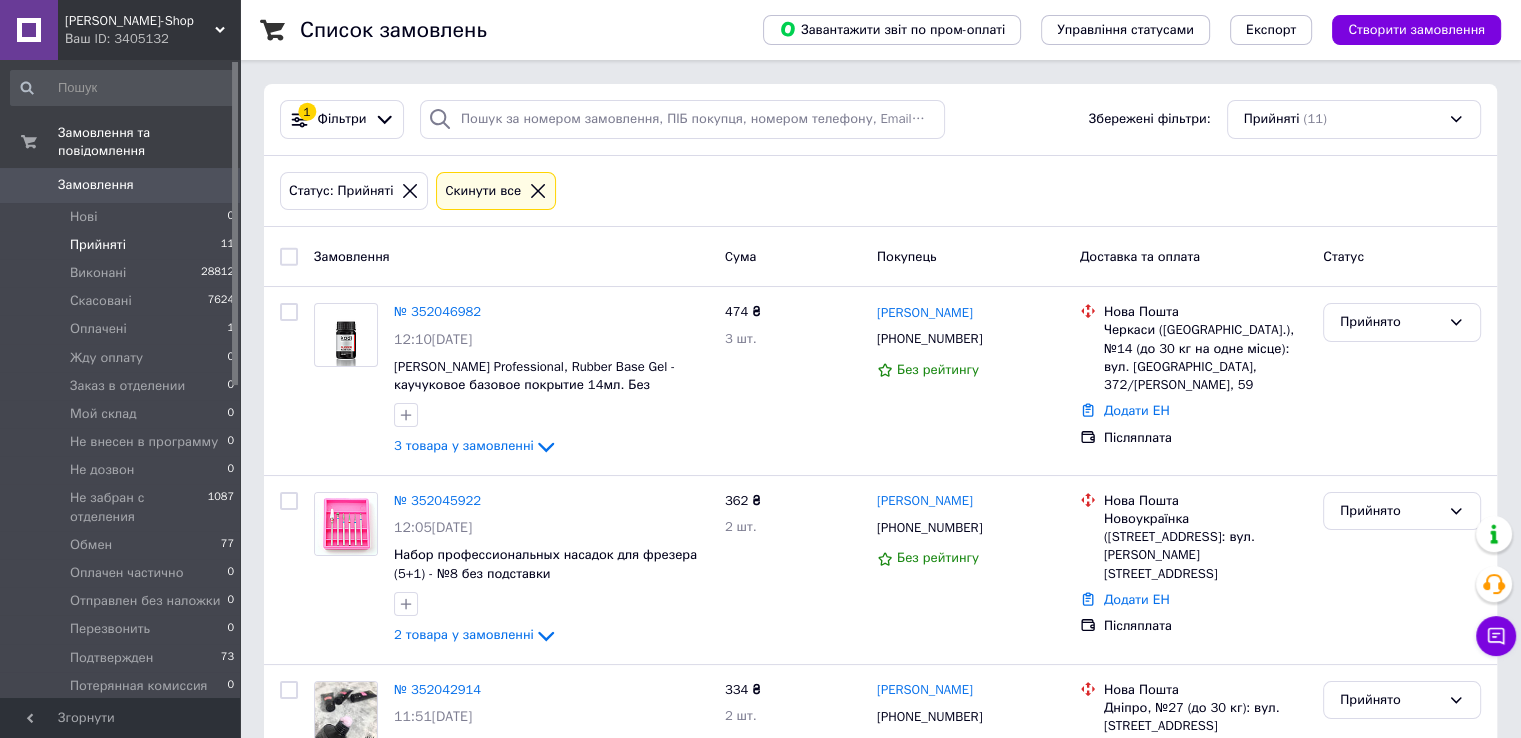 drag, startPoint x: 159, startPoint y: 26, endPoint x: 141, endPoint y: 41, distance: 23.43075 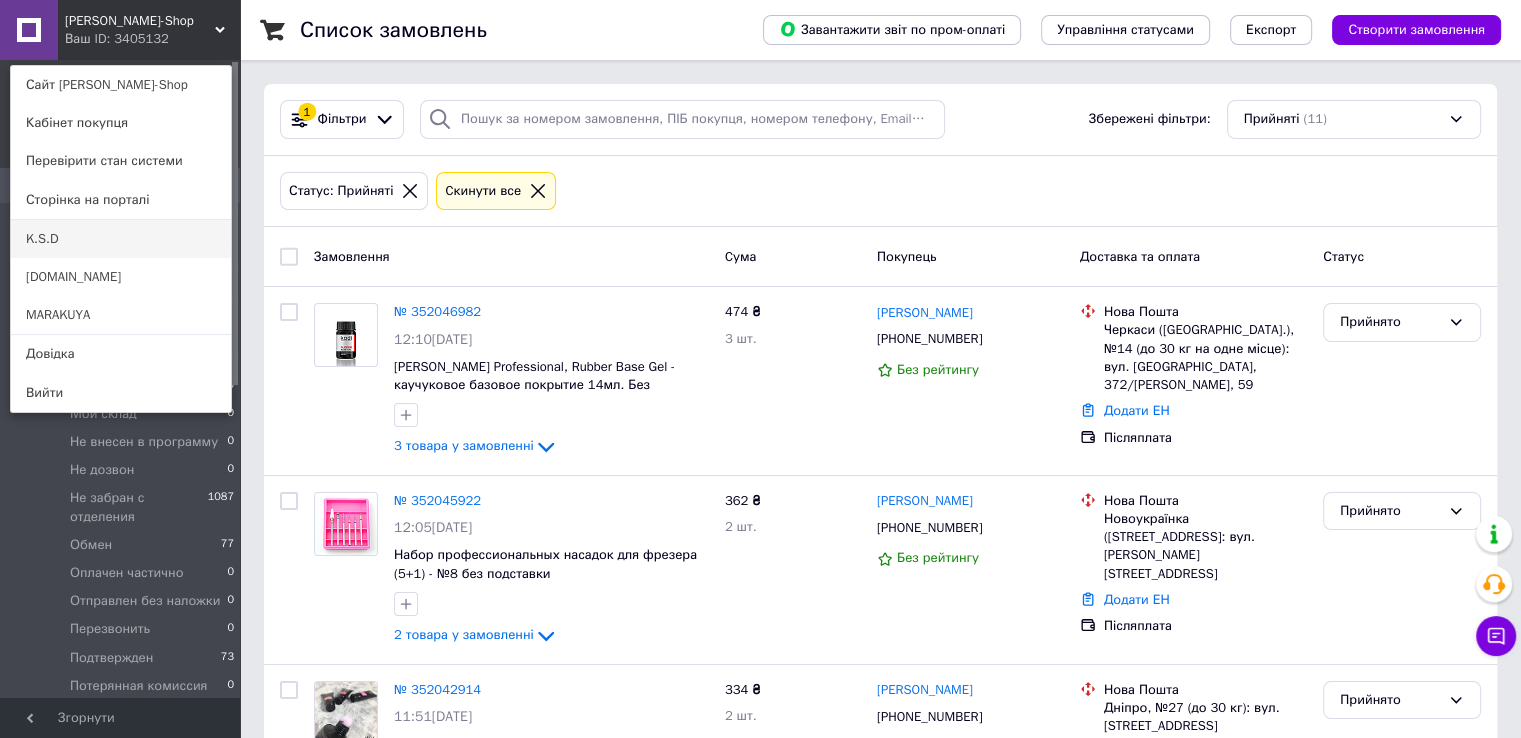 click on "K.S.D" at bounding box center (121, 239) 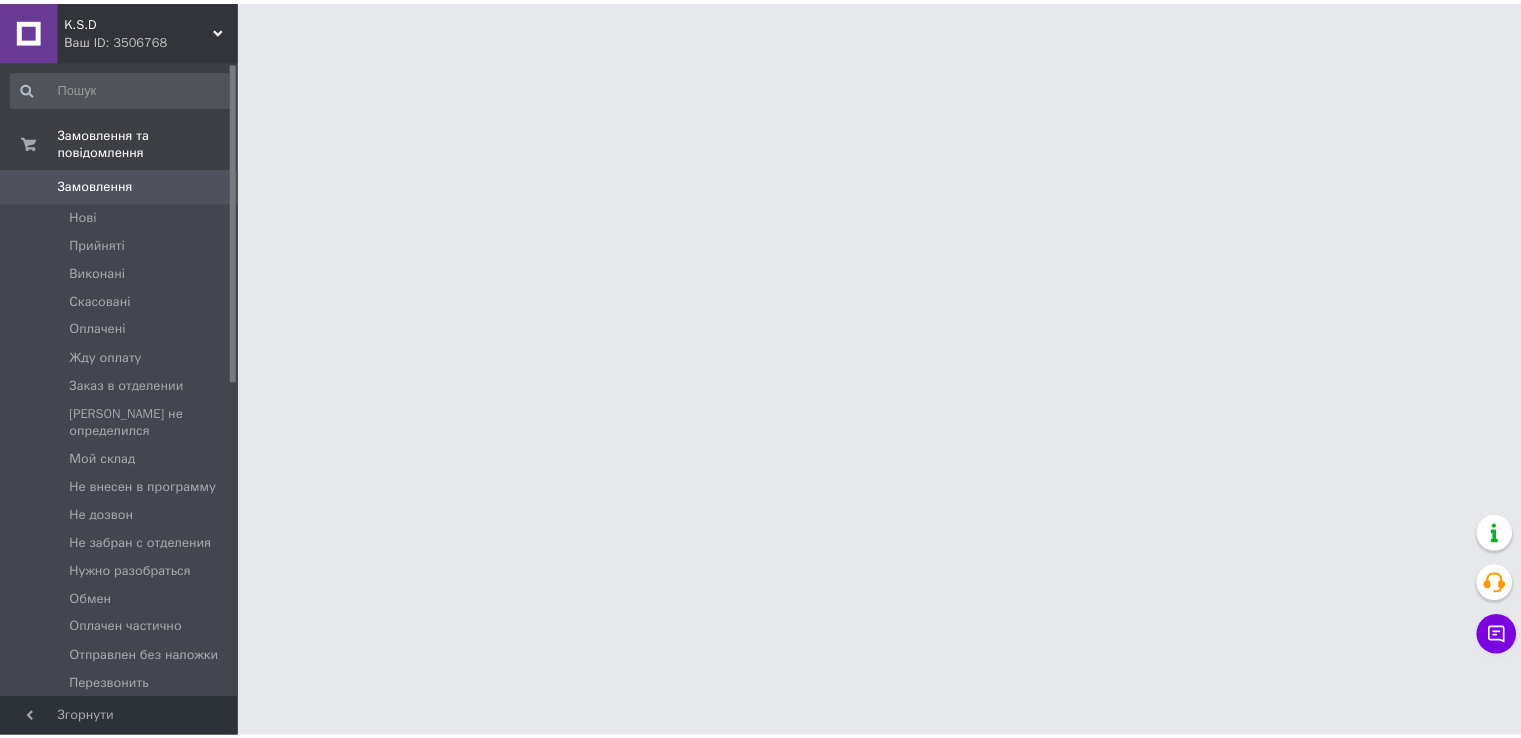 scroll, scrollTop: 0, scrollLeft: 0, axis: both 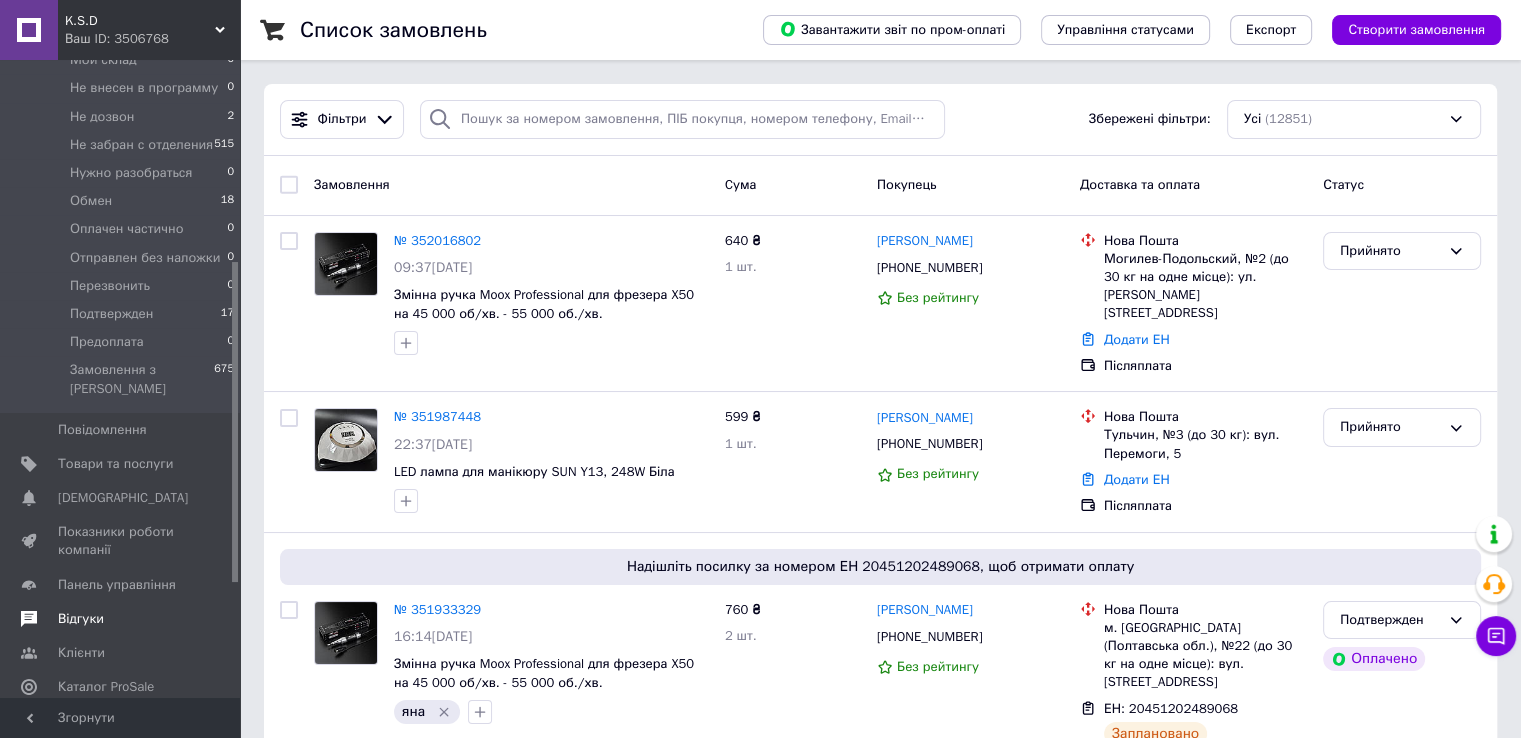 click on "Відгуки" at bounding box center (121, 619) 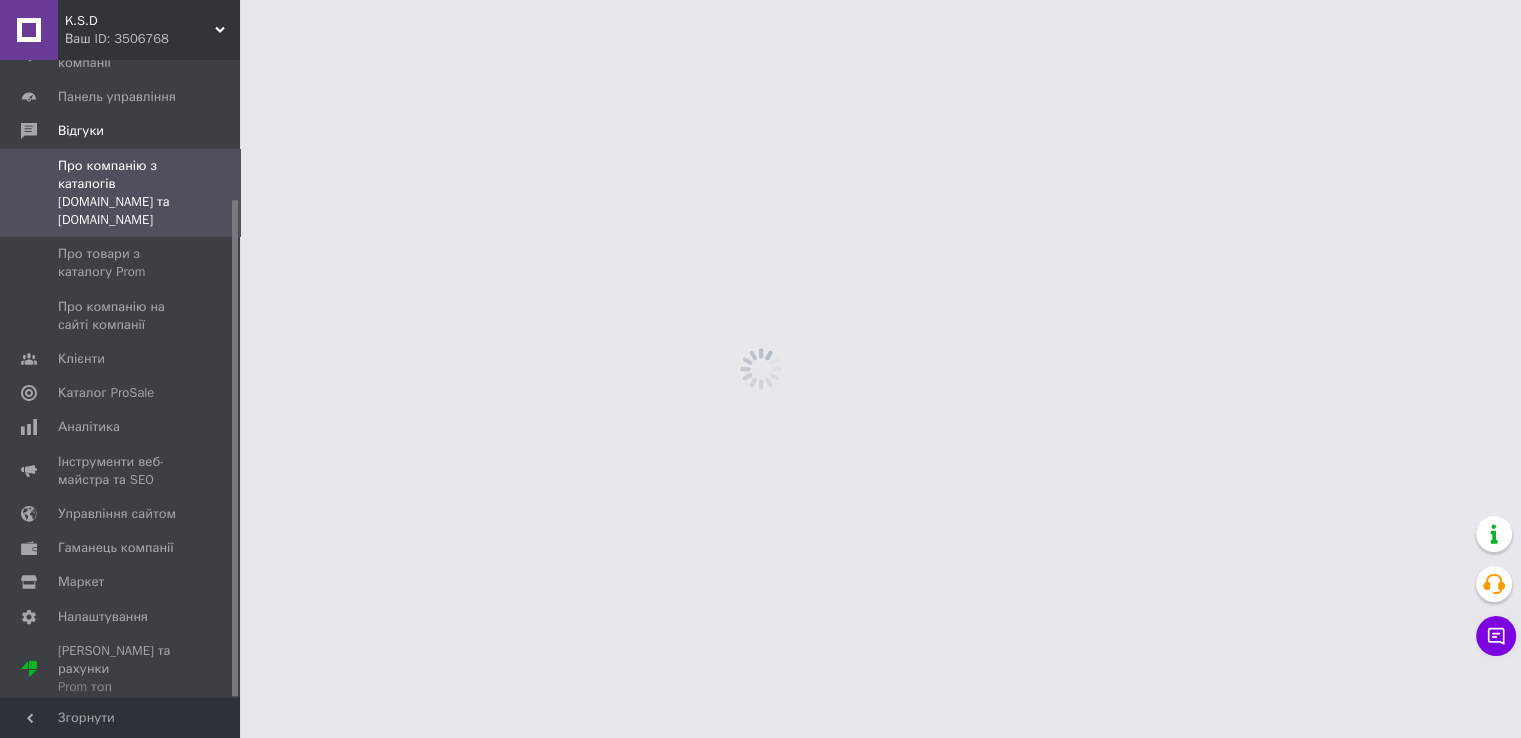 scroll, scrollTop: 179, scrollLeft: 0, axis: vertical 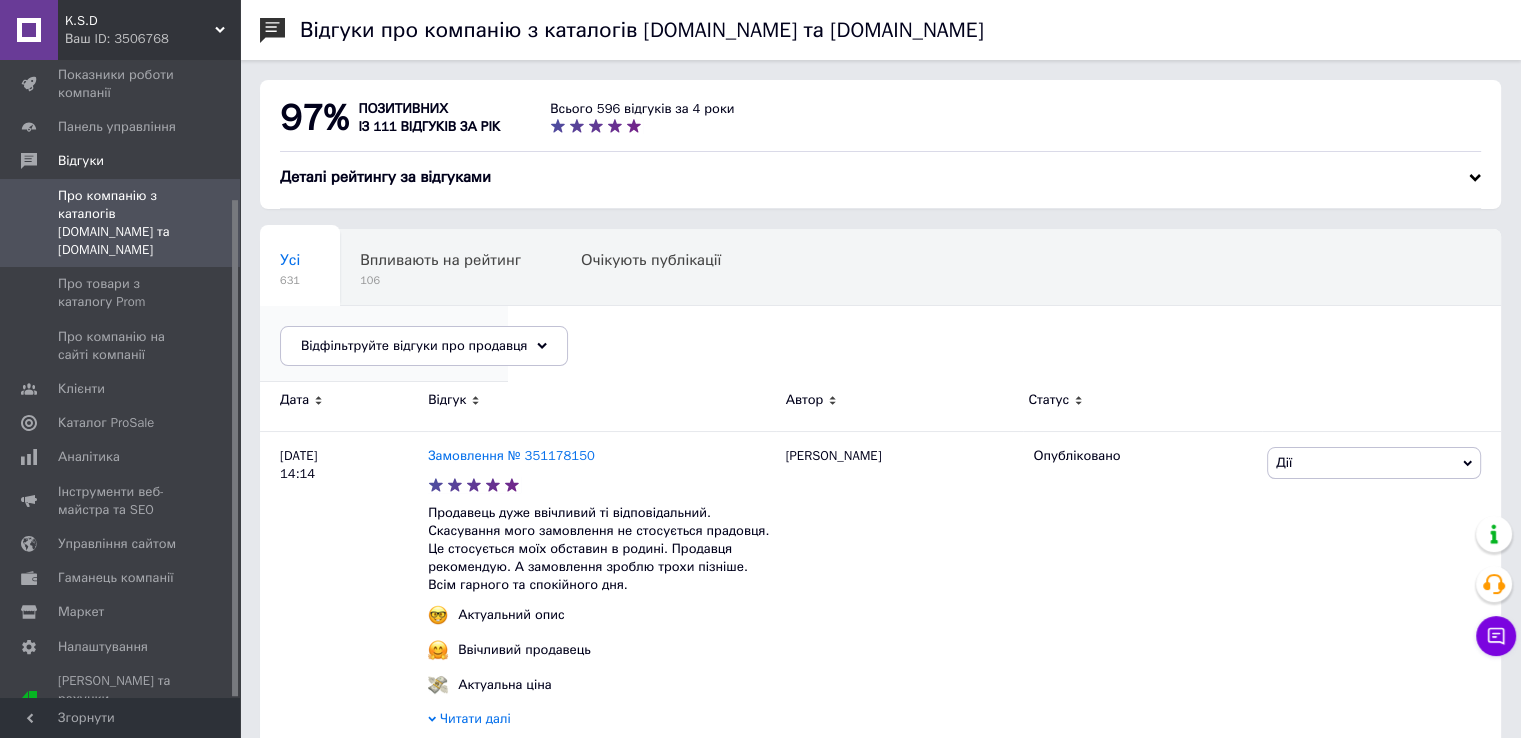 click on "Опубліковані без комен... 0" at bounding box center (384, 344) 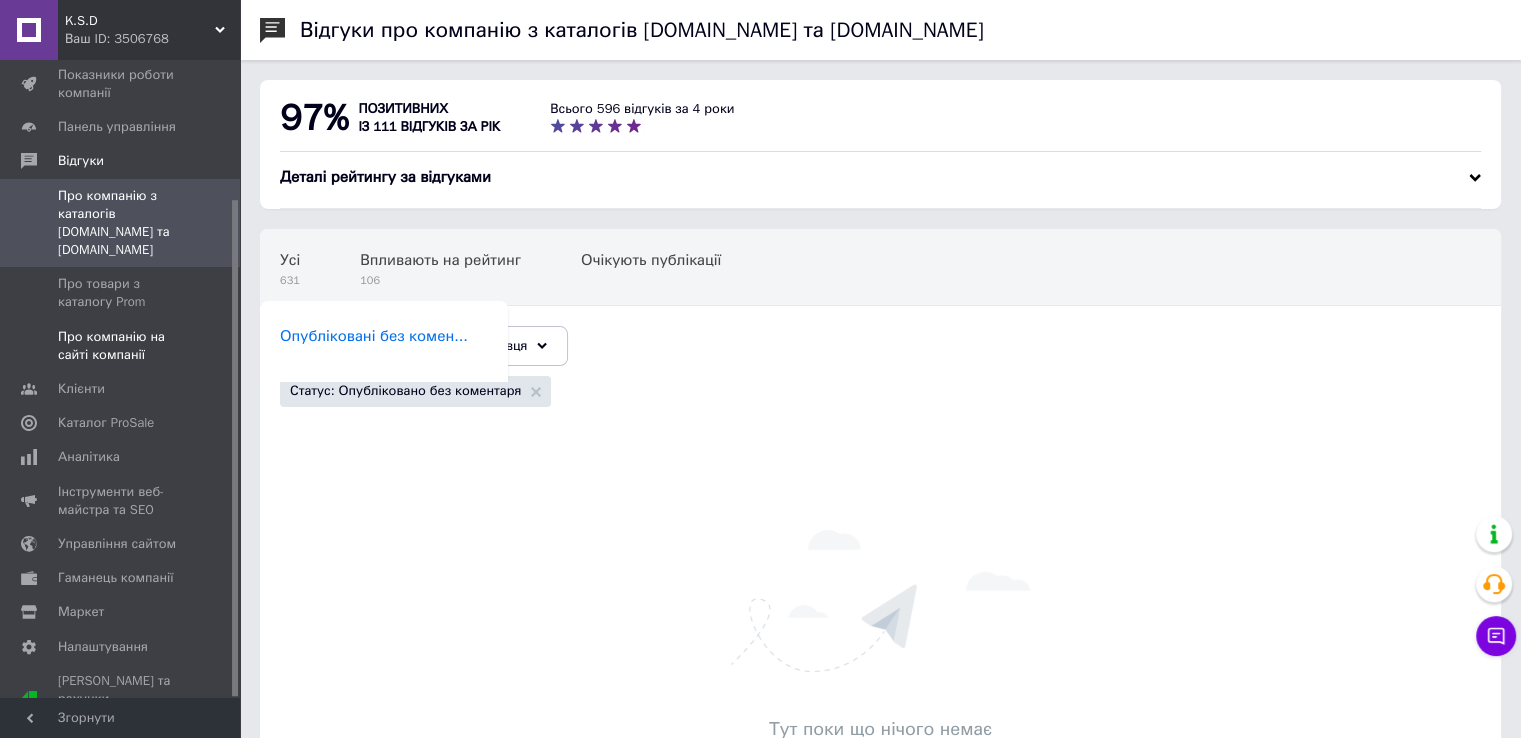 drag, startPoint x: 175, startPoint y: 333, endPoint x: 192, endPoint y: 336, distance: 17.262676 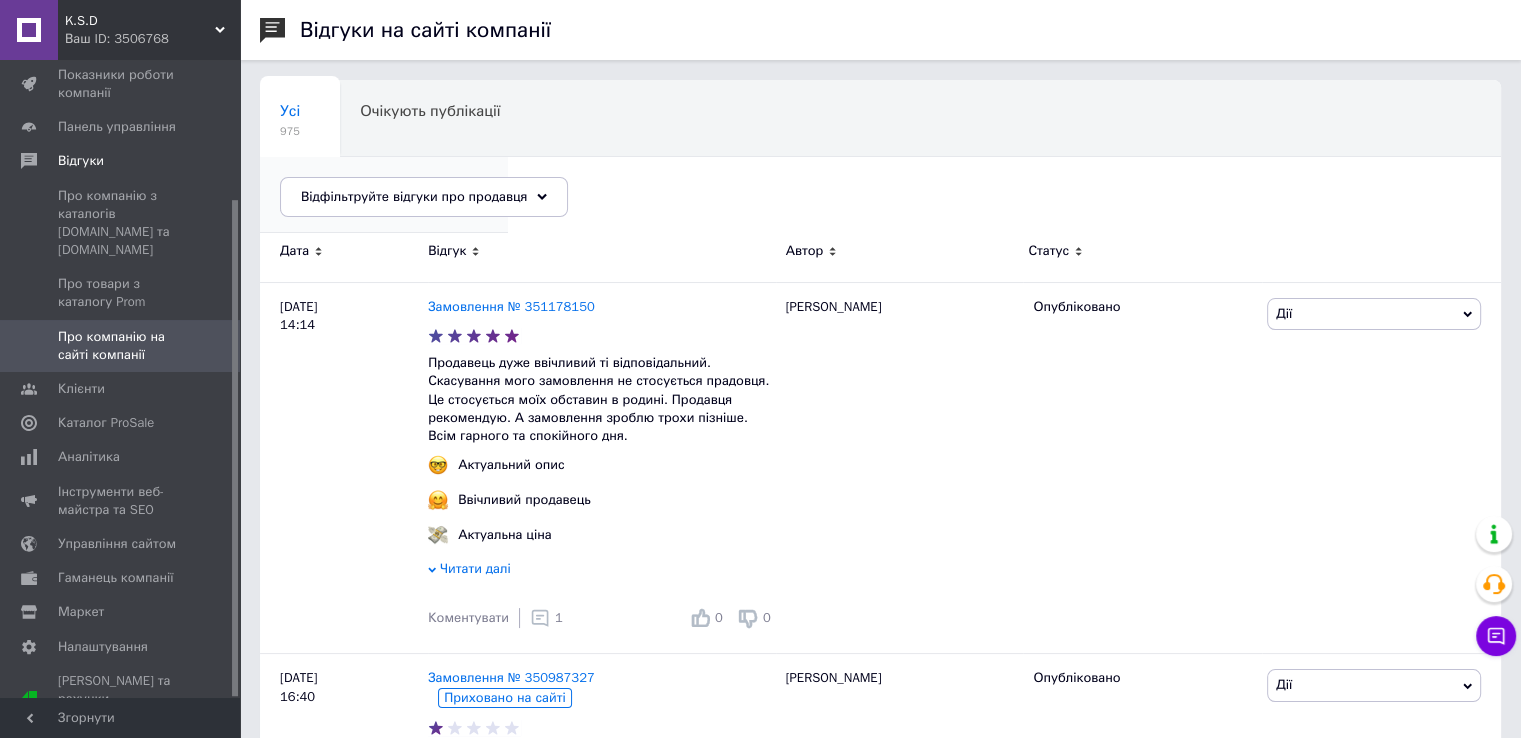 click on "Опубліковані без комен..." at bounding box center (374, 187) 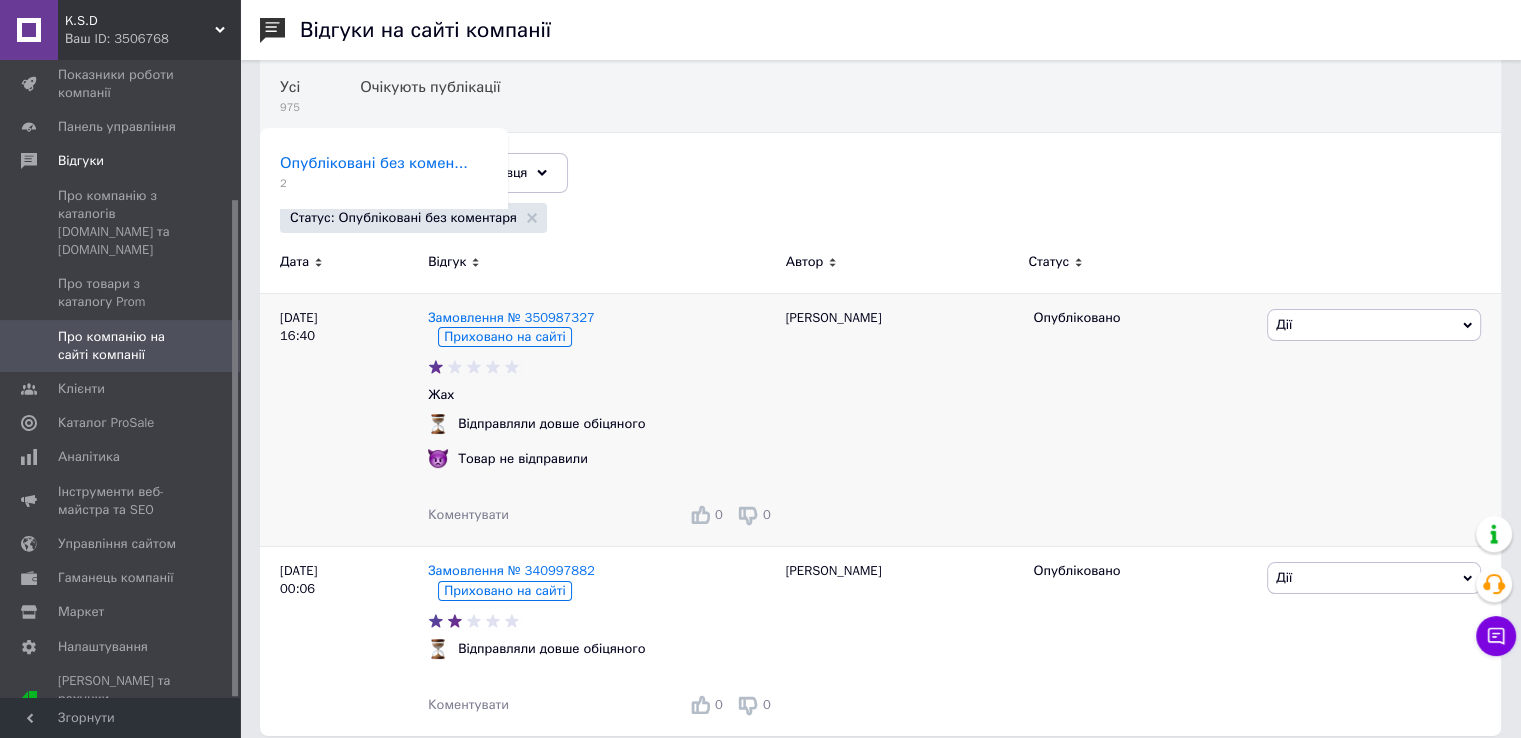 scroll, scrollTop: 46, scrollLeft: 0, axis: vertical 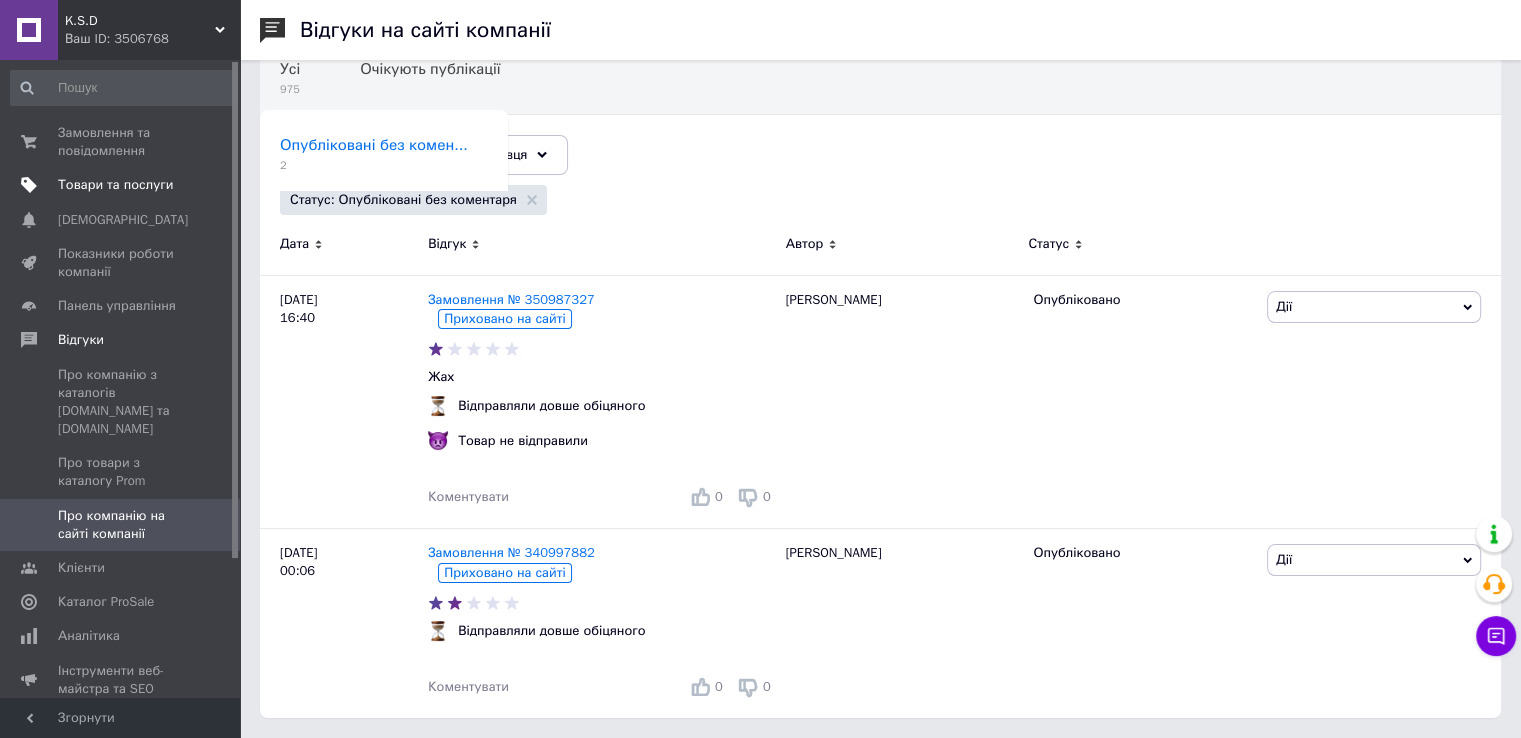 click on "Товари та послуги" at bounding box center [115, 185] 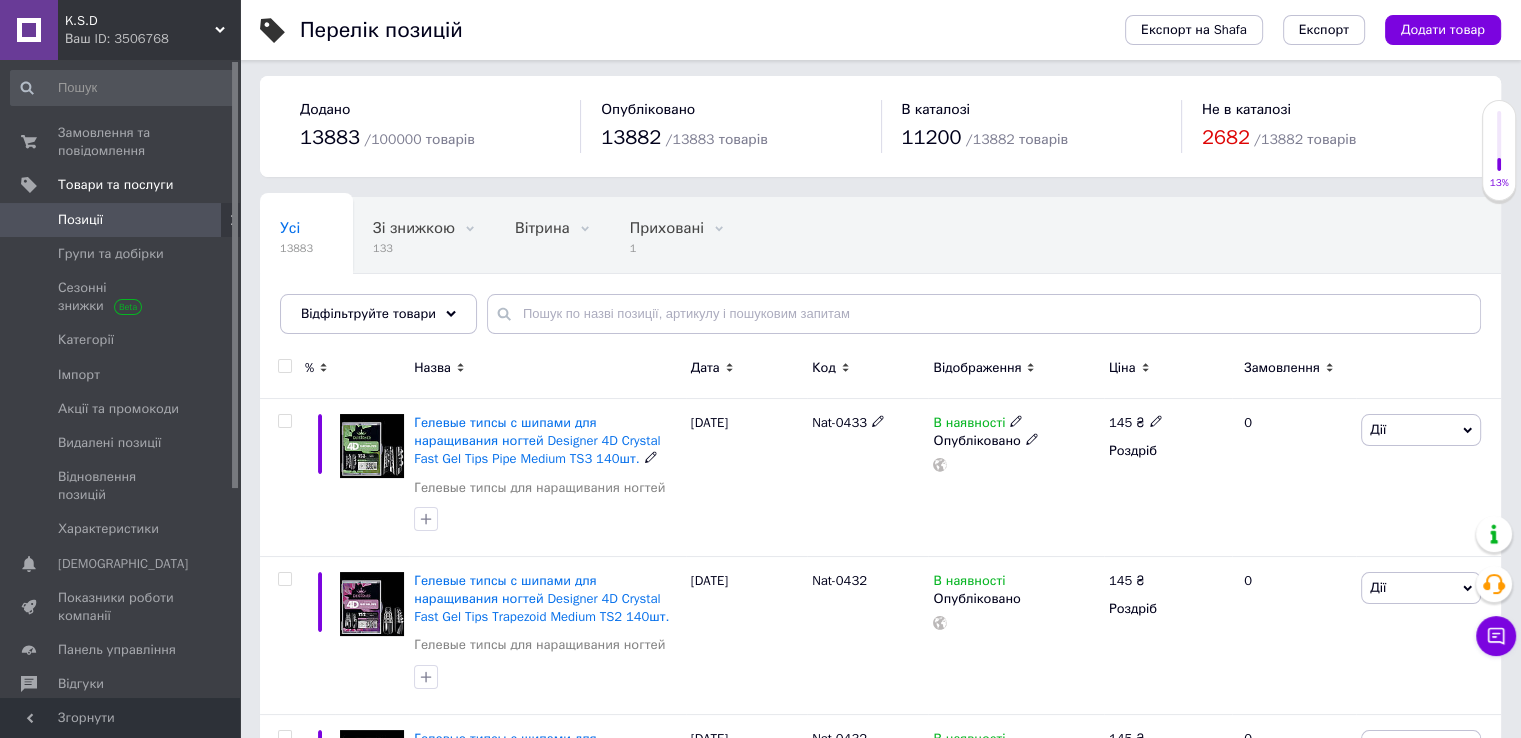 scroll, scrollTop: 0, scrollLeft: 0, axis: both 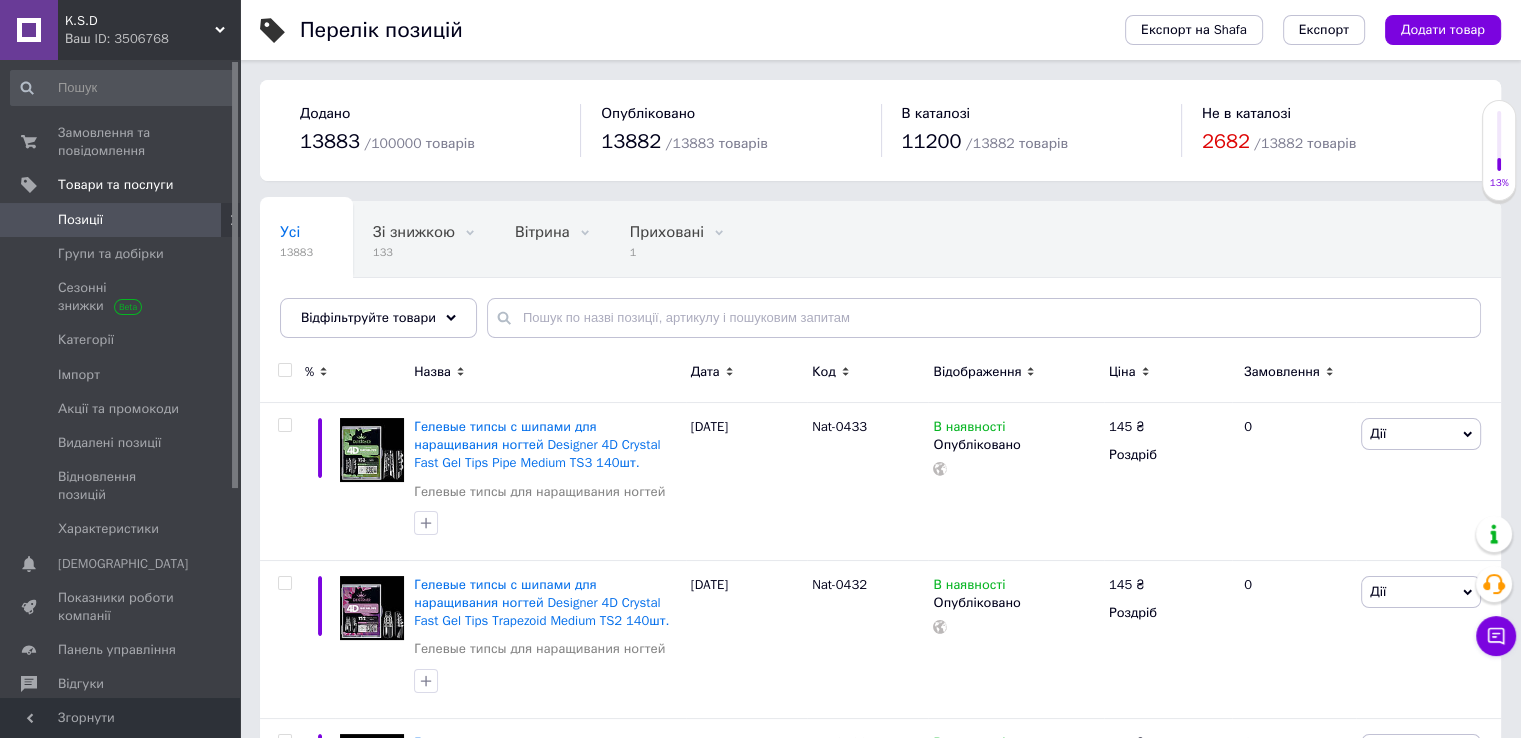 click on "K.S.D" at bounding box center [140, 21] 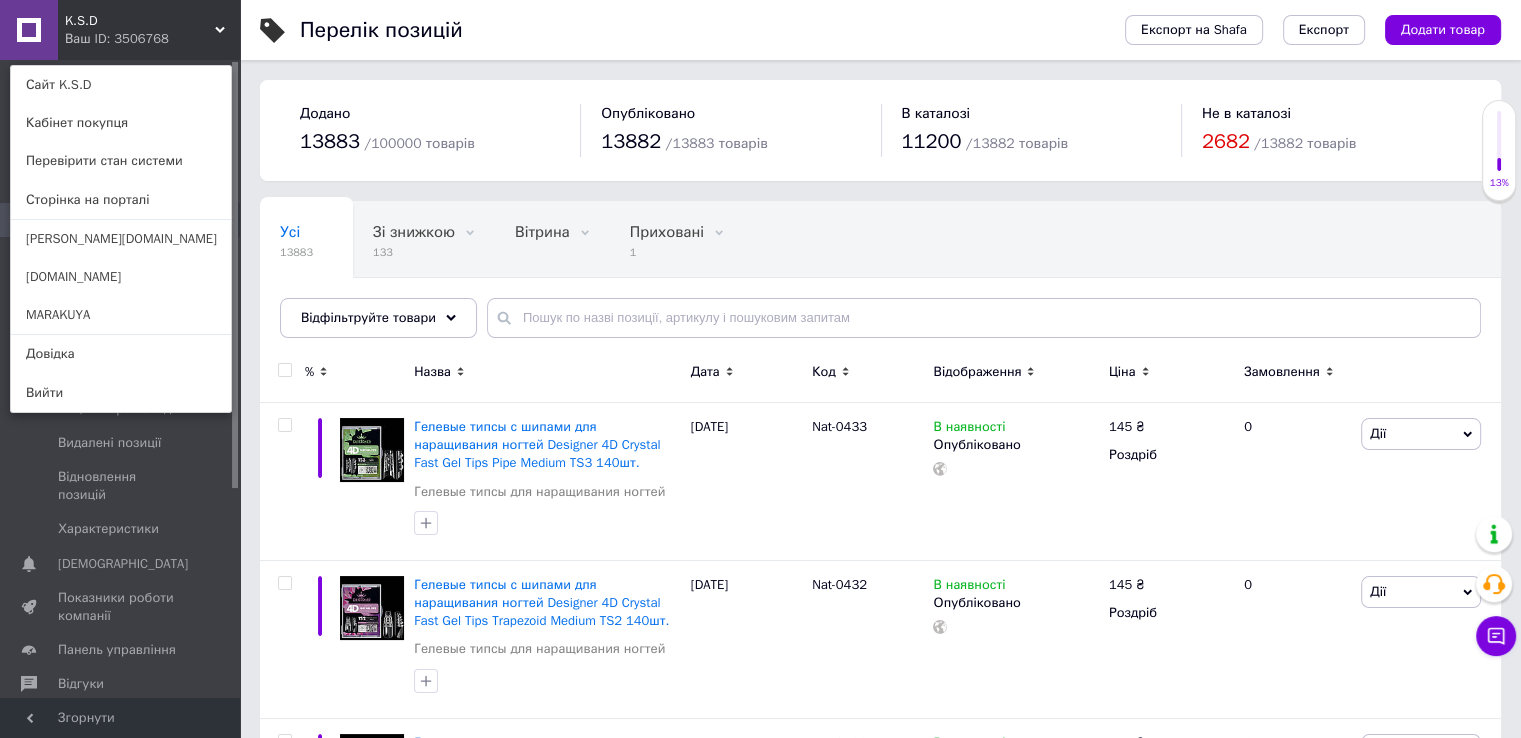 click on "mary-shop.in.ua" at bounding box center [121, 239] 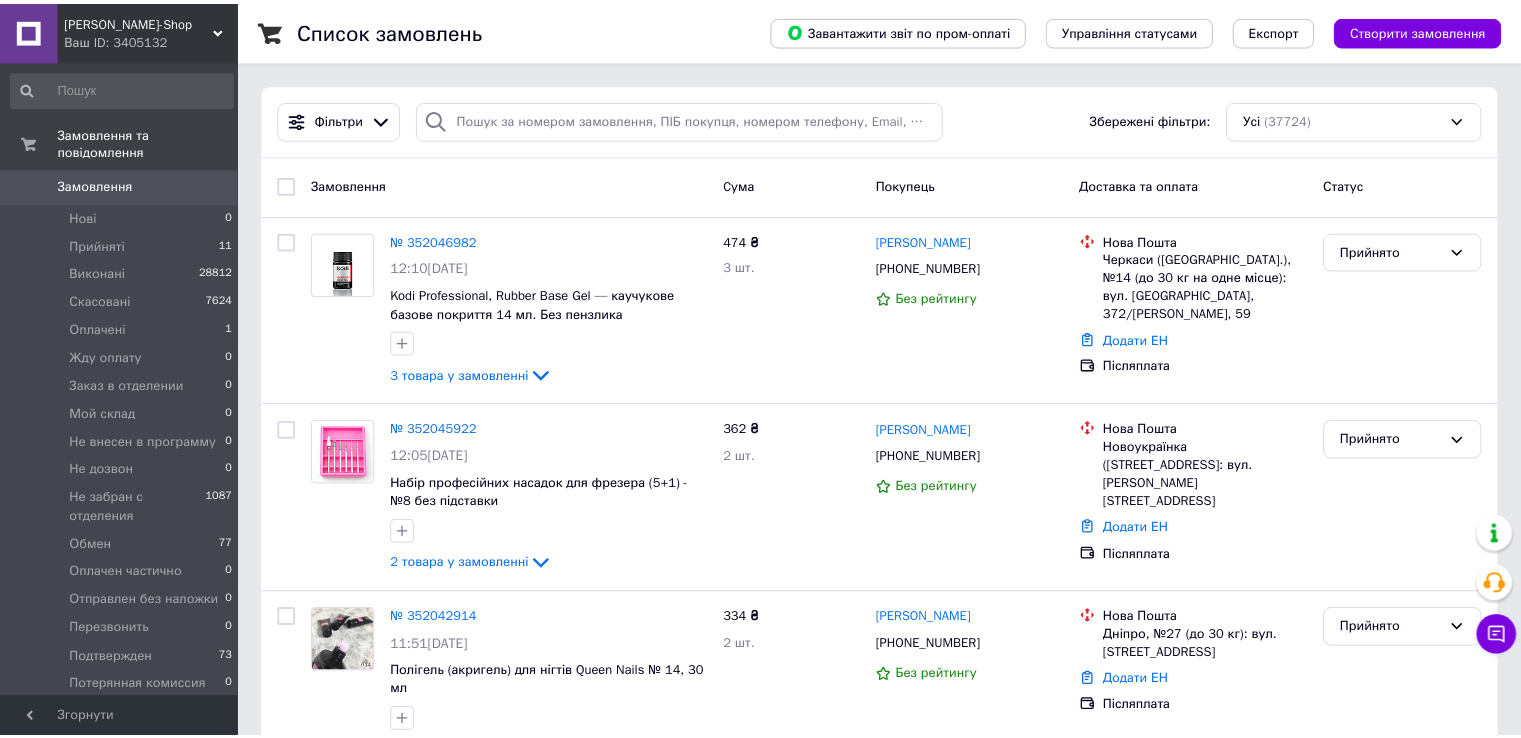 scroll, scrollTop: 0, scrollLeft: 0, axis: both 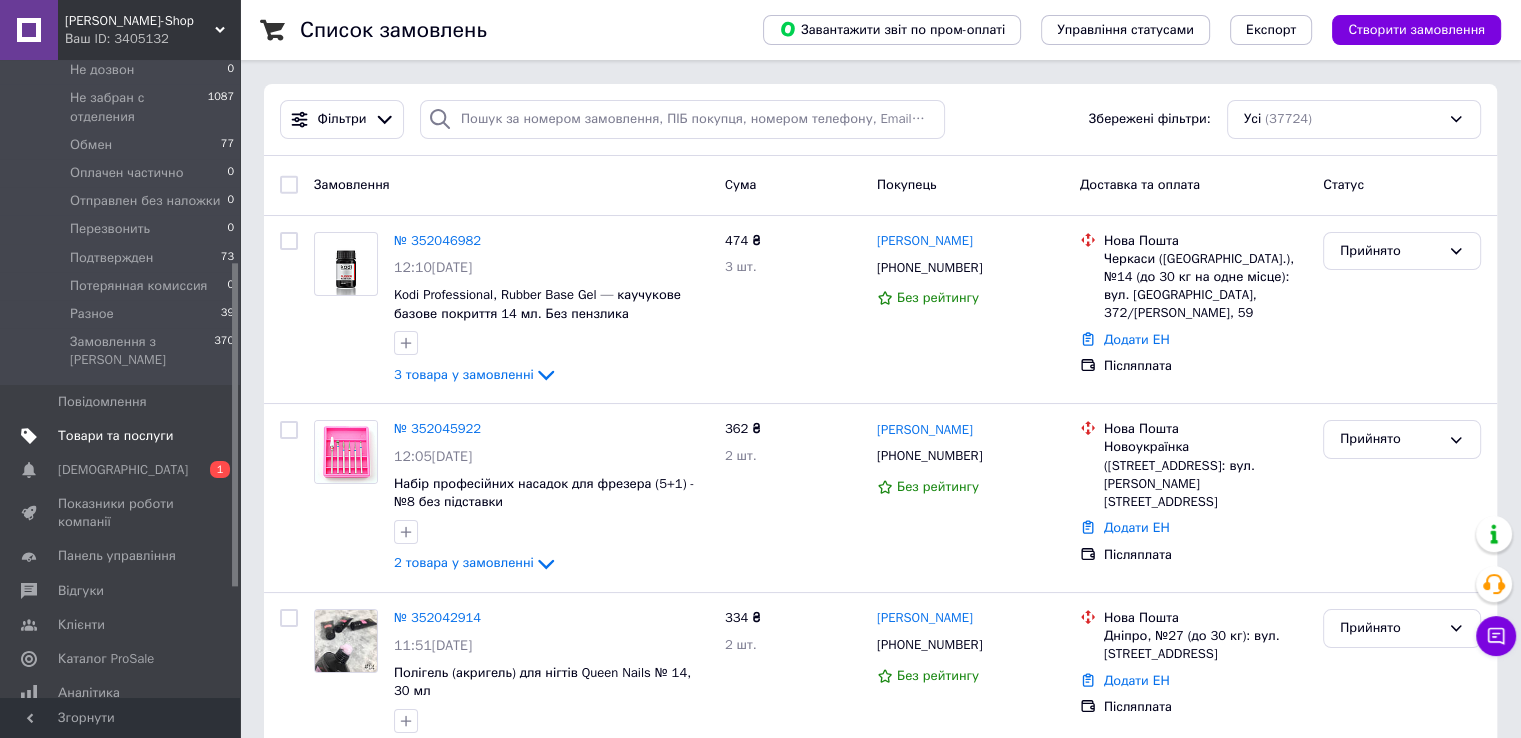 click on "Товари та послуги" at bounding box center [115, 436] 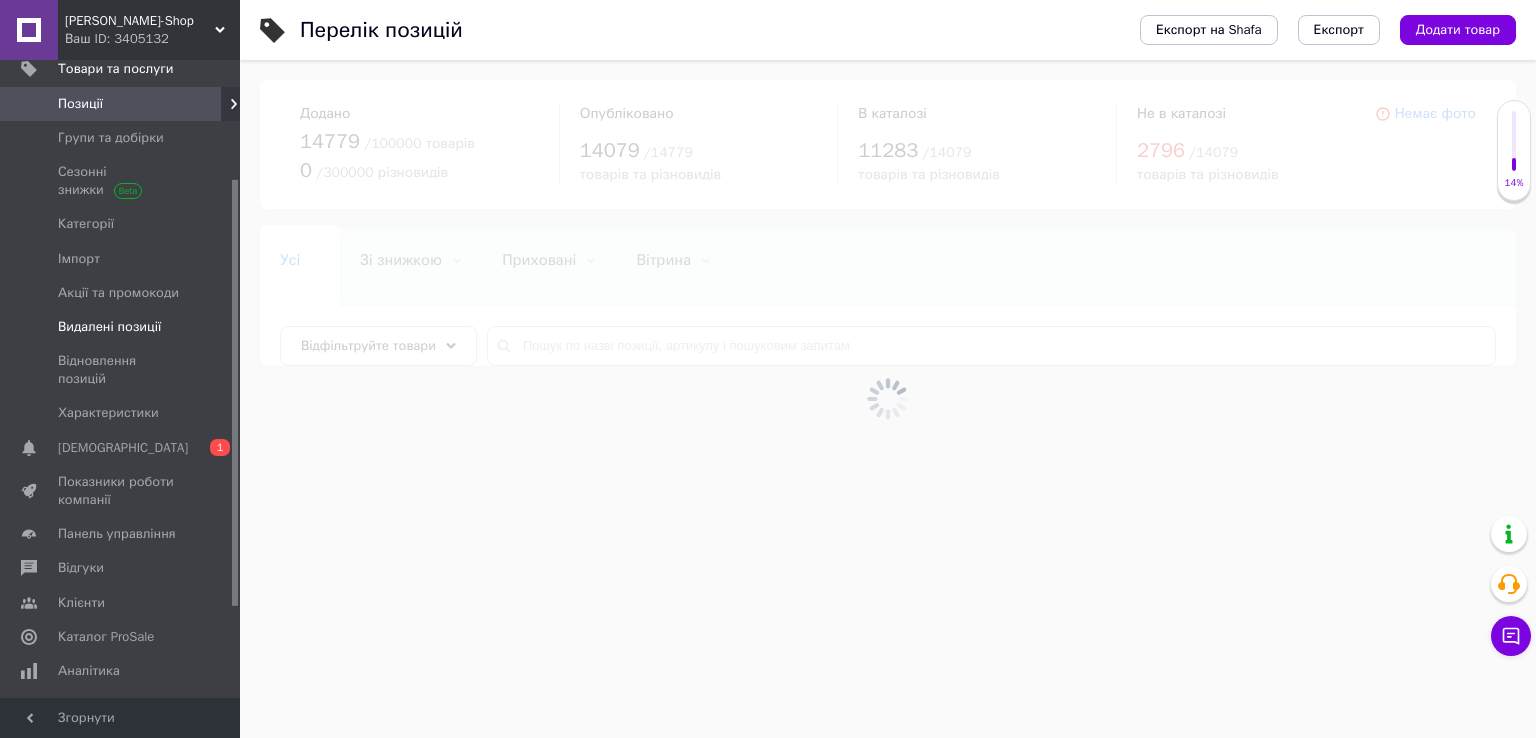 scroll, scrollTop: 111, scrollLeft: 0, axis: vertical 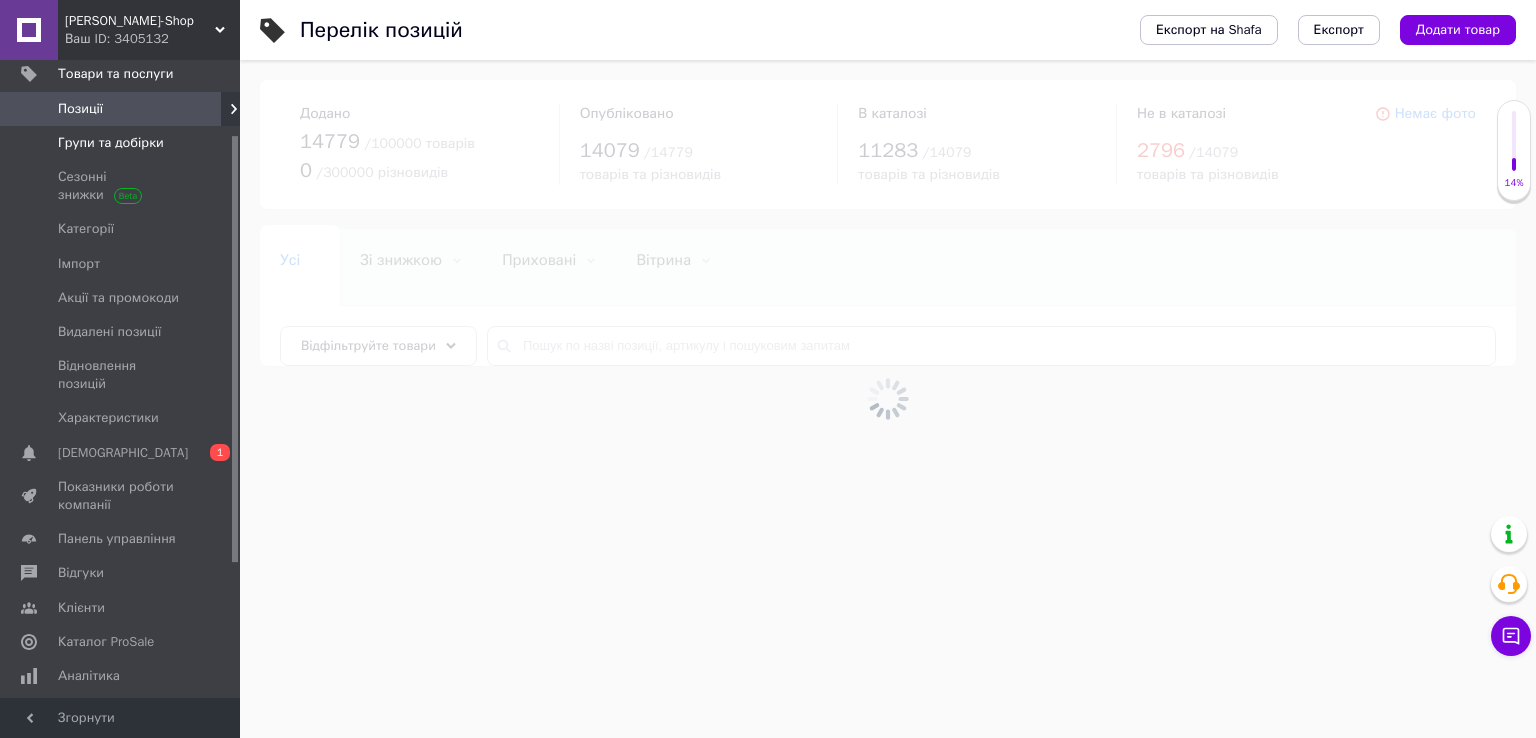 click on "Групи та добірки" at bounding box center [111, 143] 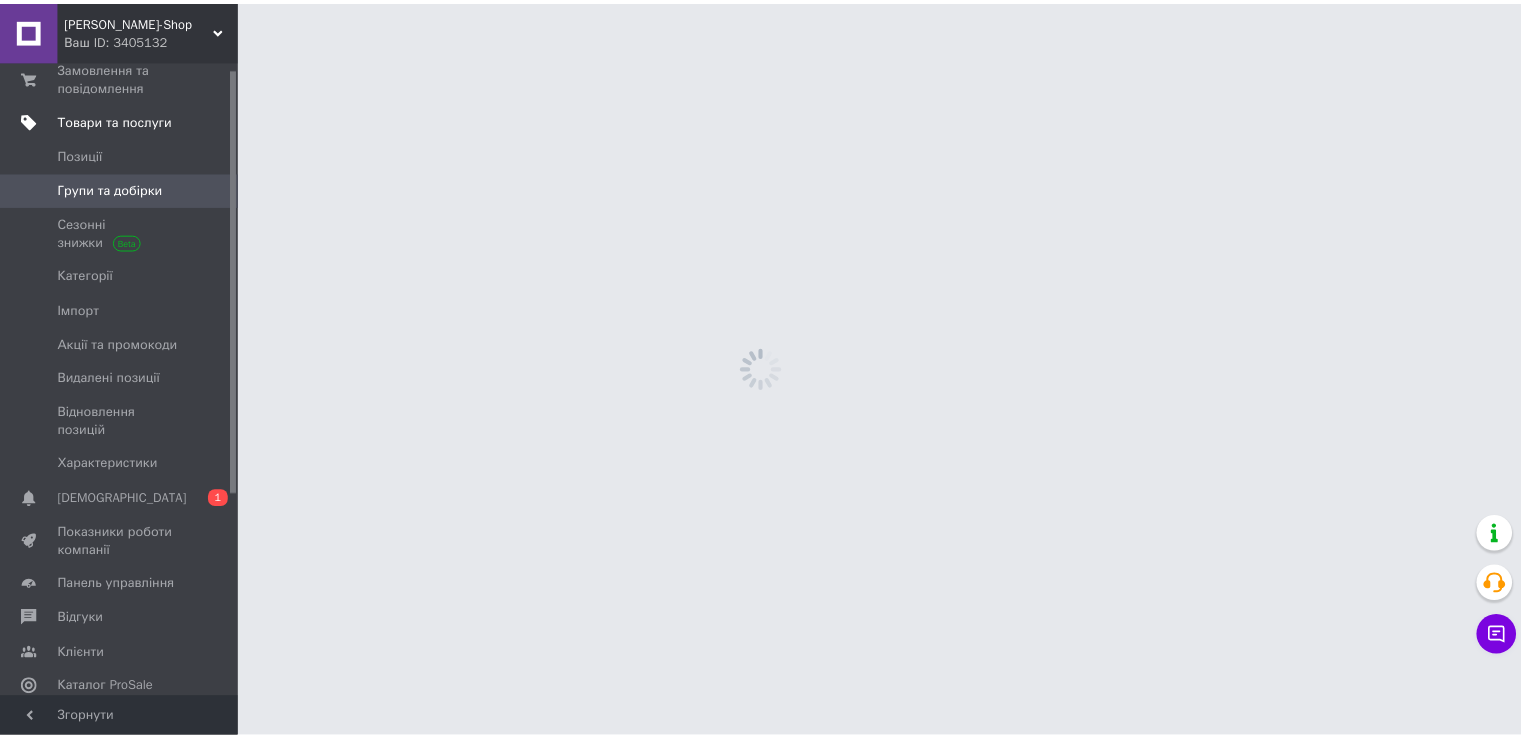 scroll, scrollTop: 0, scrollLeft: 0, axis: both 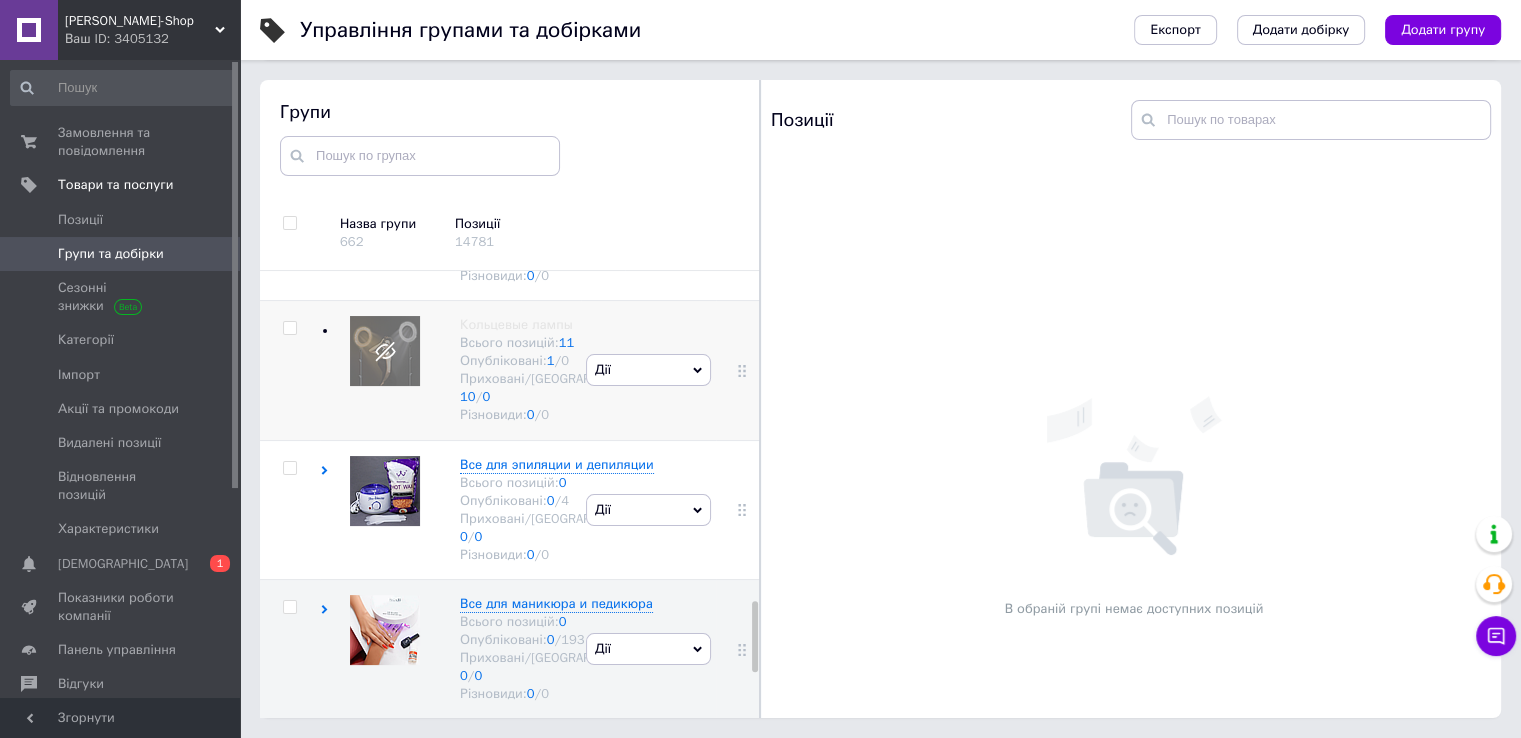 click on "Кольцевые лампы Всього позицій:  11 Опубліковані:  1  /  0 Приховані/Видалені:  10  /  0 Різновиди:  0  /  0" at bounding box center [450, 370] 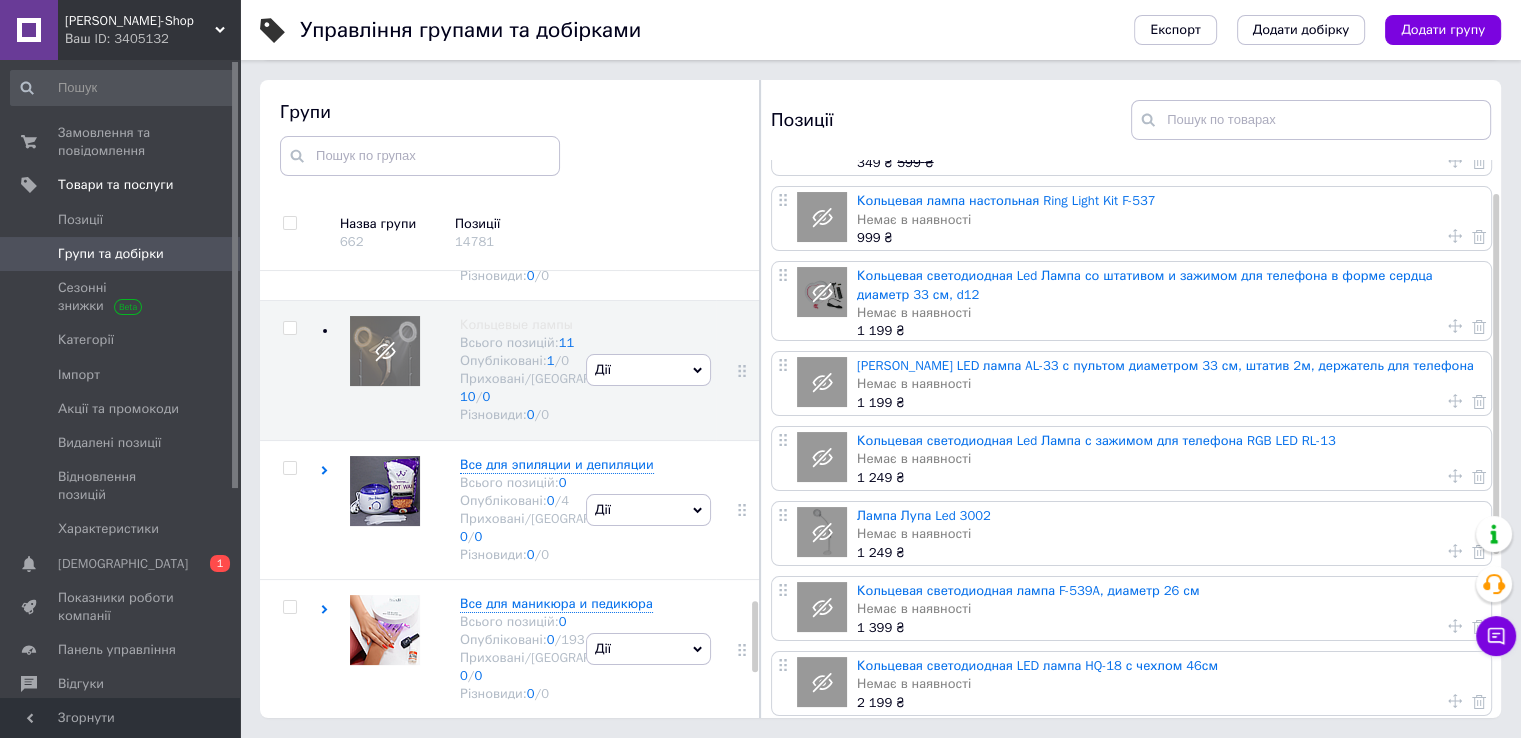 scroll, scrollTop: 0, scrollLeft: 0, axis: both 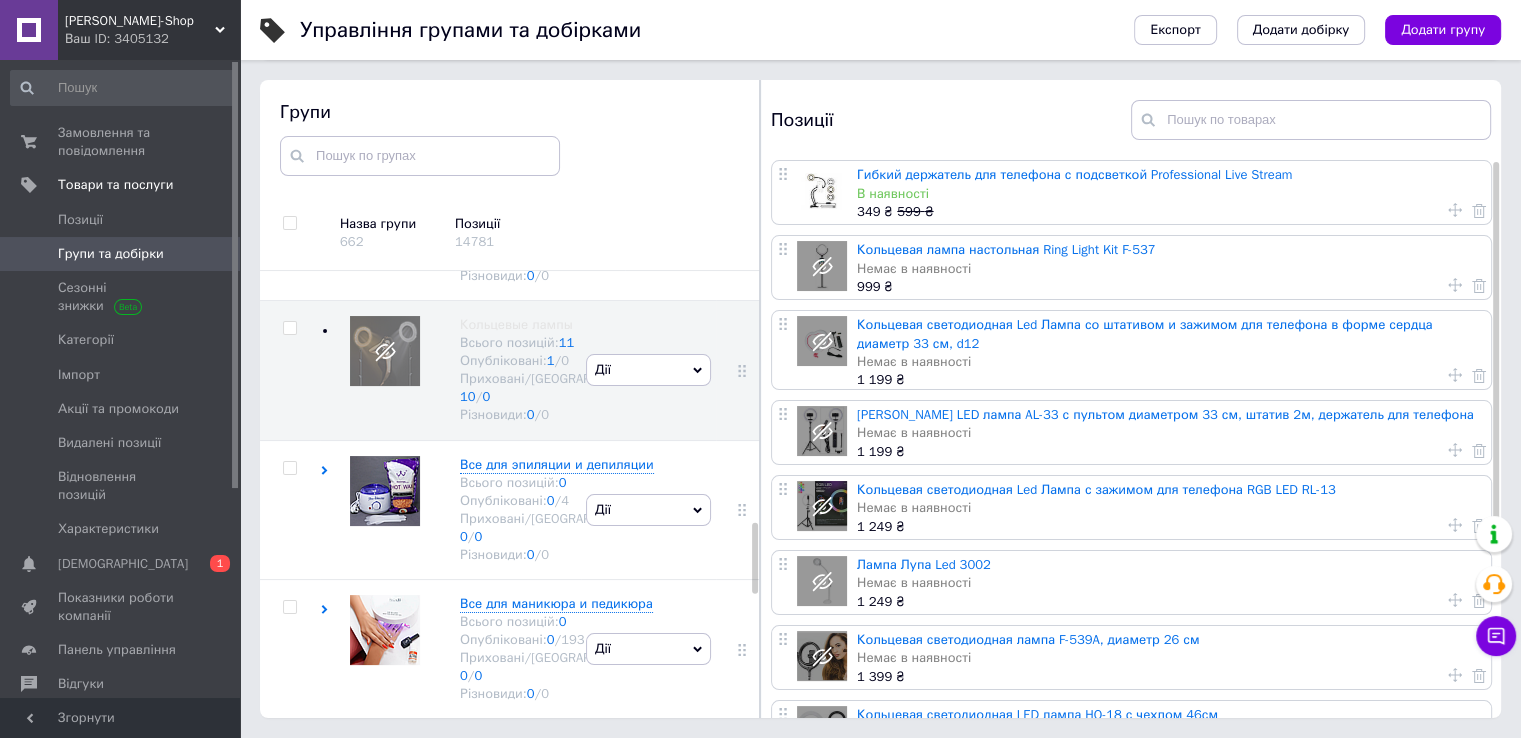click on "Дії Приховати групу Редагувати групу Додати підгрупу Додати товар Видалити групу" at bounding box center (648, 73) 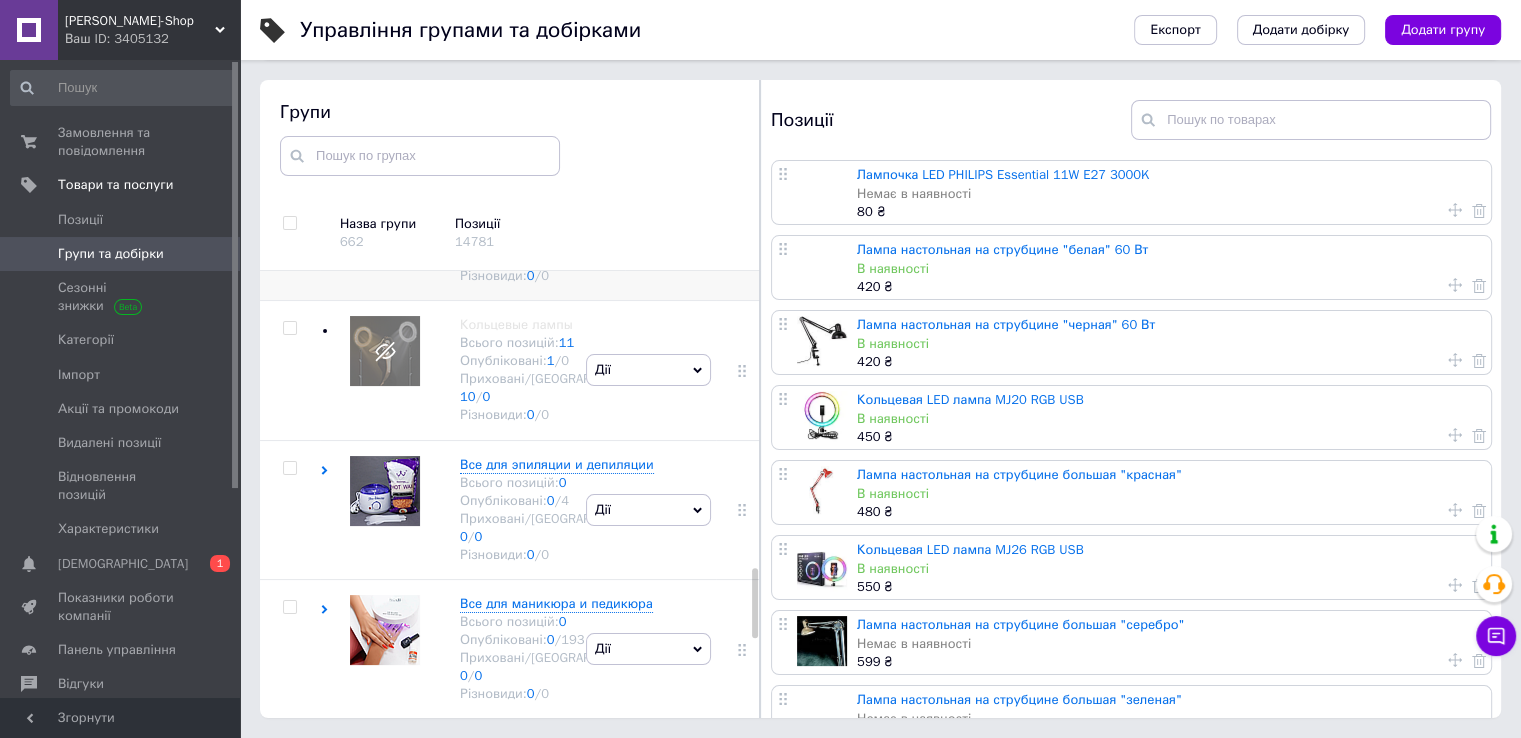 scroll, scrollTop: 2030, scrollLeft: 0, axis: vertical 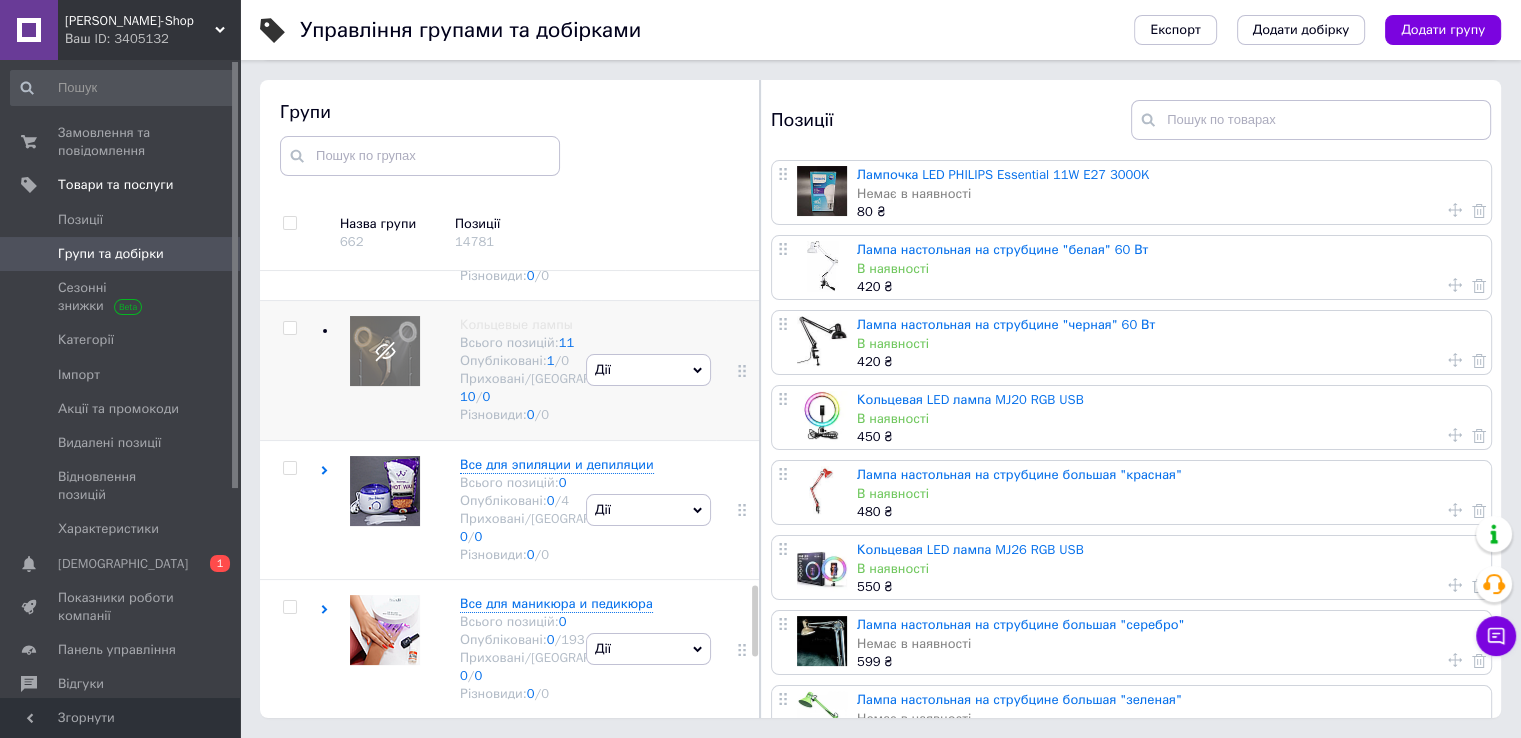 click on "Дії Опублікувати групу Редагувати групу Додати підгрупу Додати товар Видалити групу" at bounding box center (648, 370) 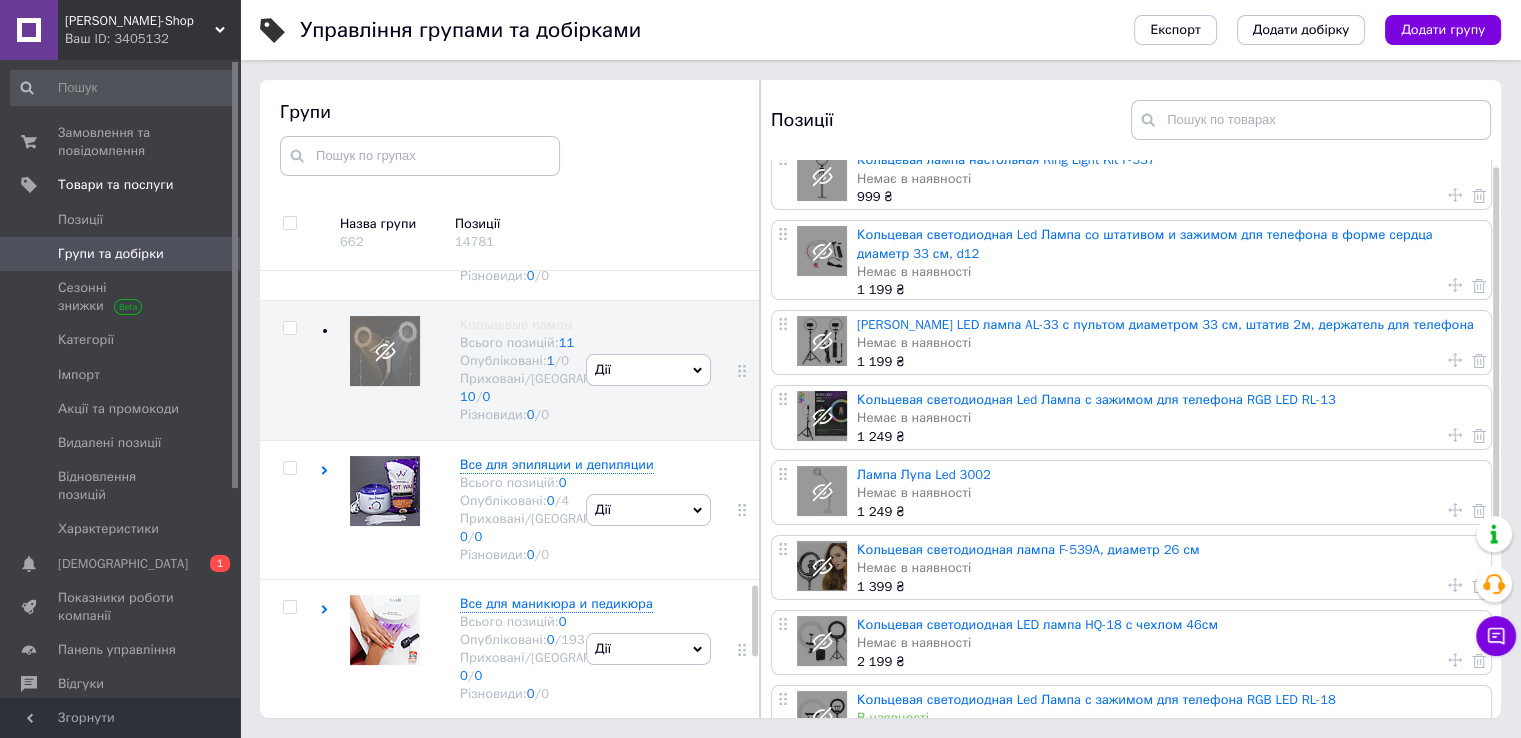 scroll, scrollTop: 300, scrollLeft: 0, axis: vertical 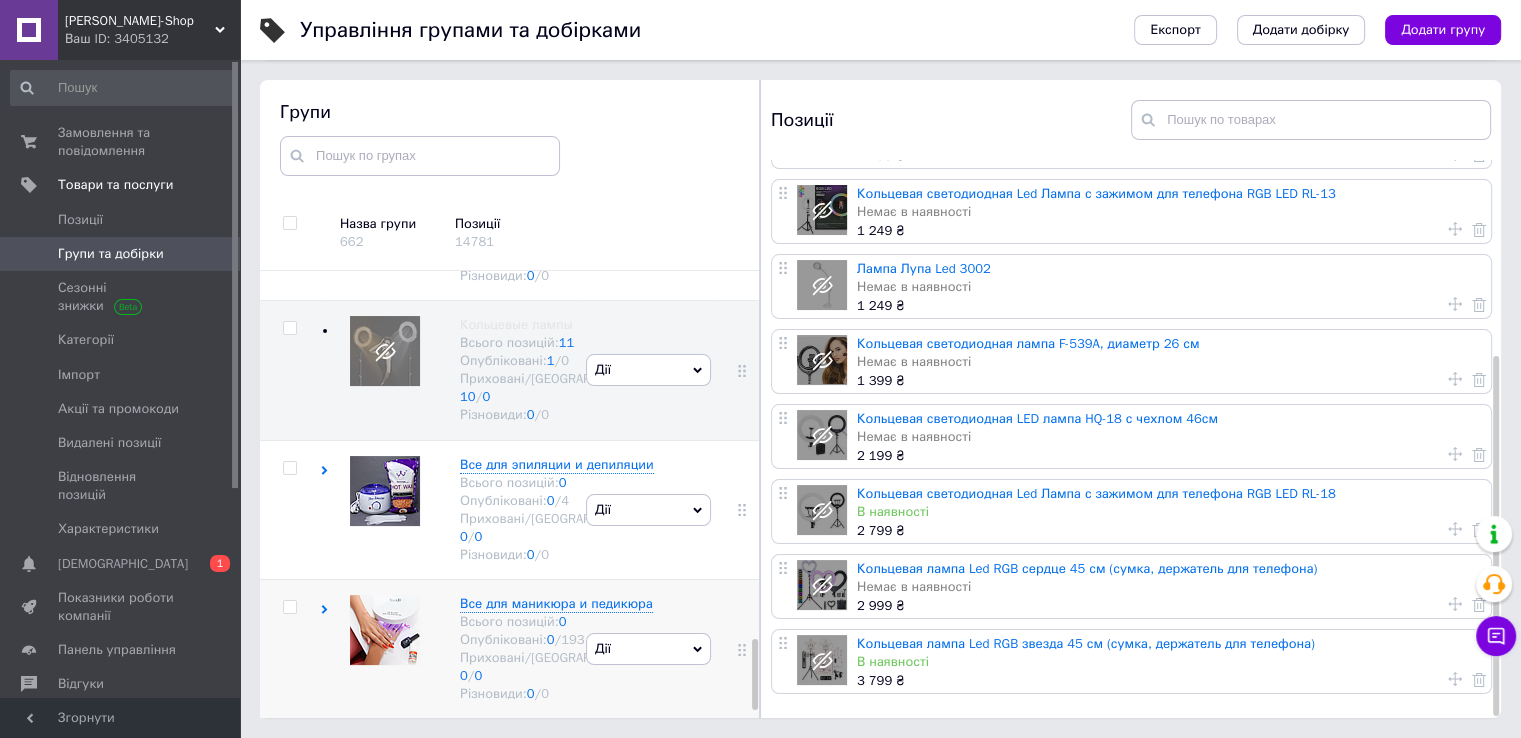 click 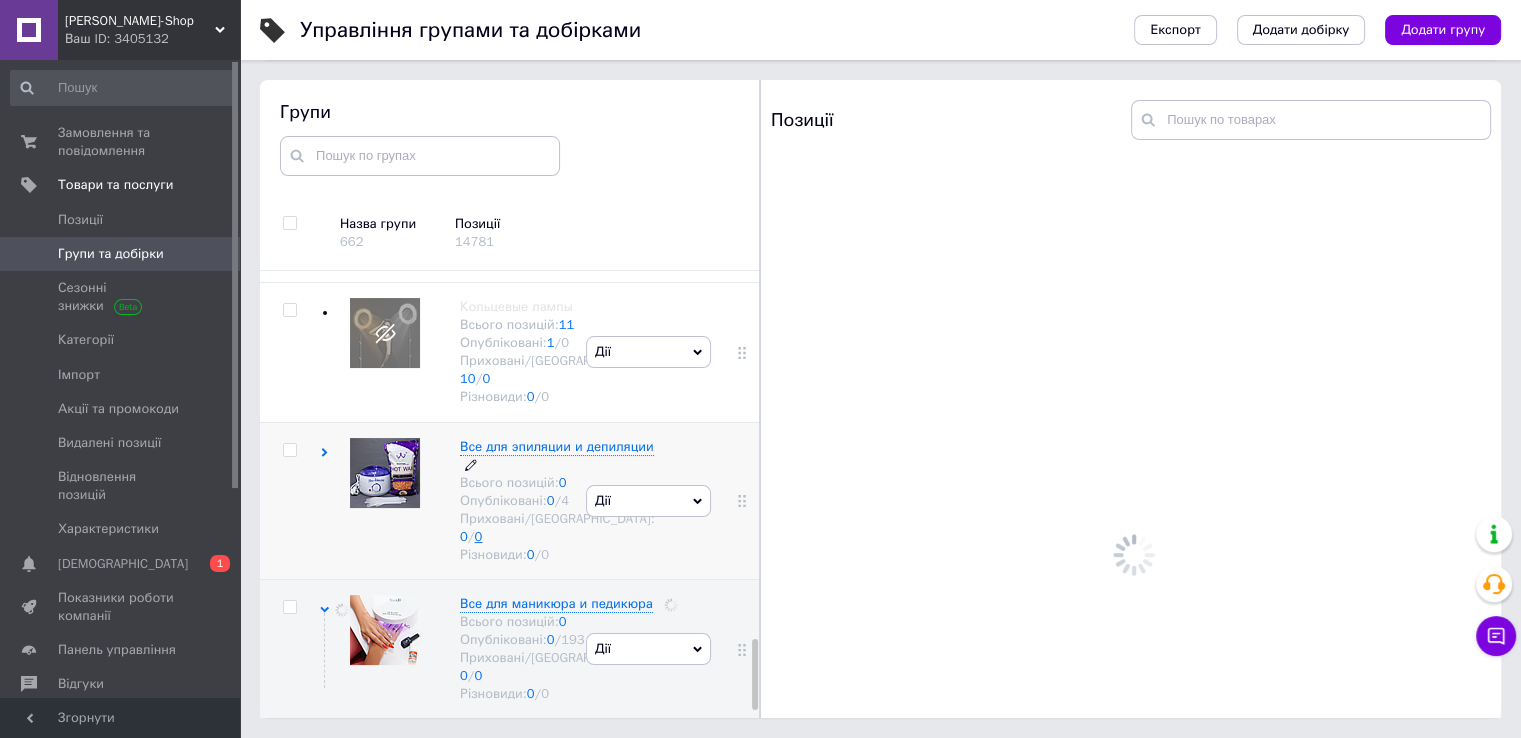 scroll, scrollTop: 0, scrollLeft: 0, axis: both 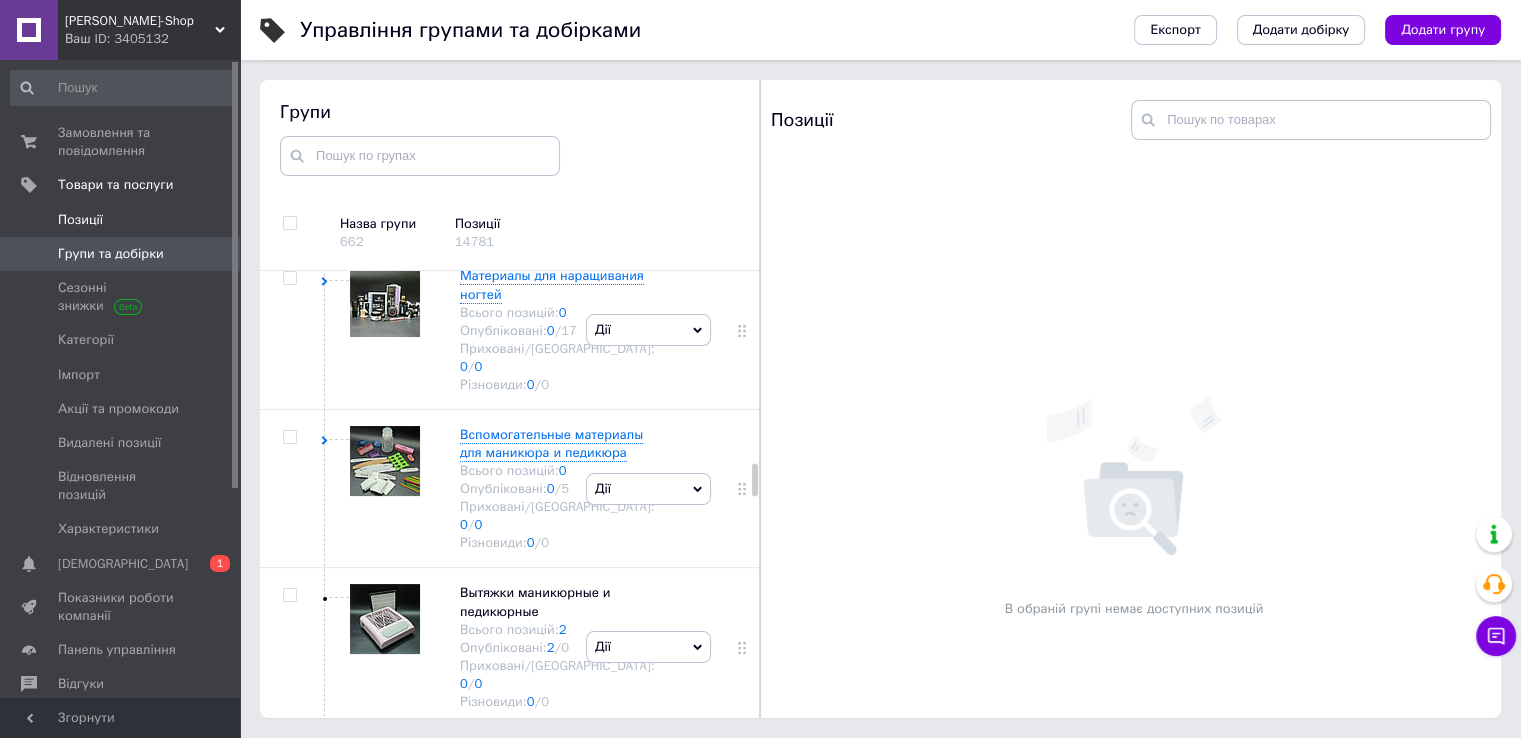 click on "Позиції" at bounding box center [80, 220] 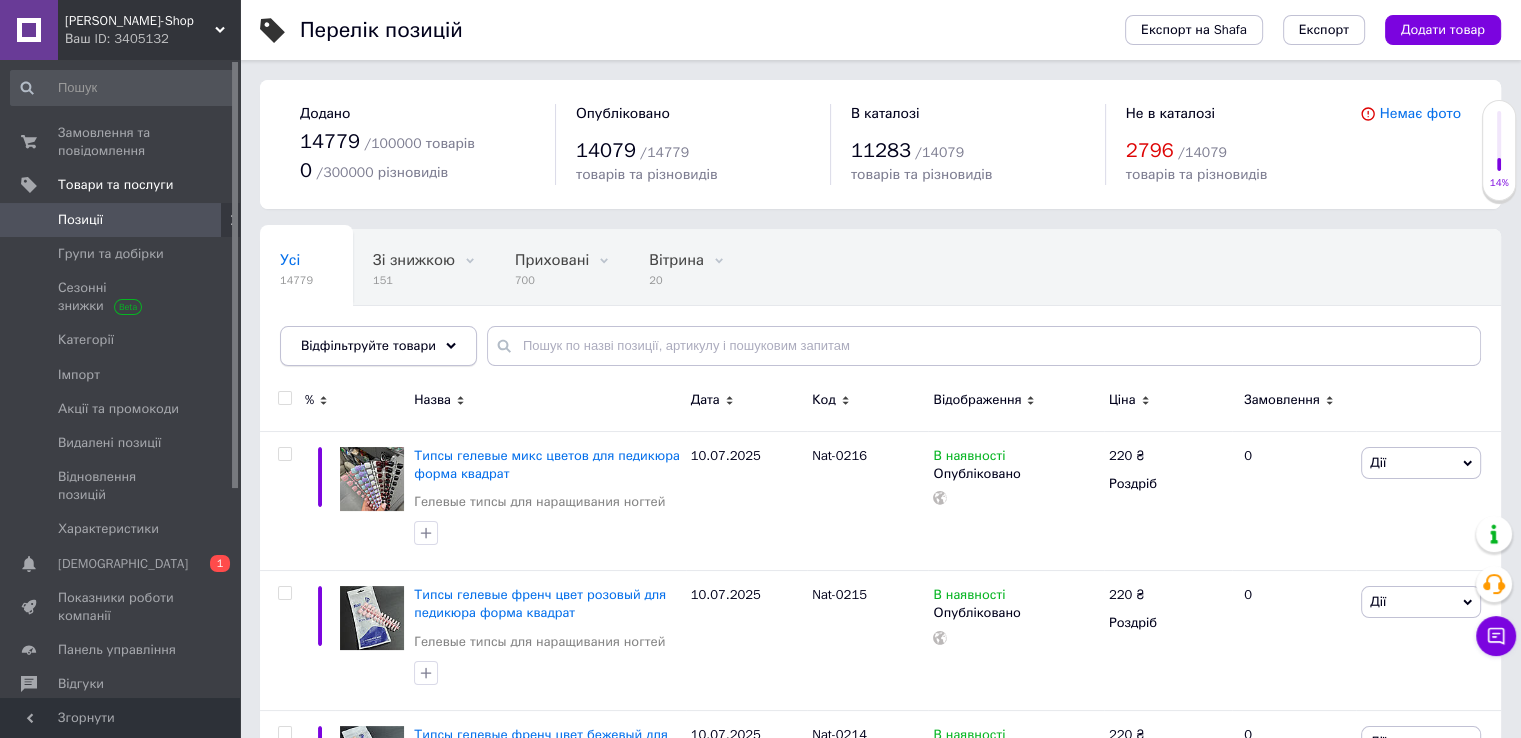 click on "Відфільтруйте товари" at bounding box center [368, 345] 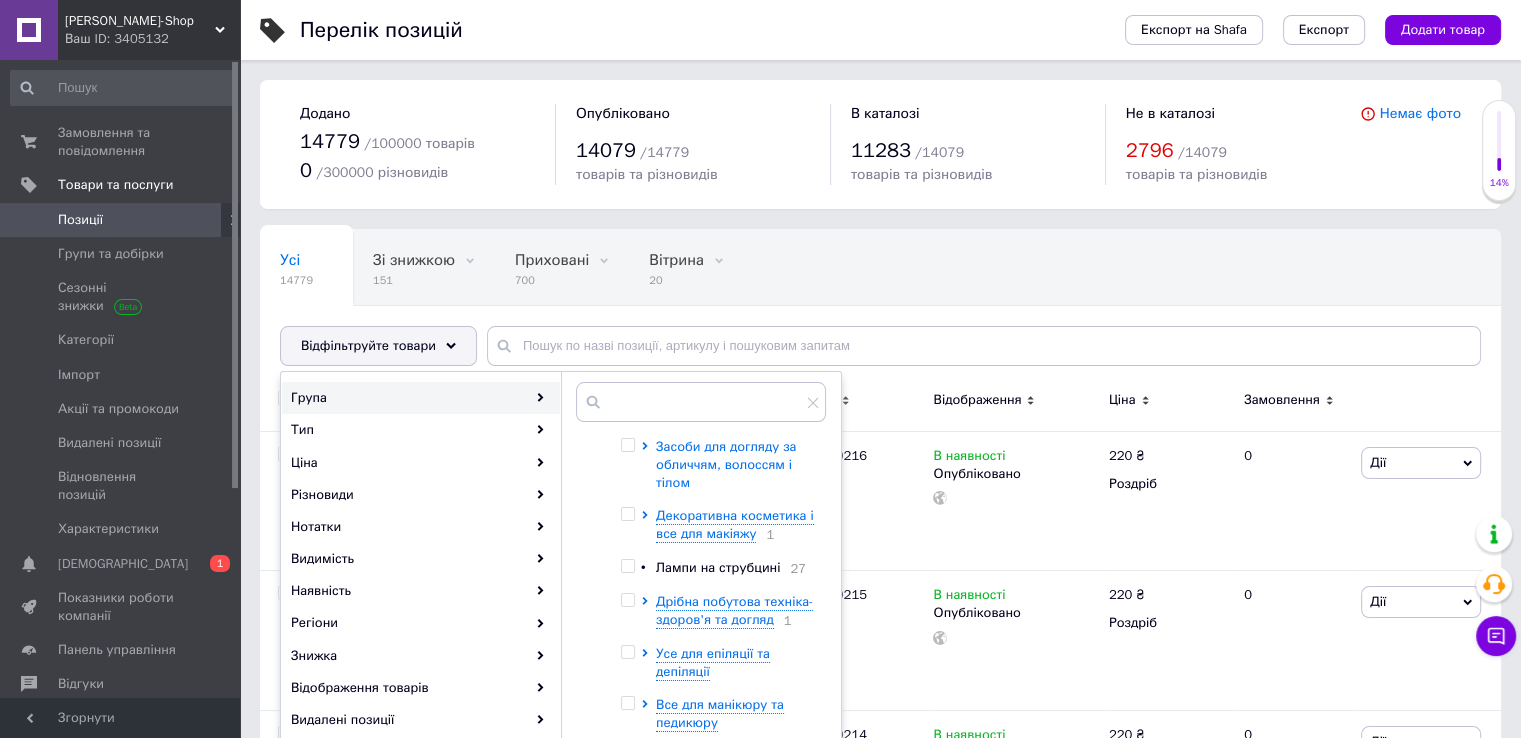 scroll, scrollTop: 327, scrollLeft: 0, axis: vertical 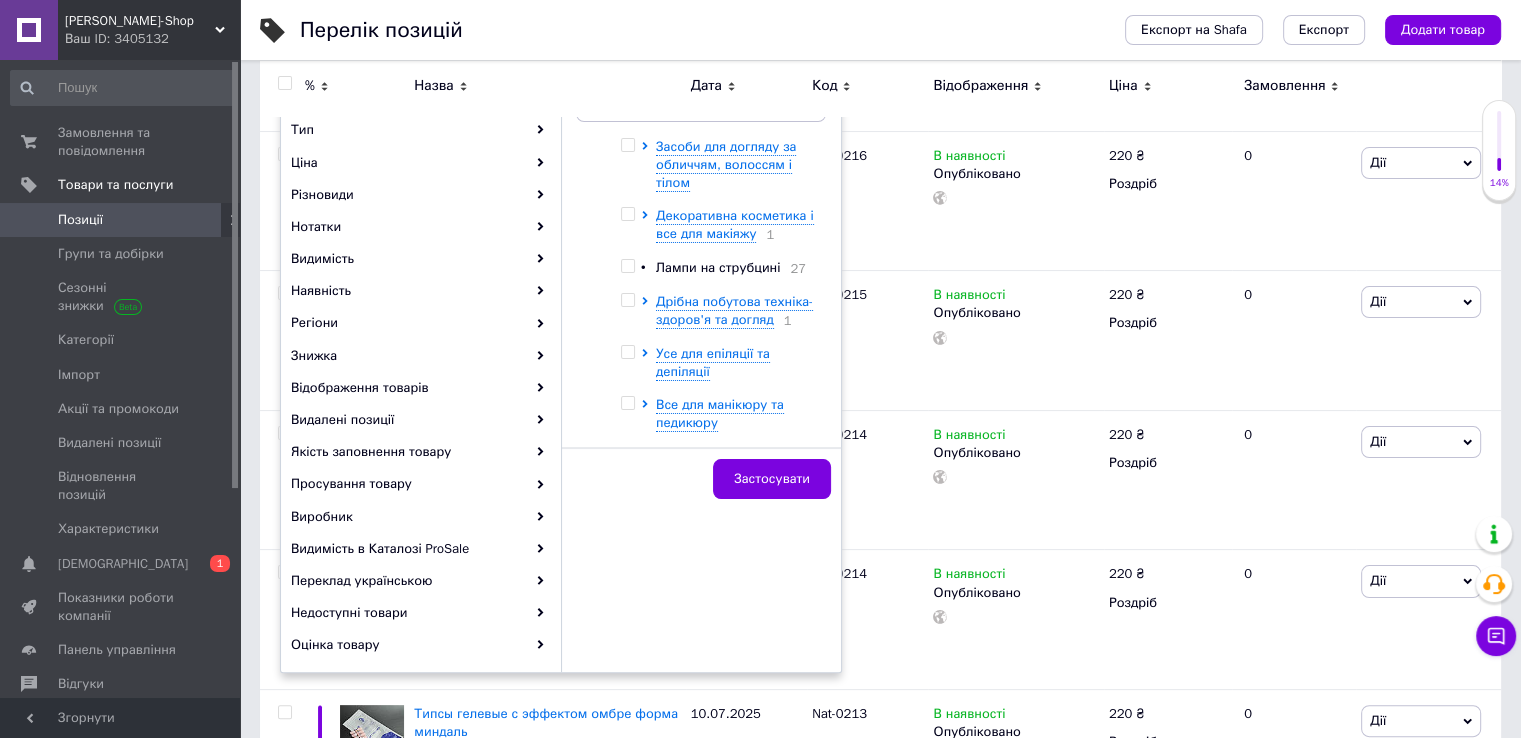 click at bounding box center [627, 403] 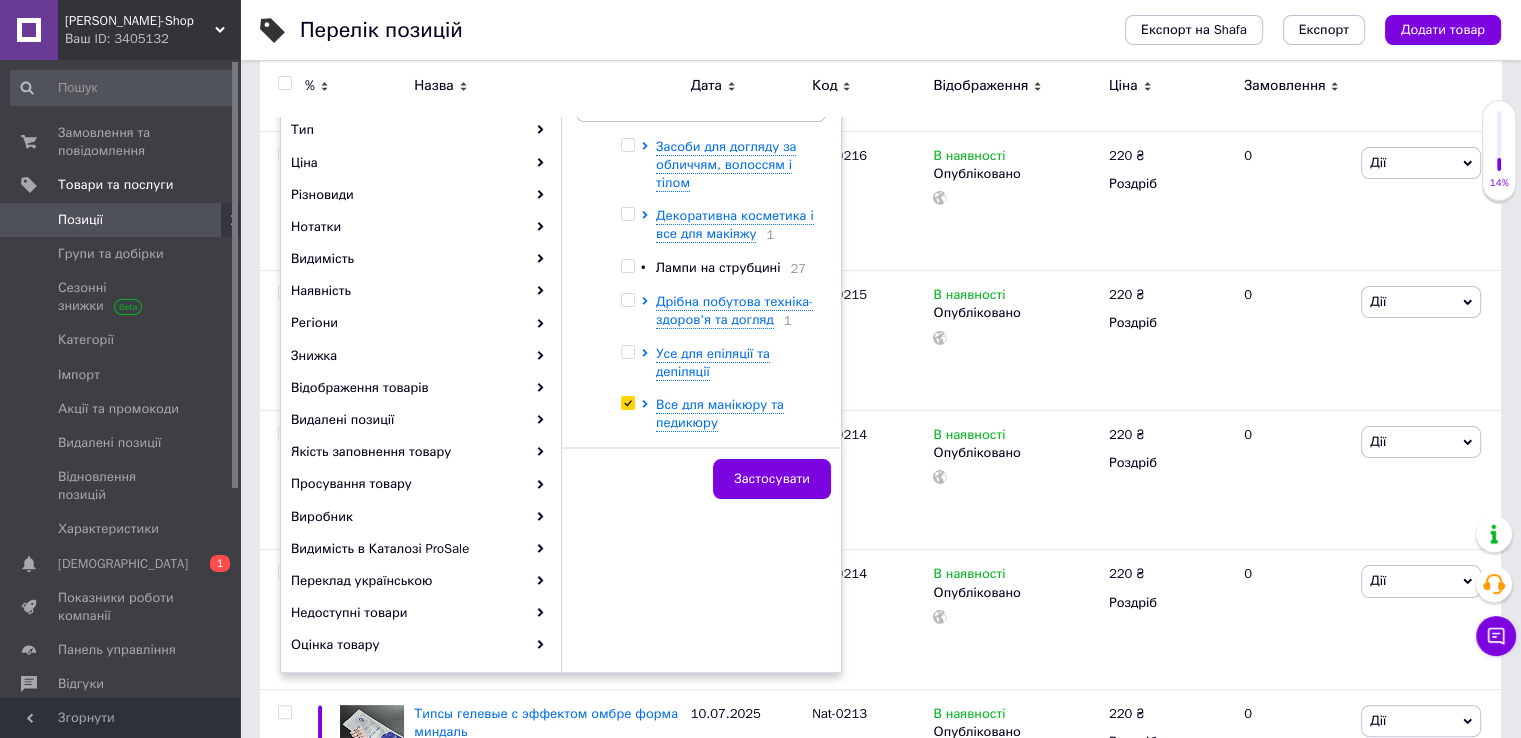 checkbox on "true" 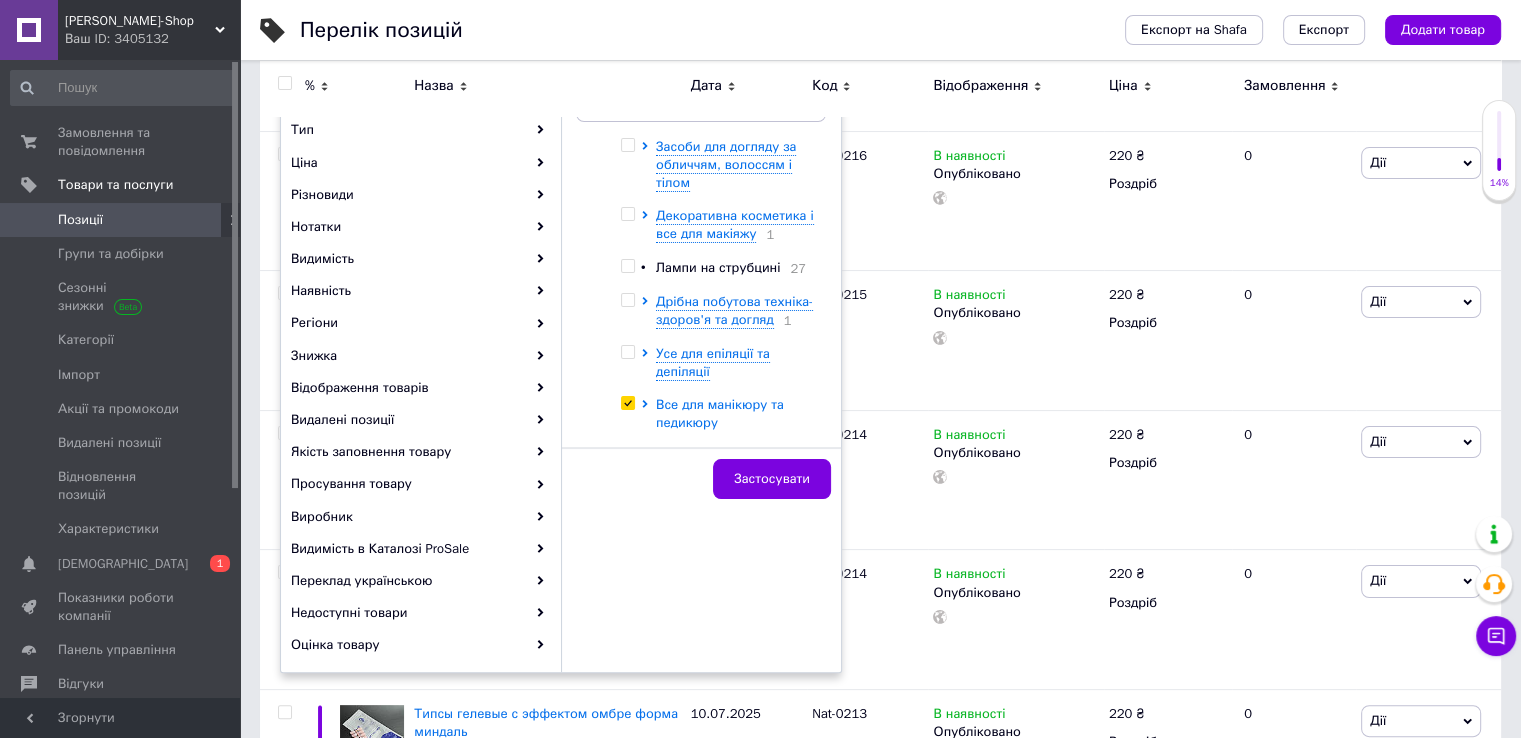 click 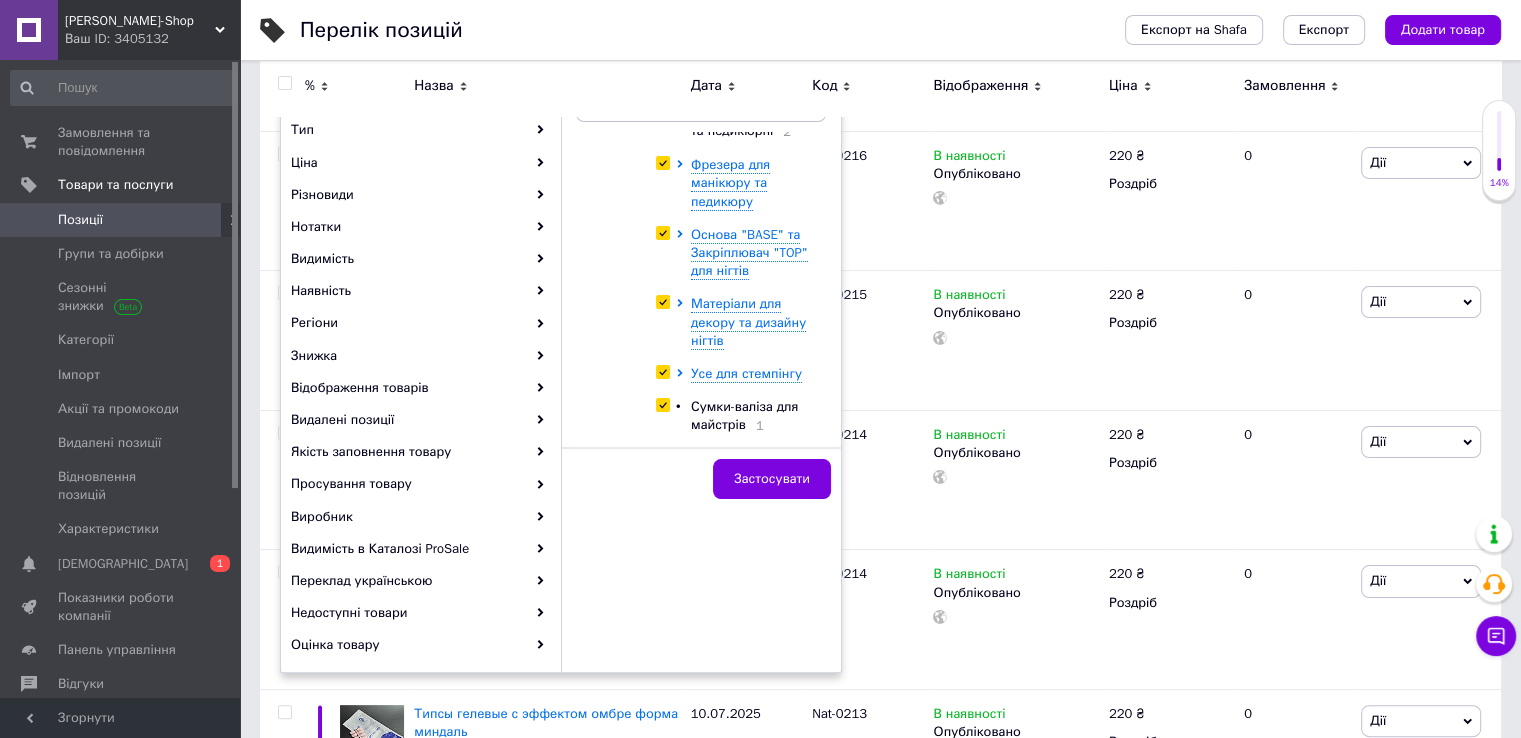 scroll, scrollTop: 1292, scrollLeft: 0, axis: vertical 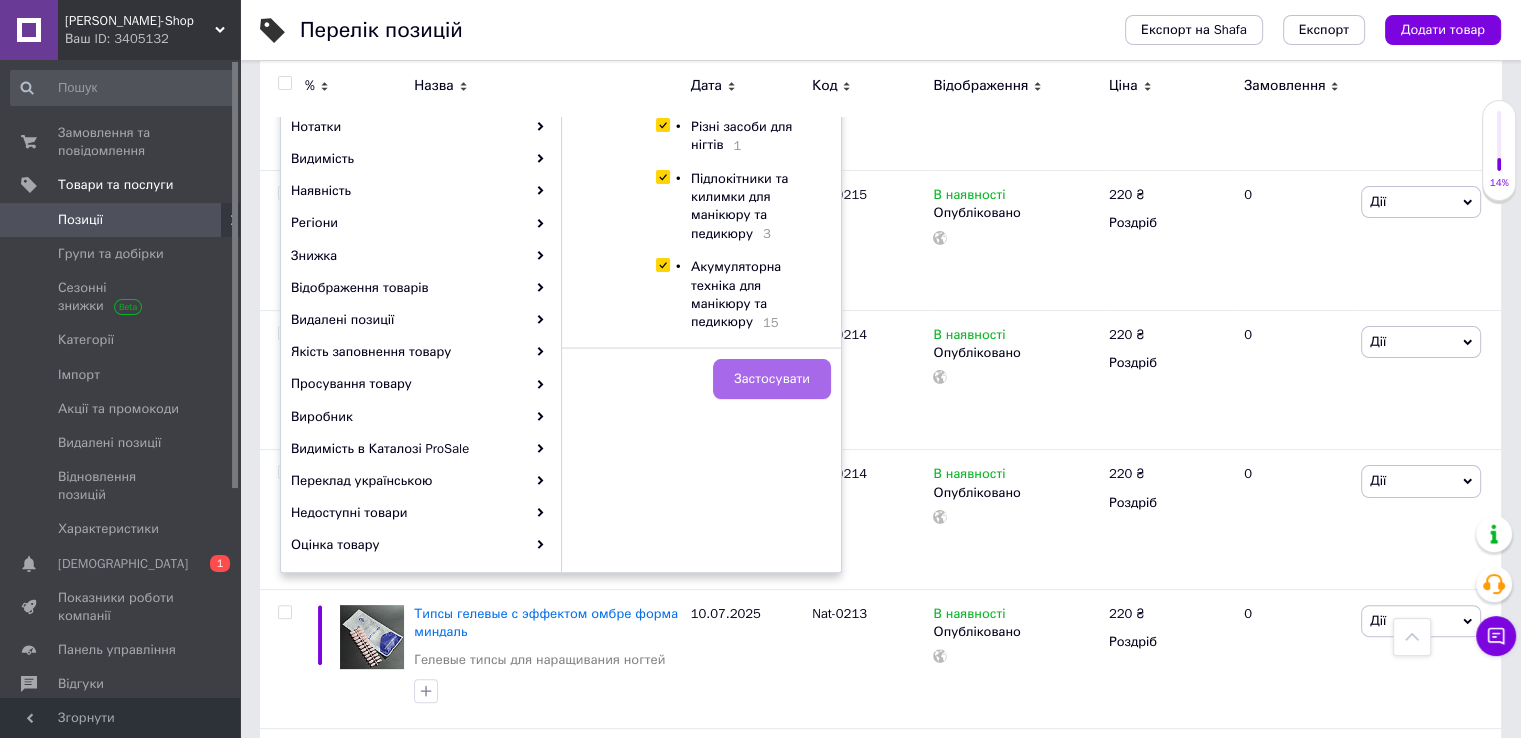 click on "Застосувати" at bounding box center [772, 379] 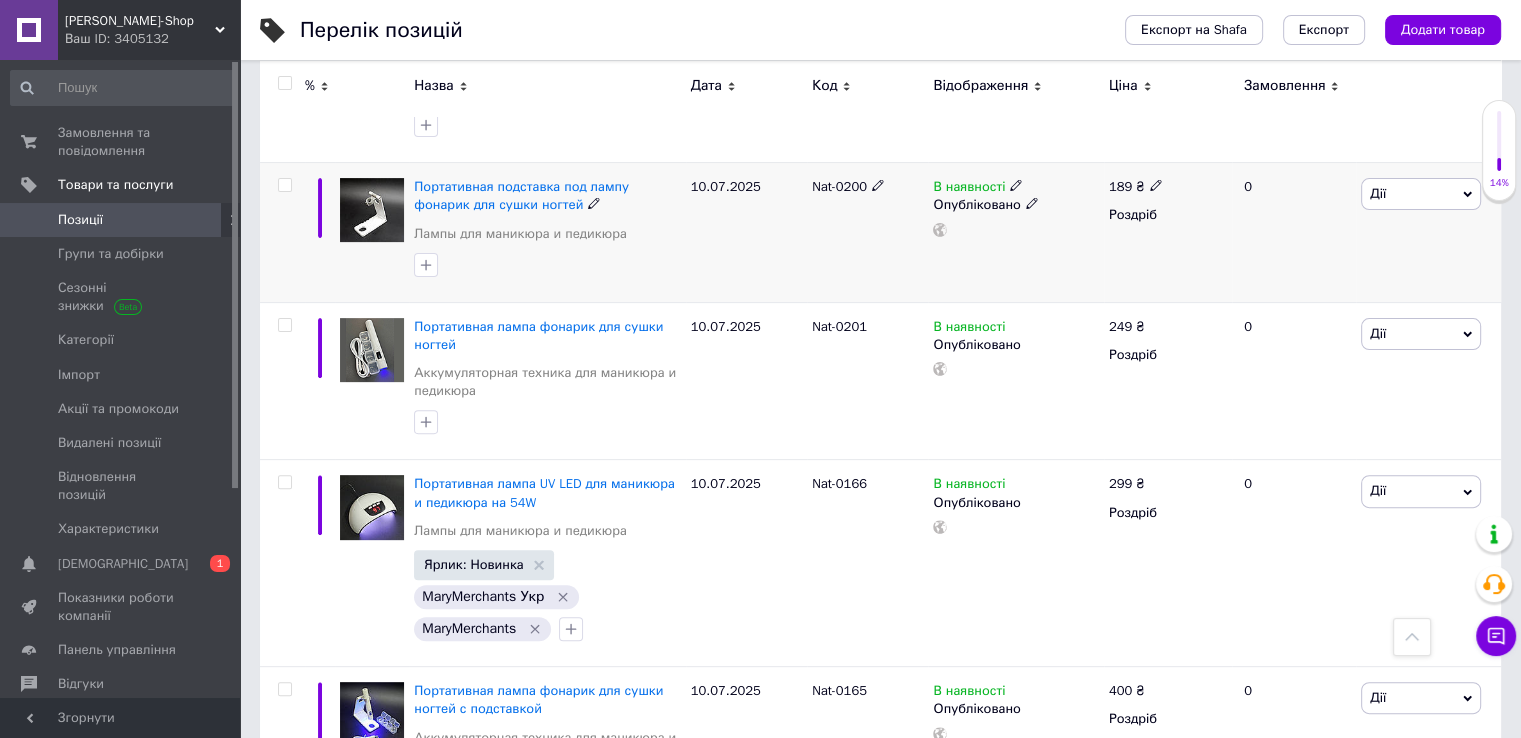 scroll, scrollTop: 600, scrollLeft: 0, axis: vertical 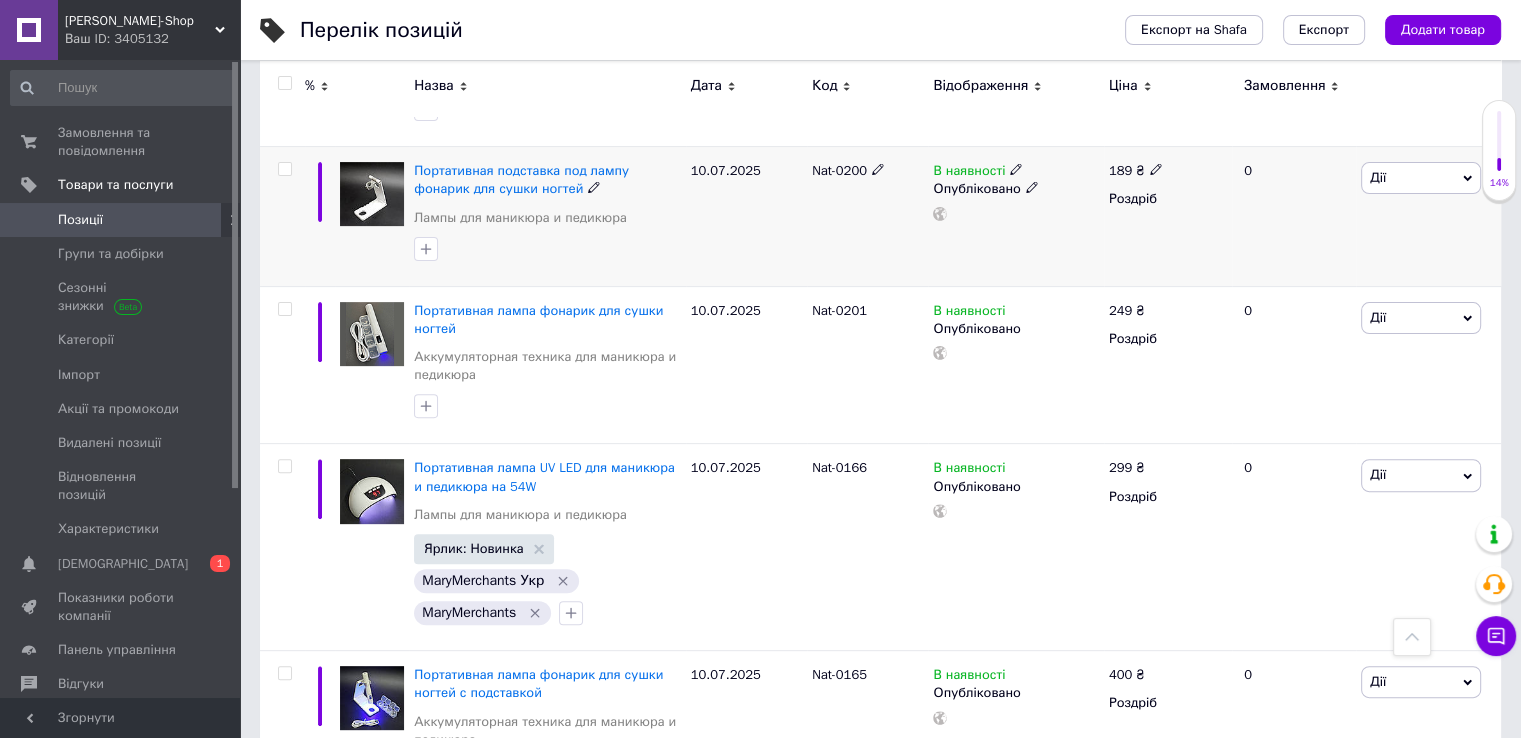 click at bounding box center (284, 169) 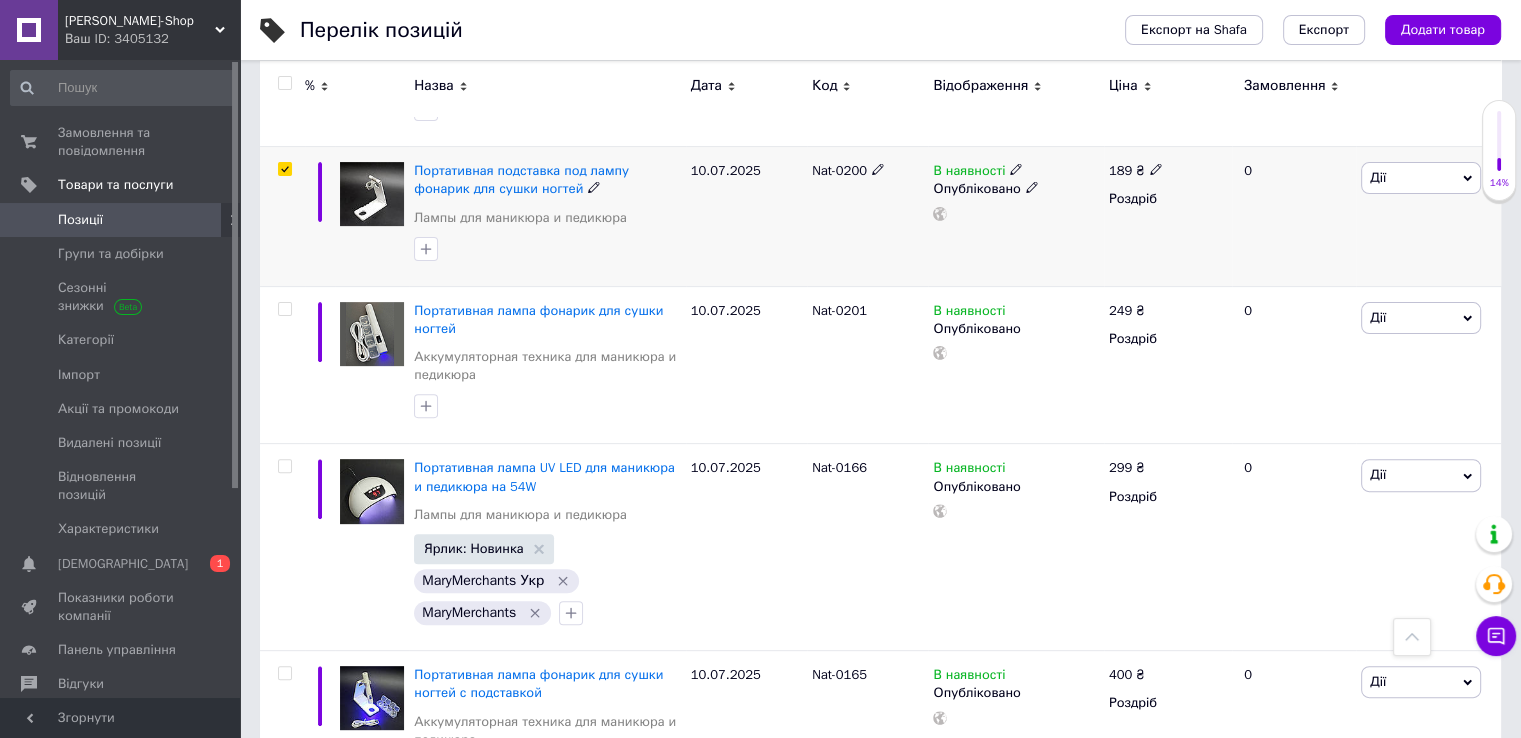checkbox on "true" 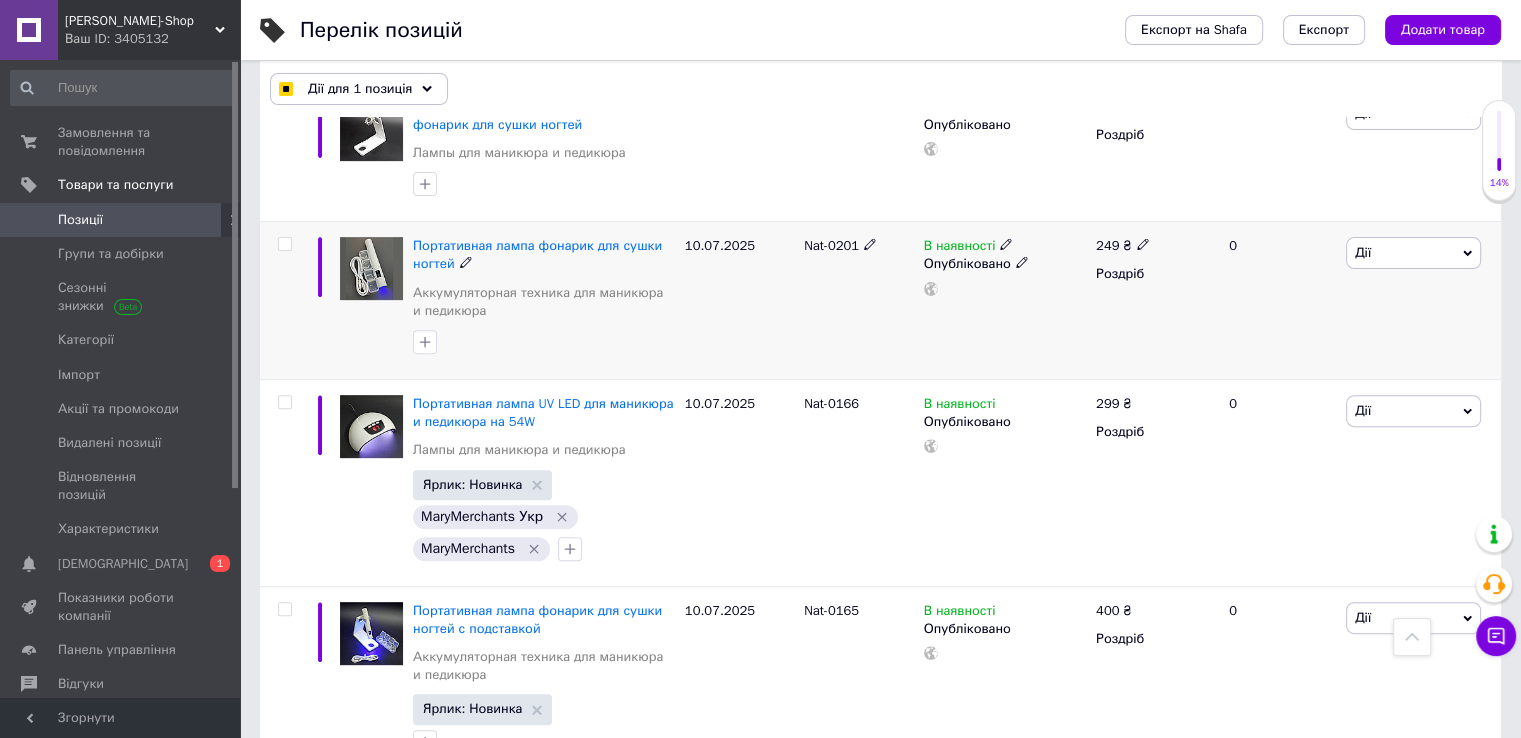 scroll, scrollTop: 700, scrollLeft: 0, axis: vertical 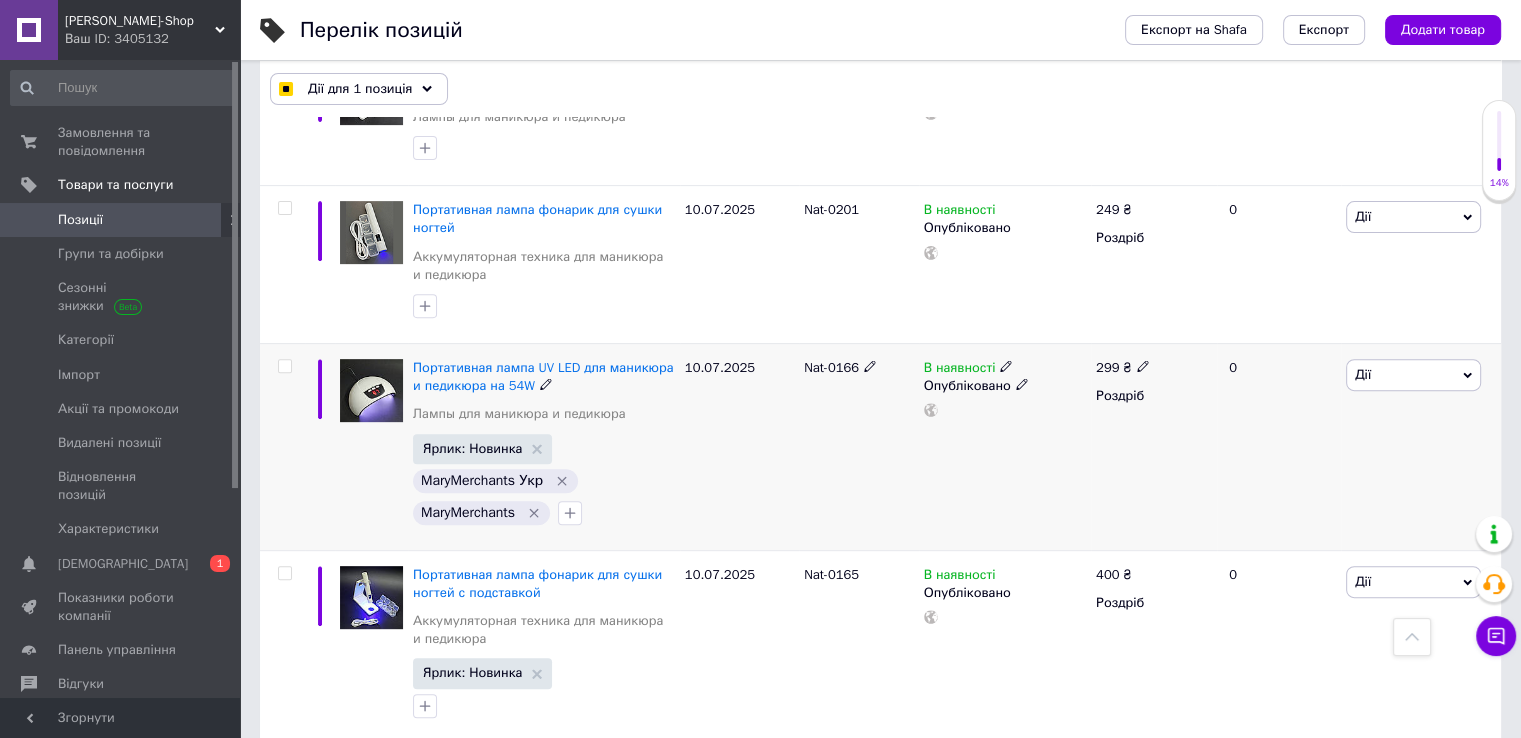 drag, startPoint x: 282, startPoint y: 365, endPoint x: 319, endPoint y: 361, distance: 37.215588 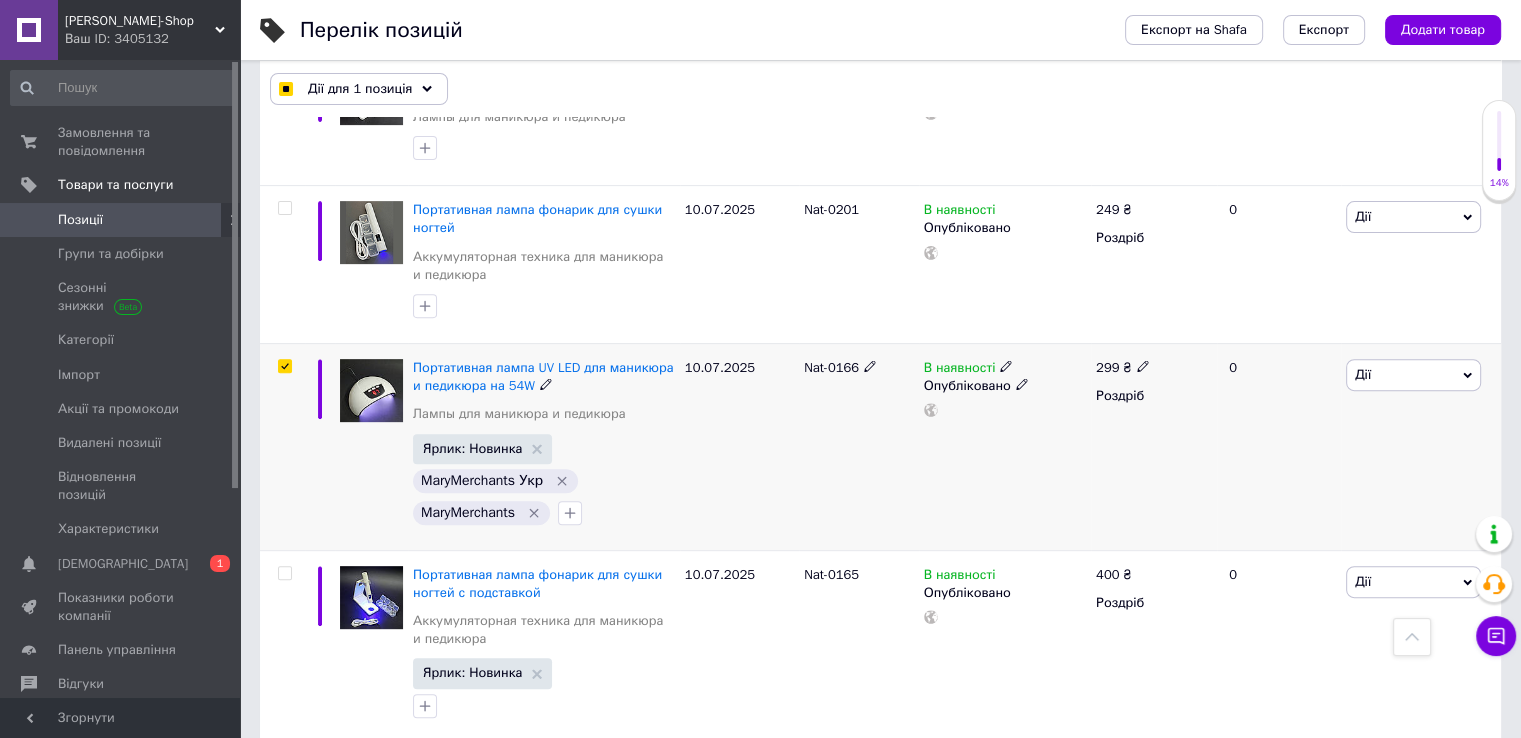 checkbox on "true" 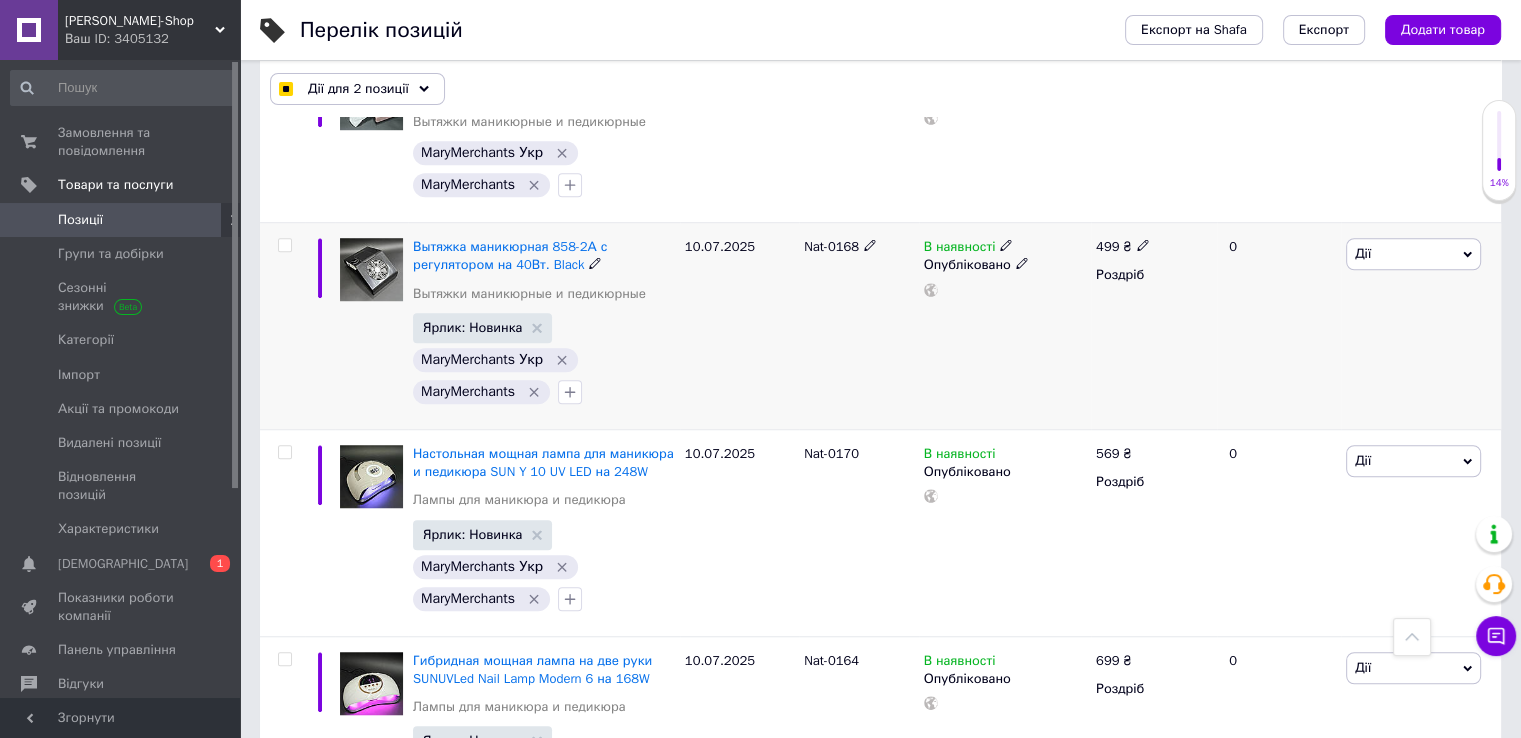 scroll, scrollTop: 1500, scrollLeft: 0, axis: vertical 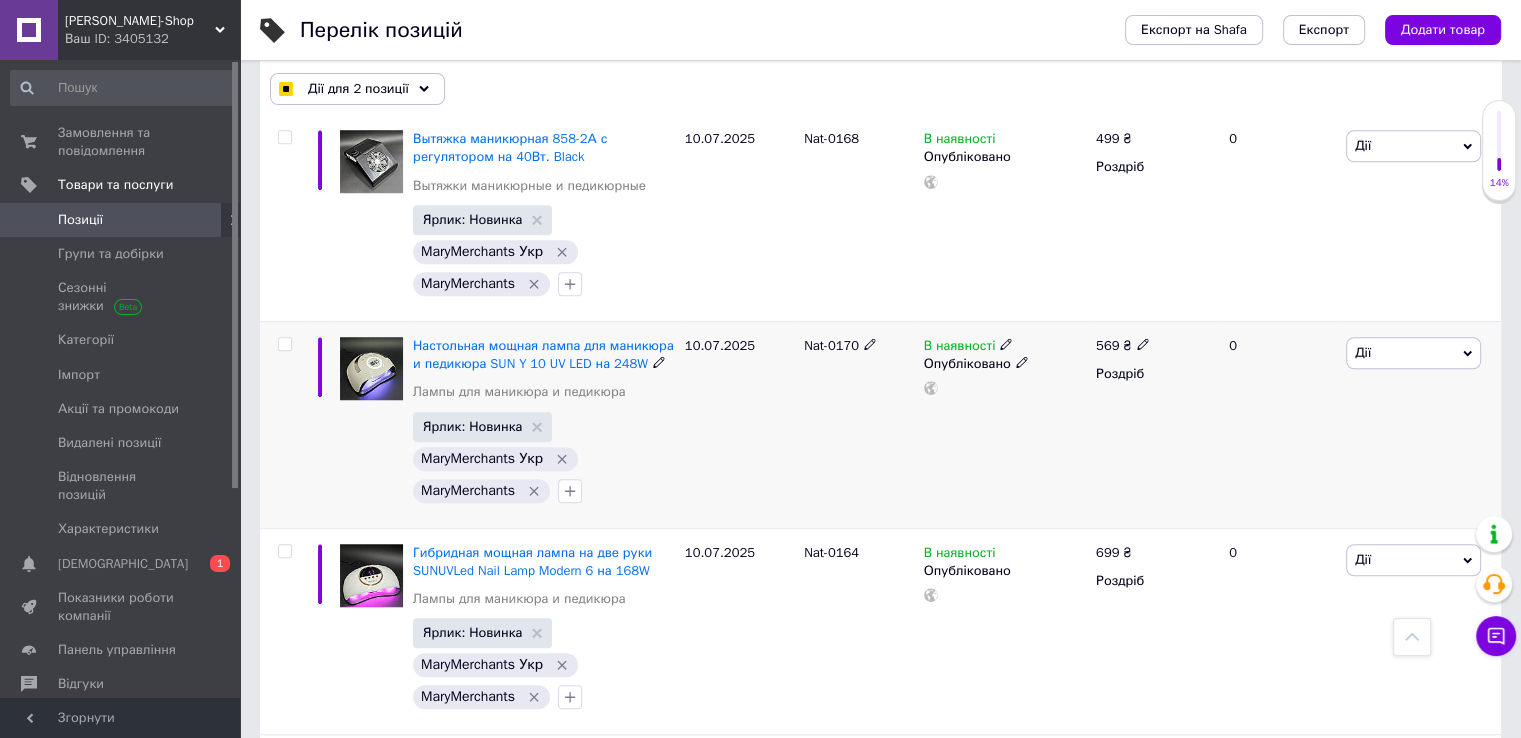 click at bounding box center [284, 344] 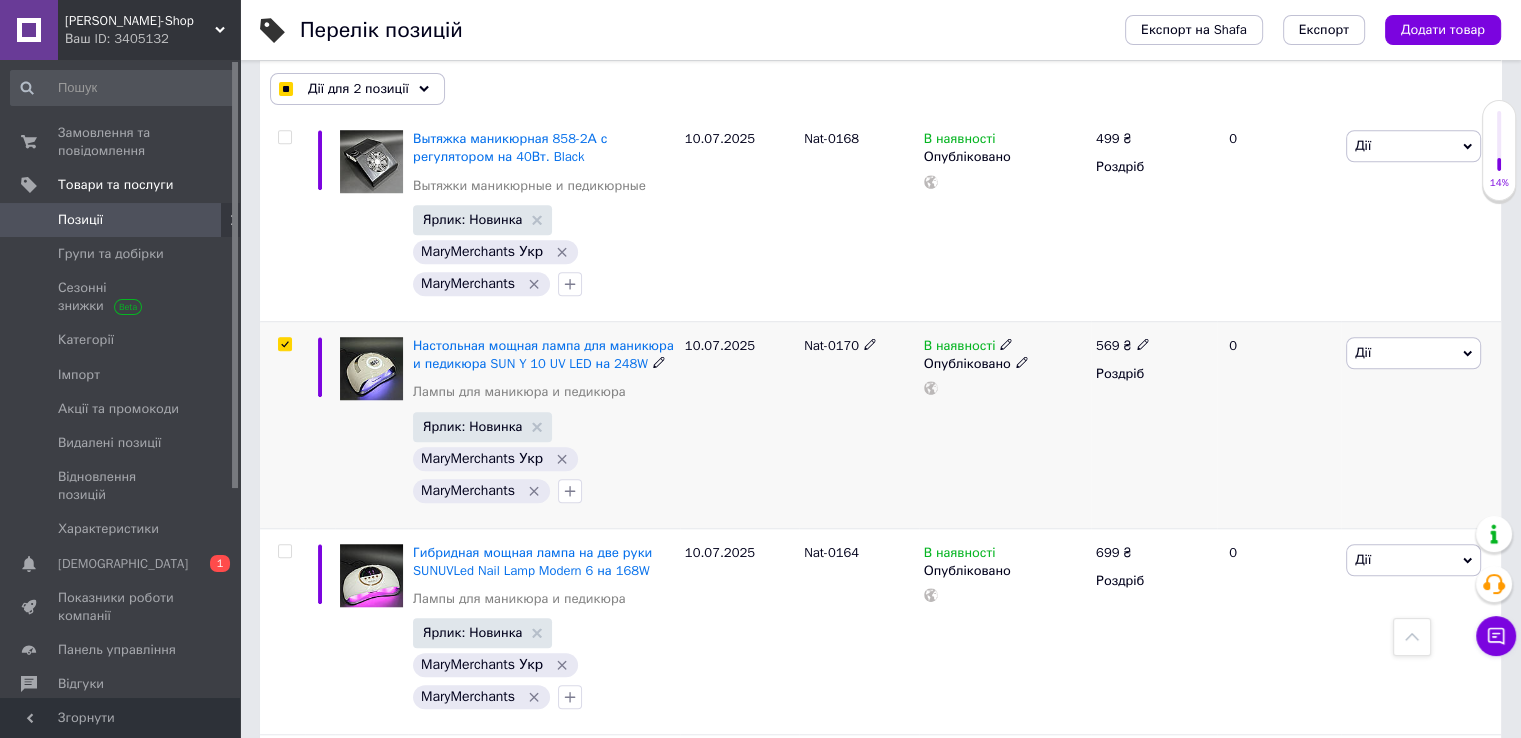 checkbox on "true" 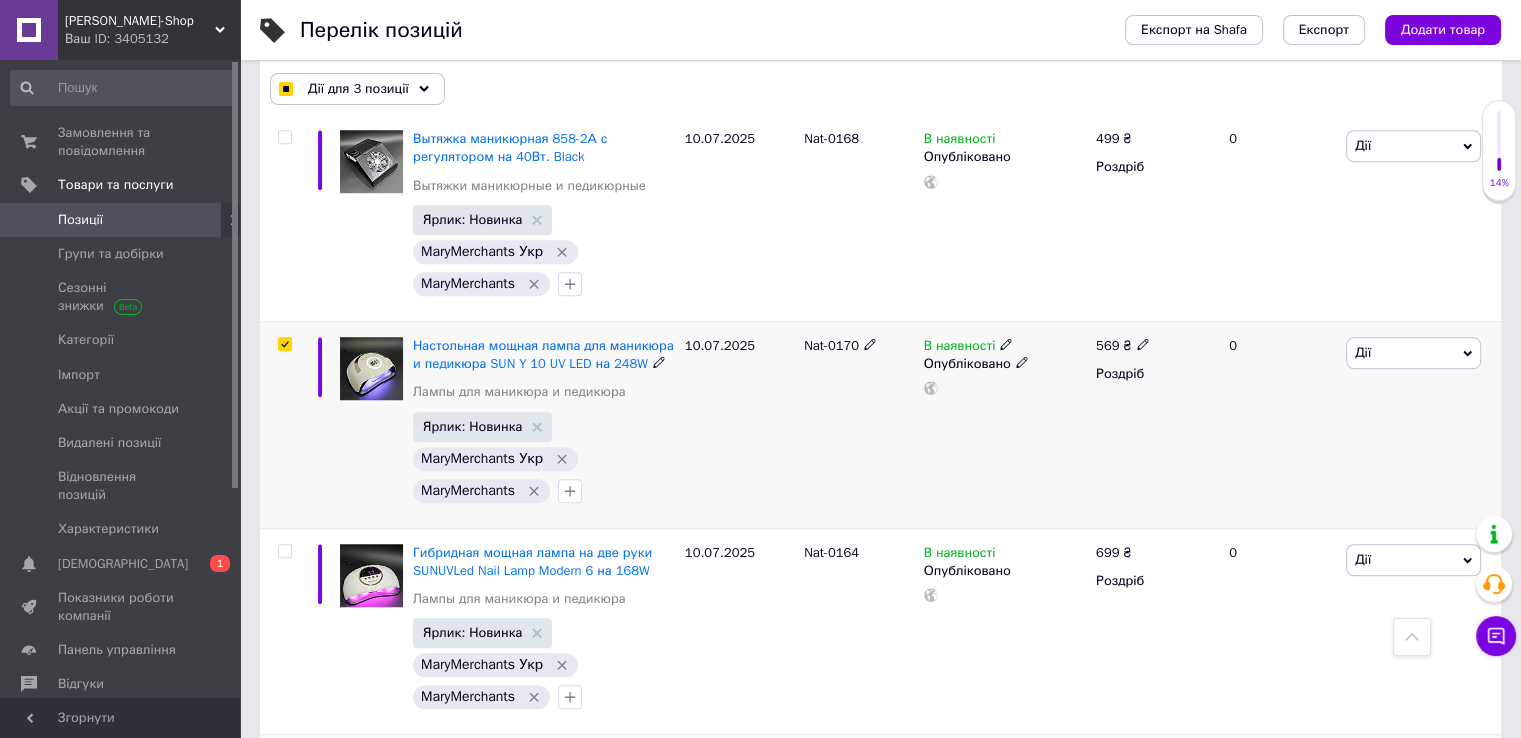 scroll, scrollTop: 1800, scrollLeft: 0, axis: vertical 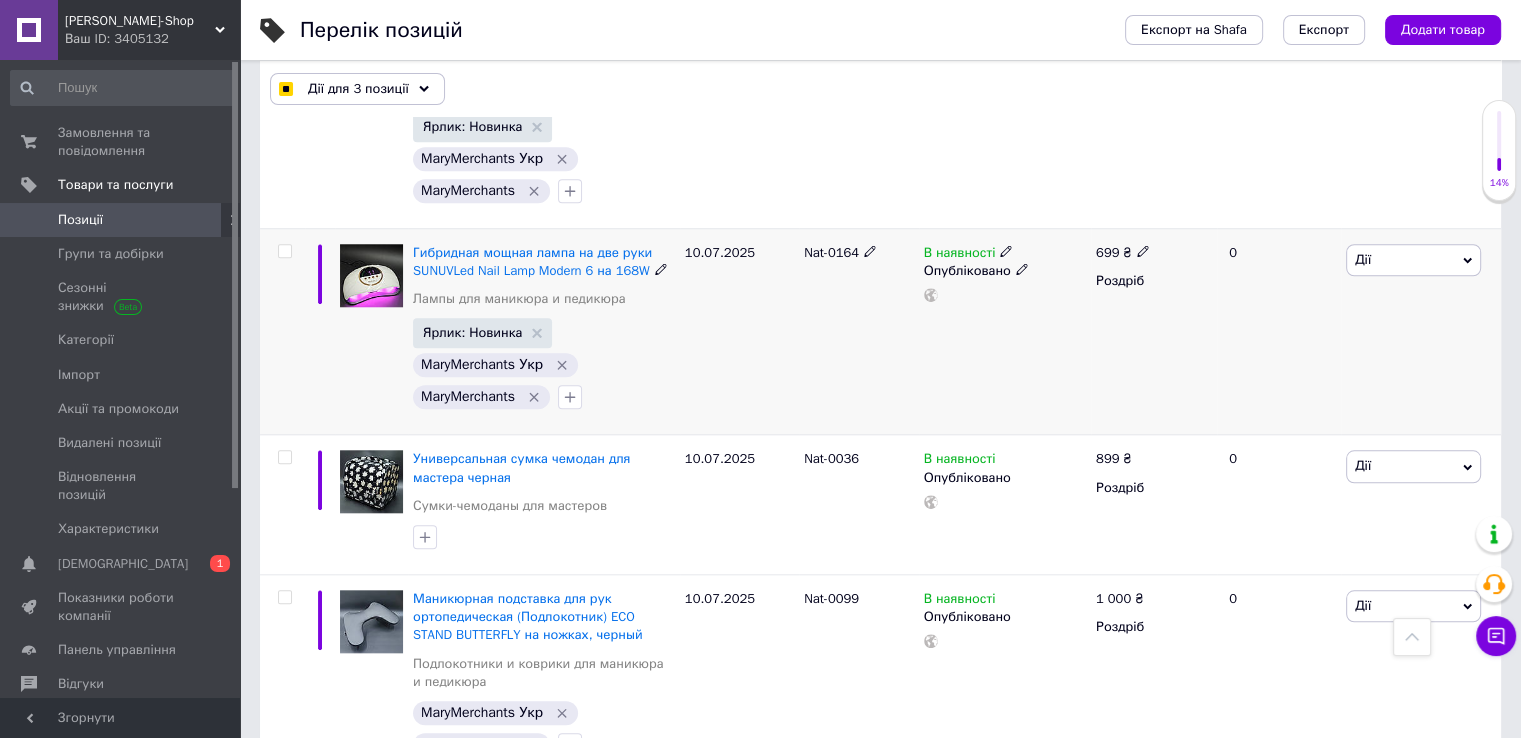 click at bounding box center (284, 251) 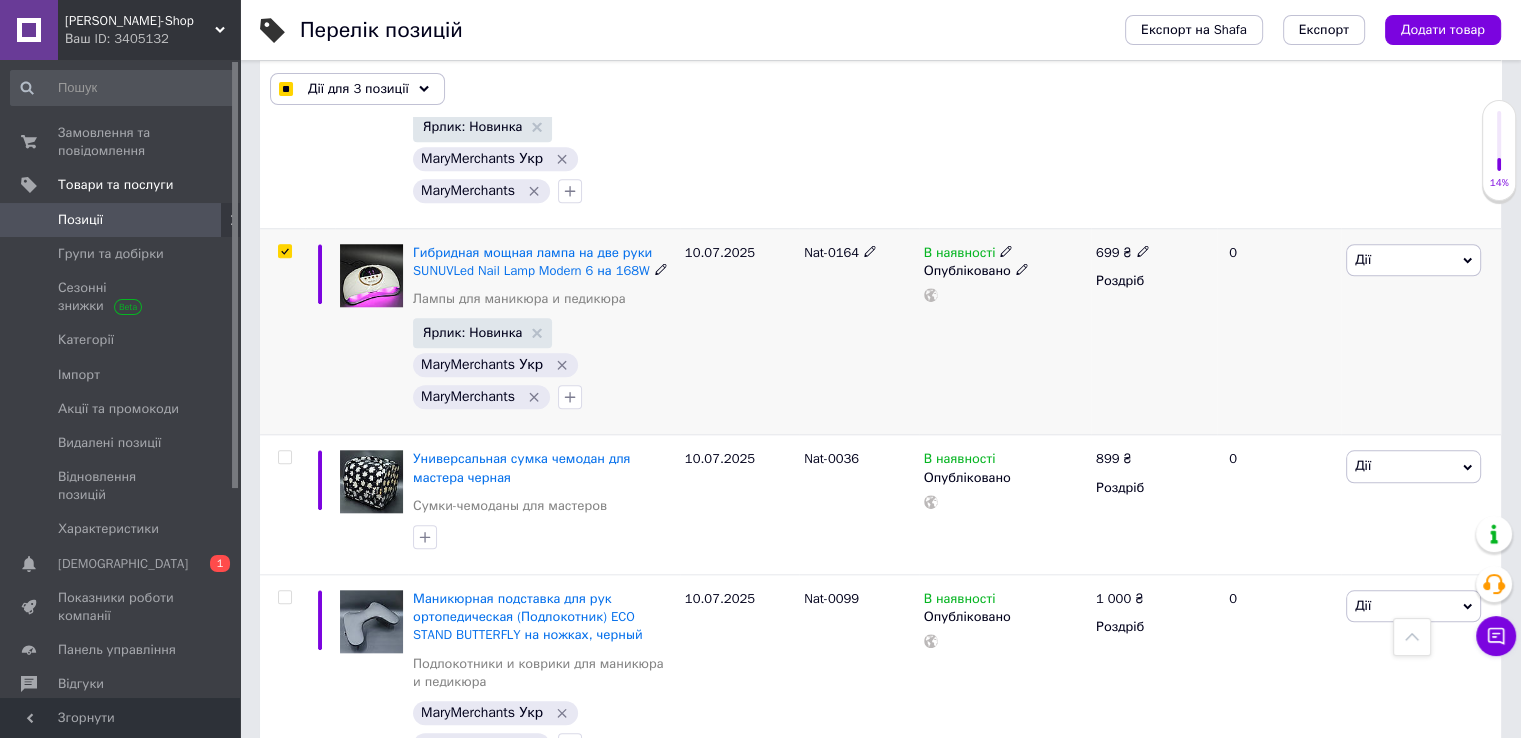 checkbox on "true" 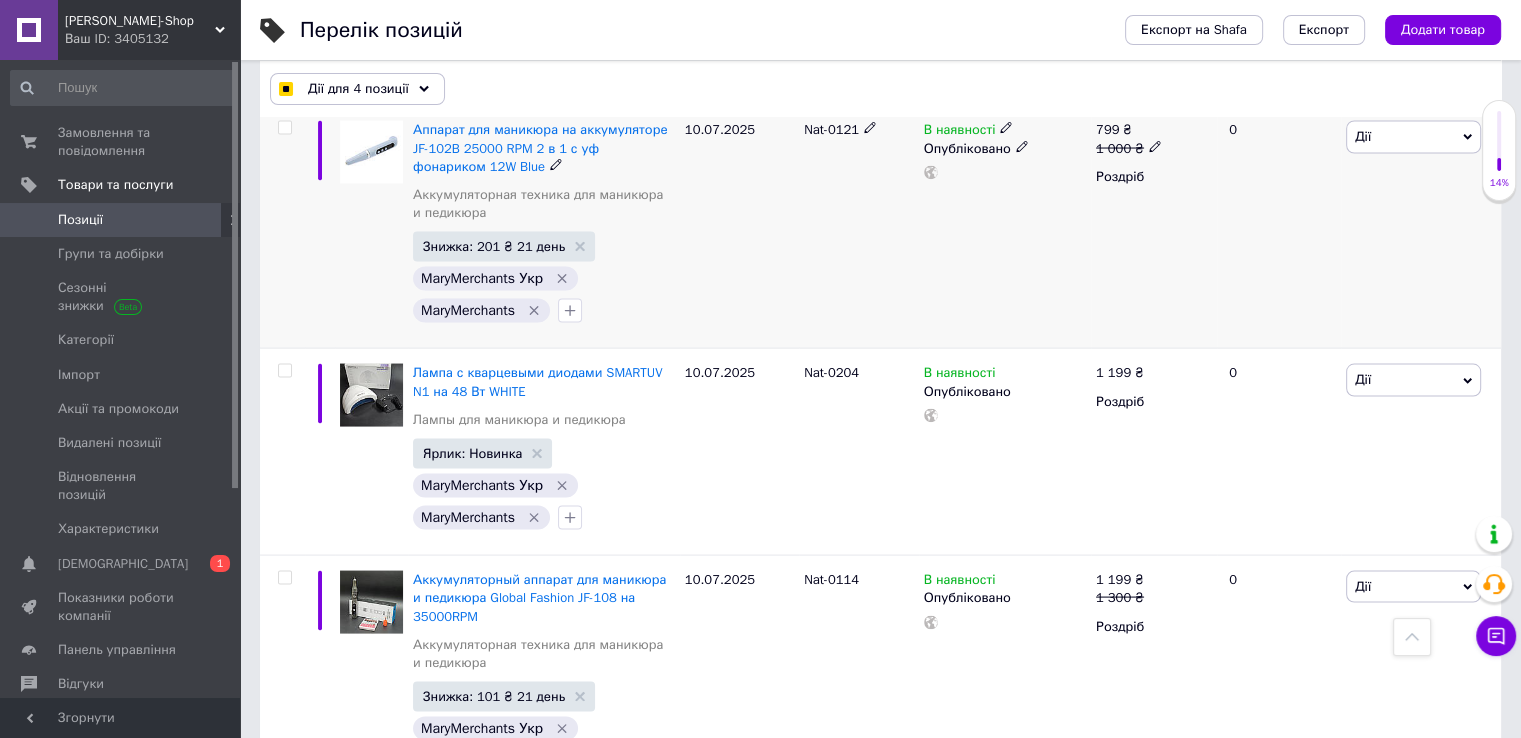 scroll, scrollTop: 3982, scrollLeft: 0, axis: vertical 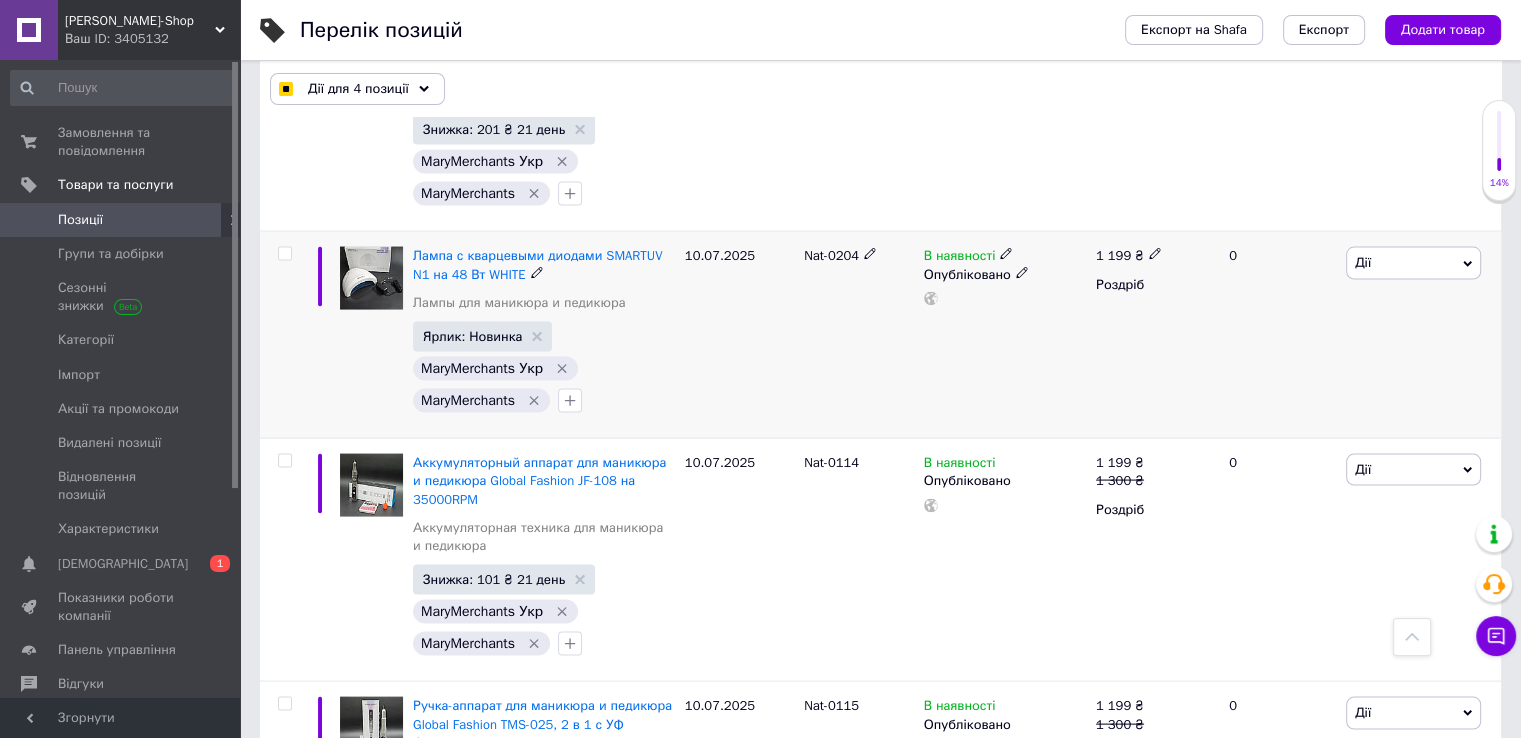 click at bounding box center (284, 254) 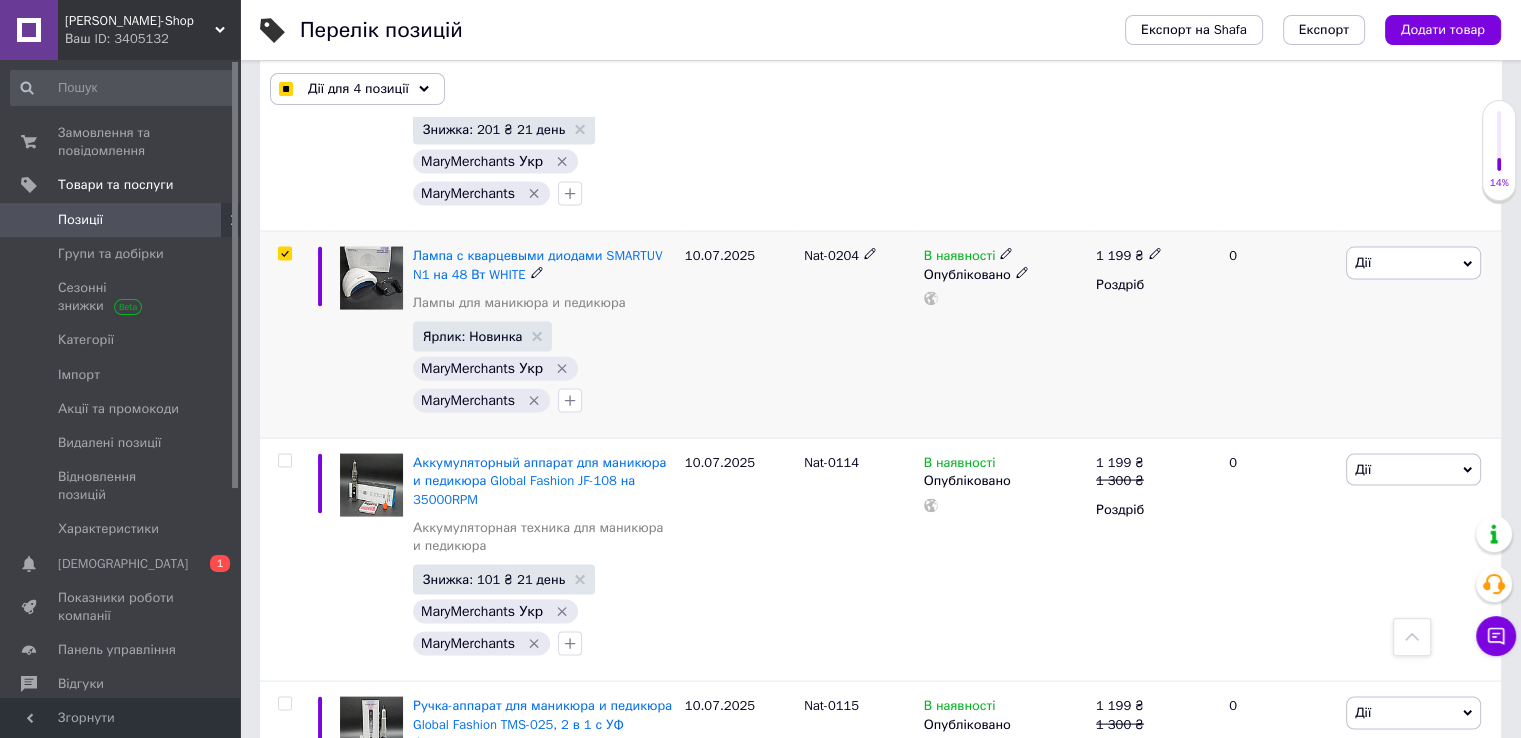 checkbox on "true" 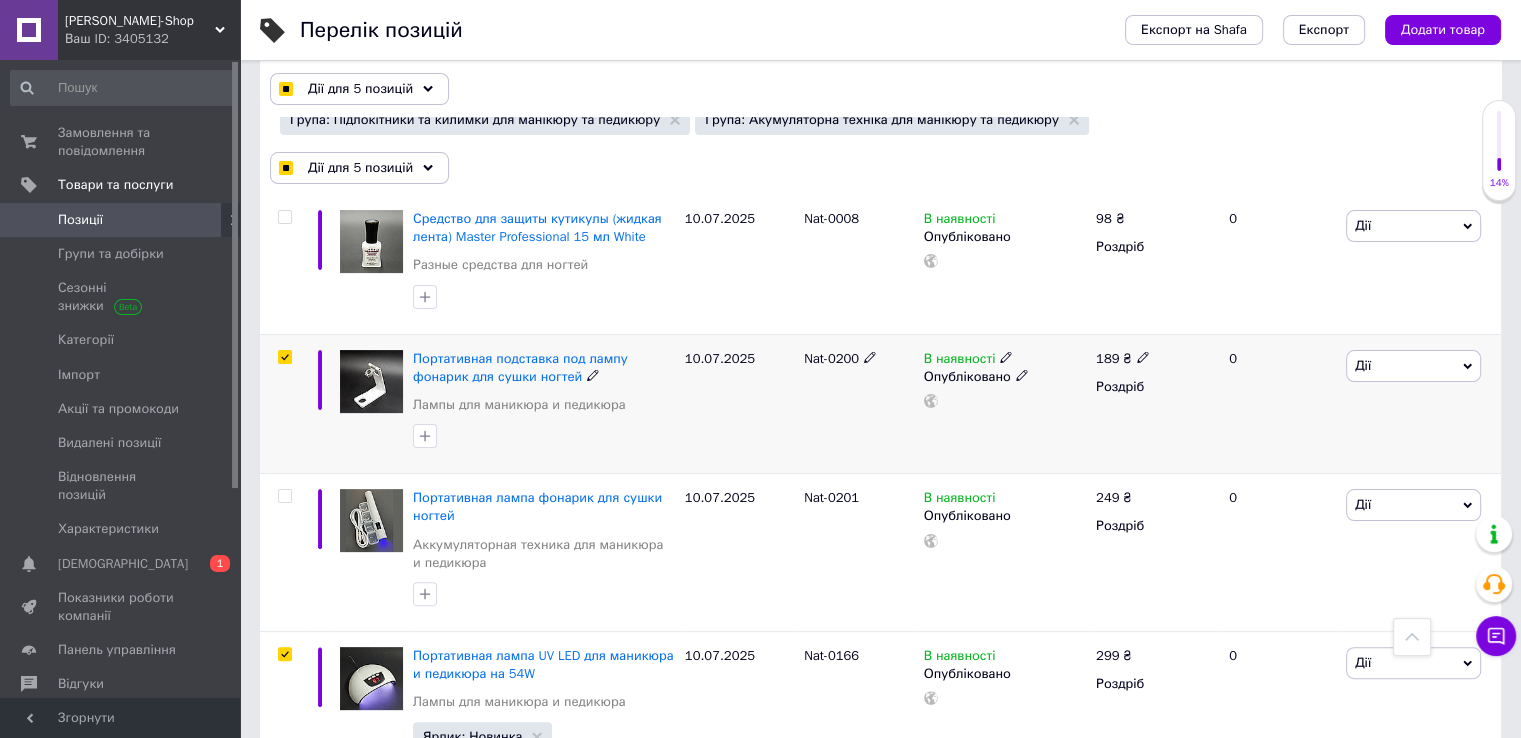 scroll, scrollTop: 300, scrollLeft: 0, axis: vertical 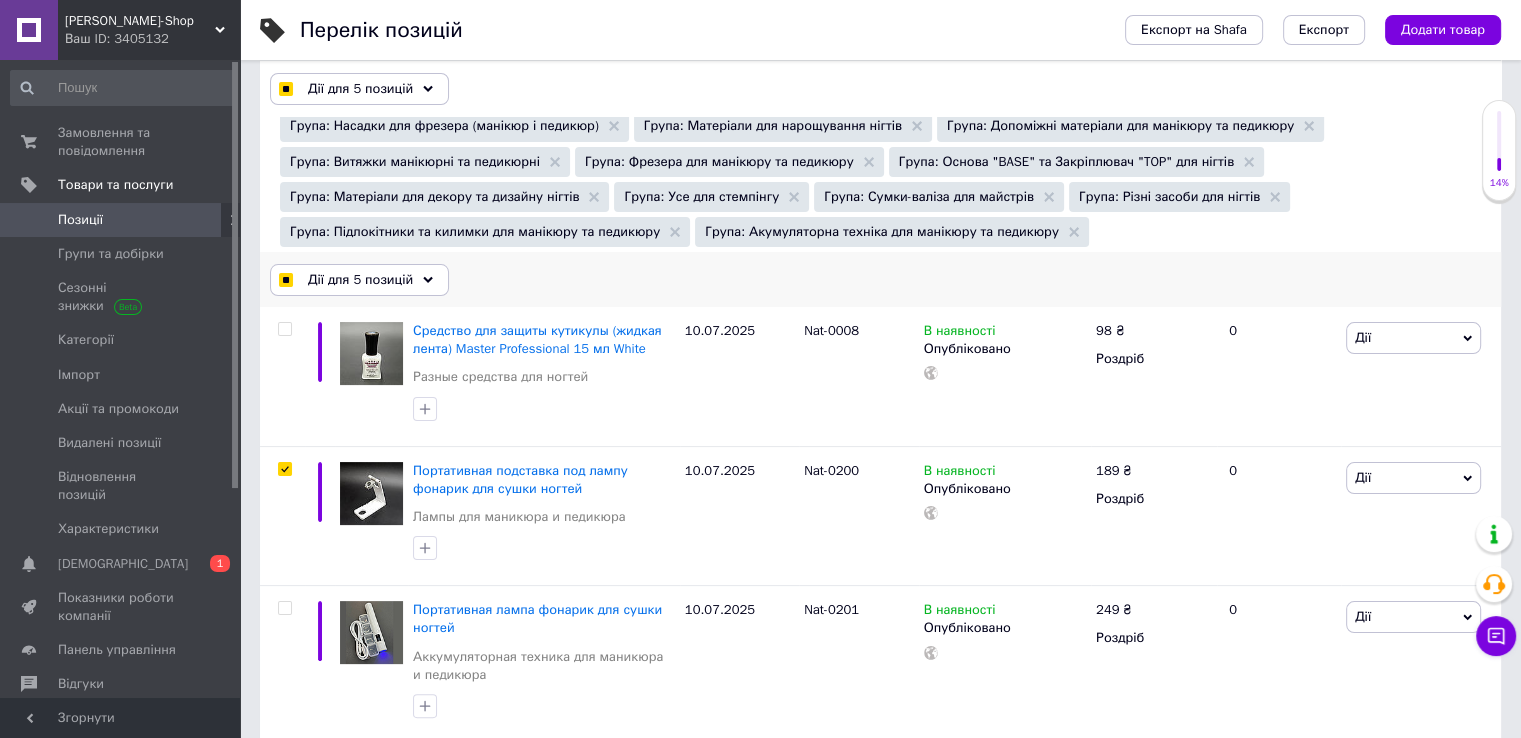 click on "Дії для 5 позицій" at bounding box center (360, 280) 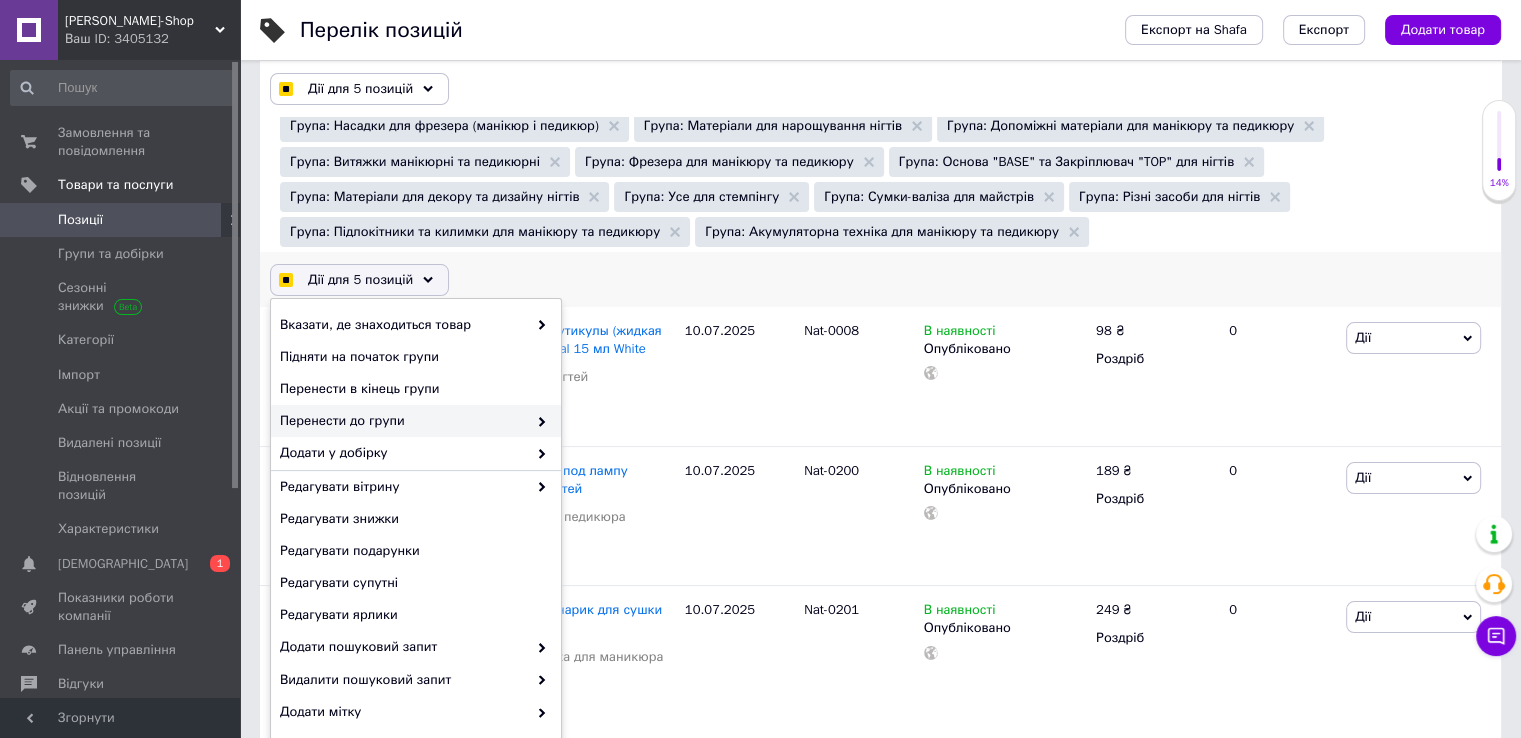 checkbox on "true" 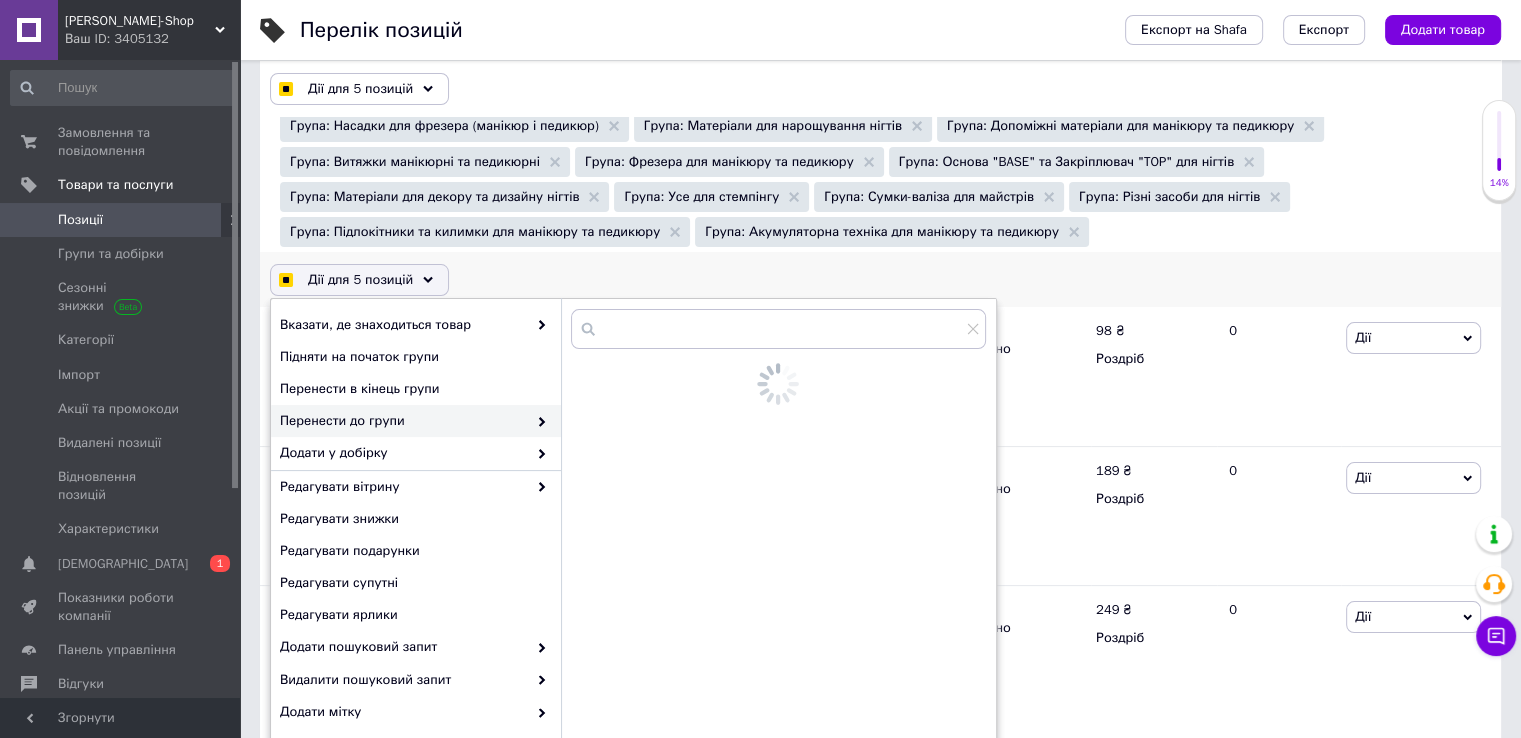 checkbox on "true" 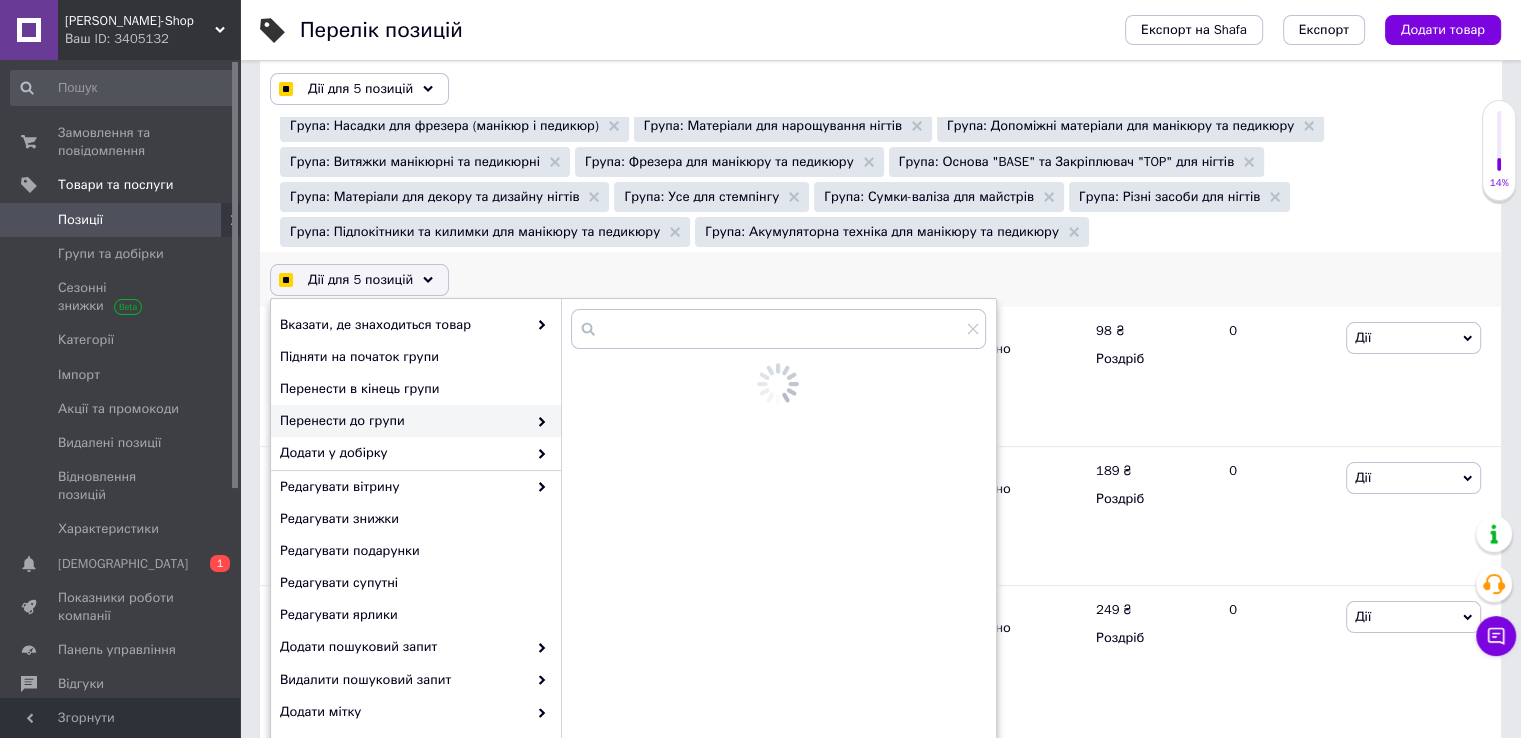 checkbox on "true" 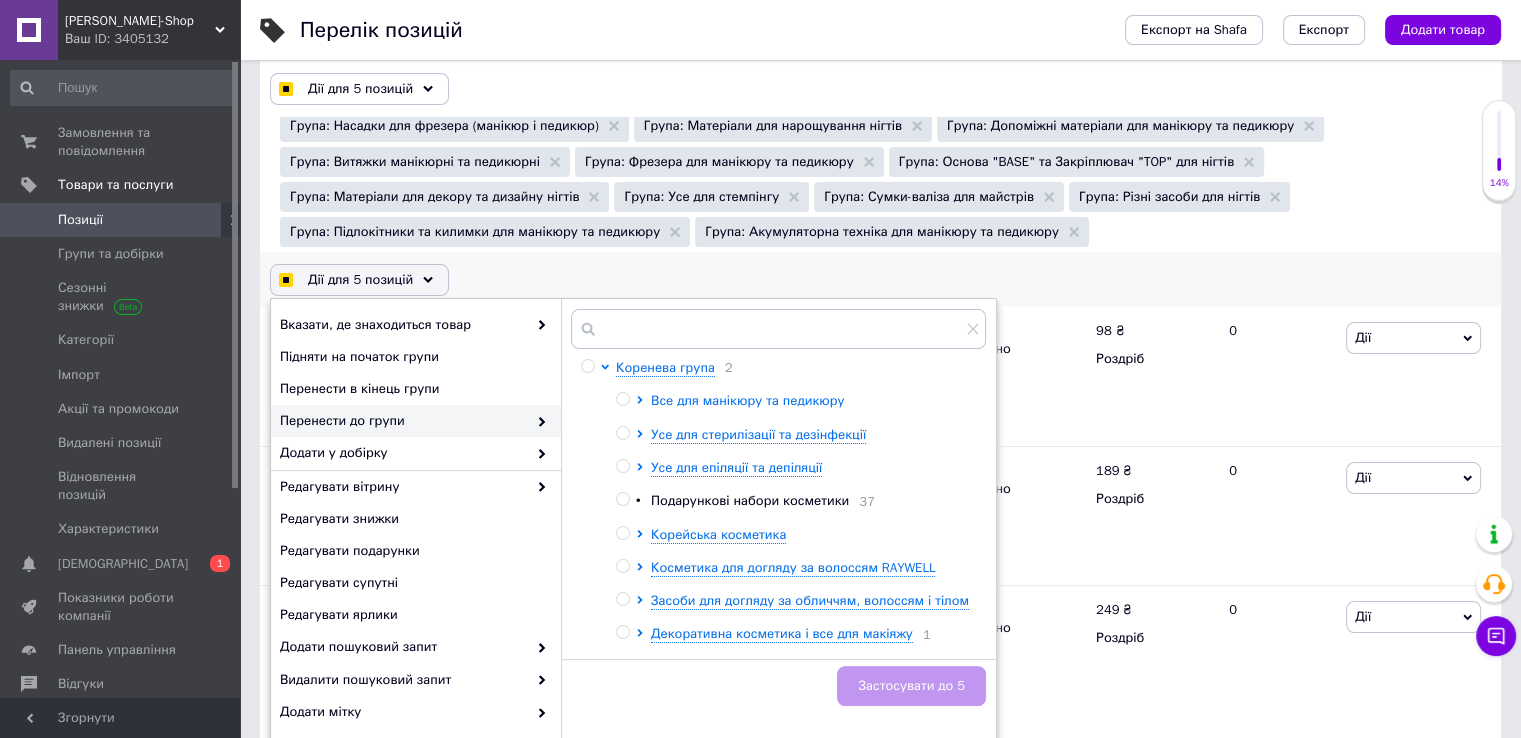 click 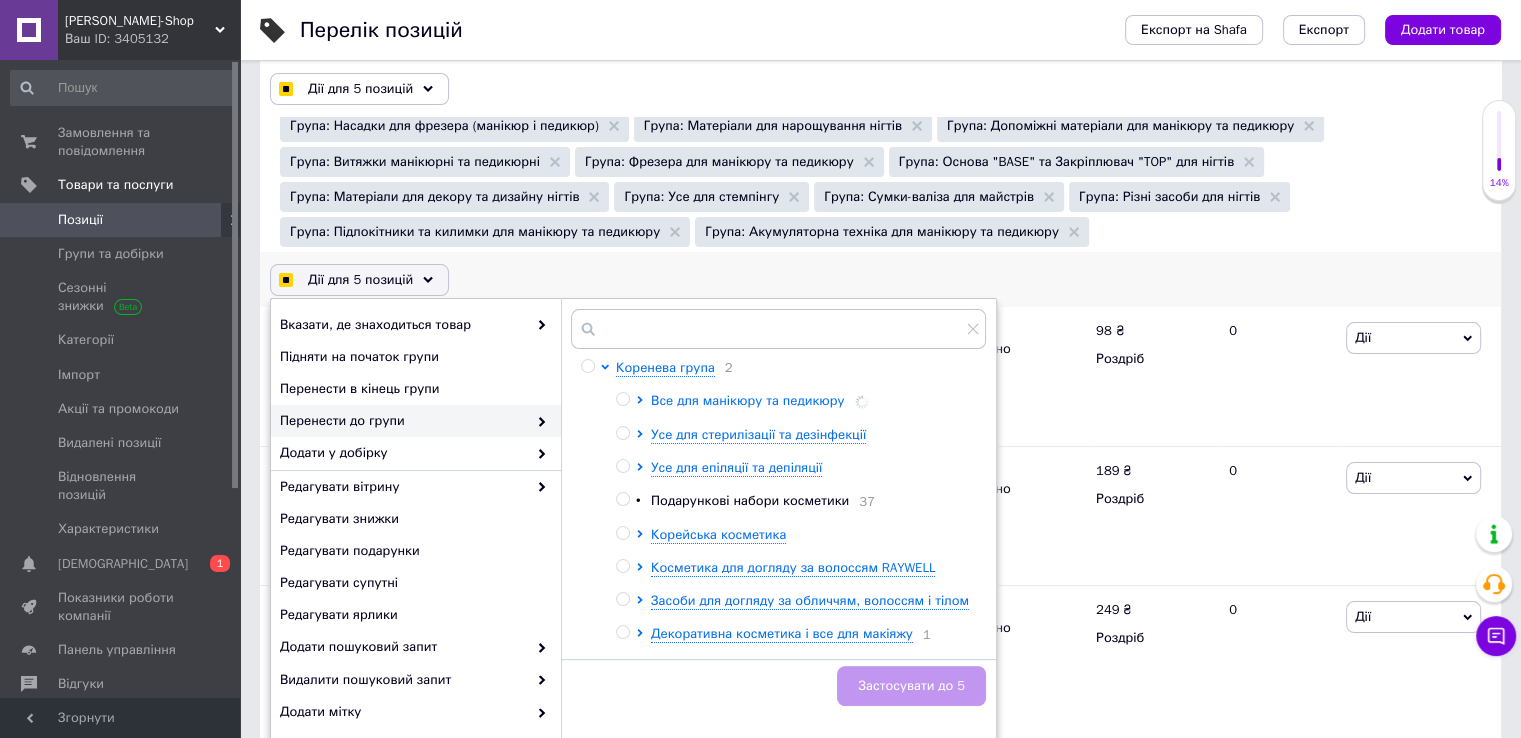 checkbox on "true" 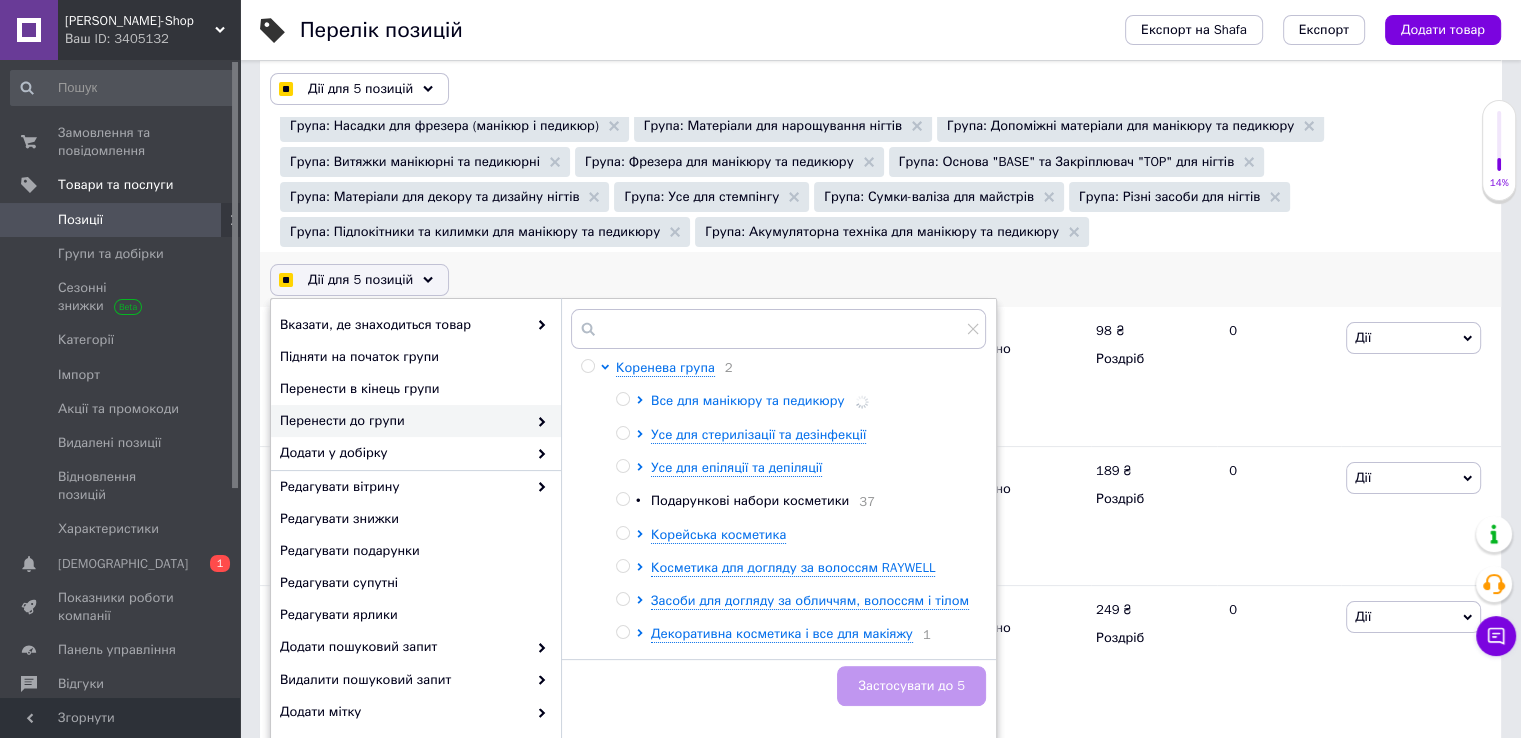 checkbox on "true" 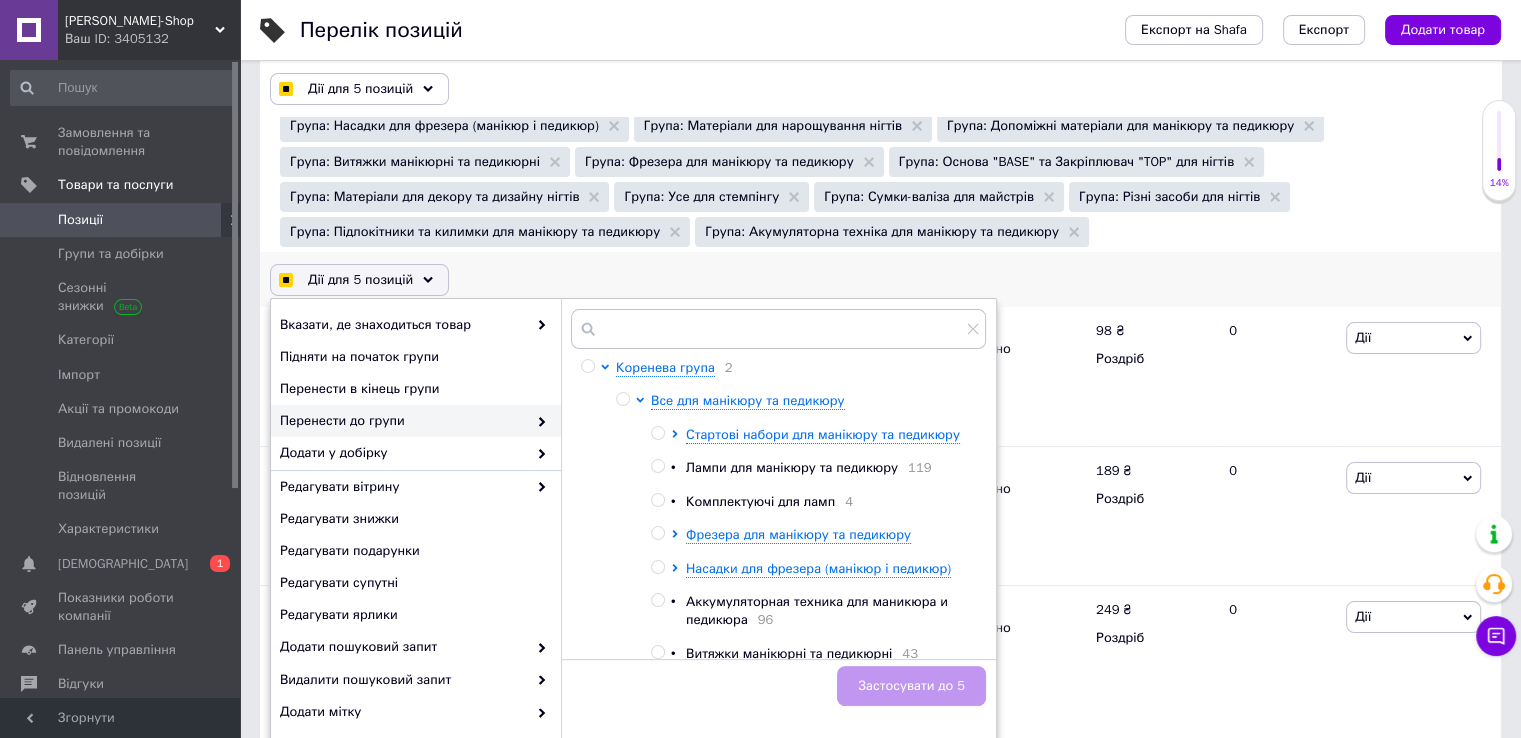 checkbox on "true" 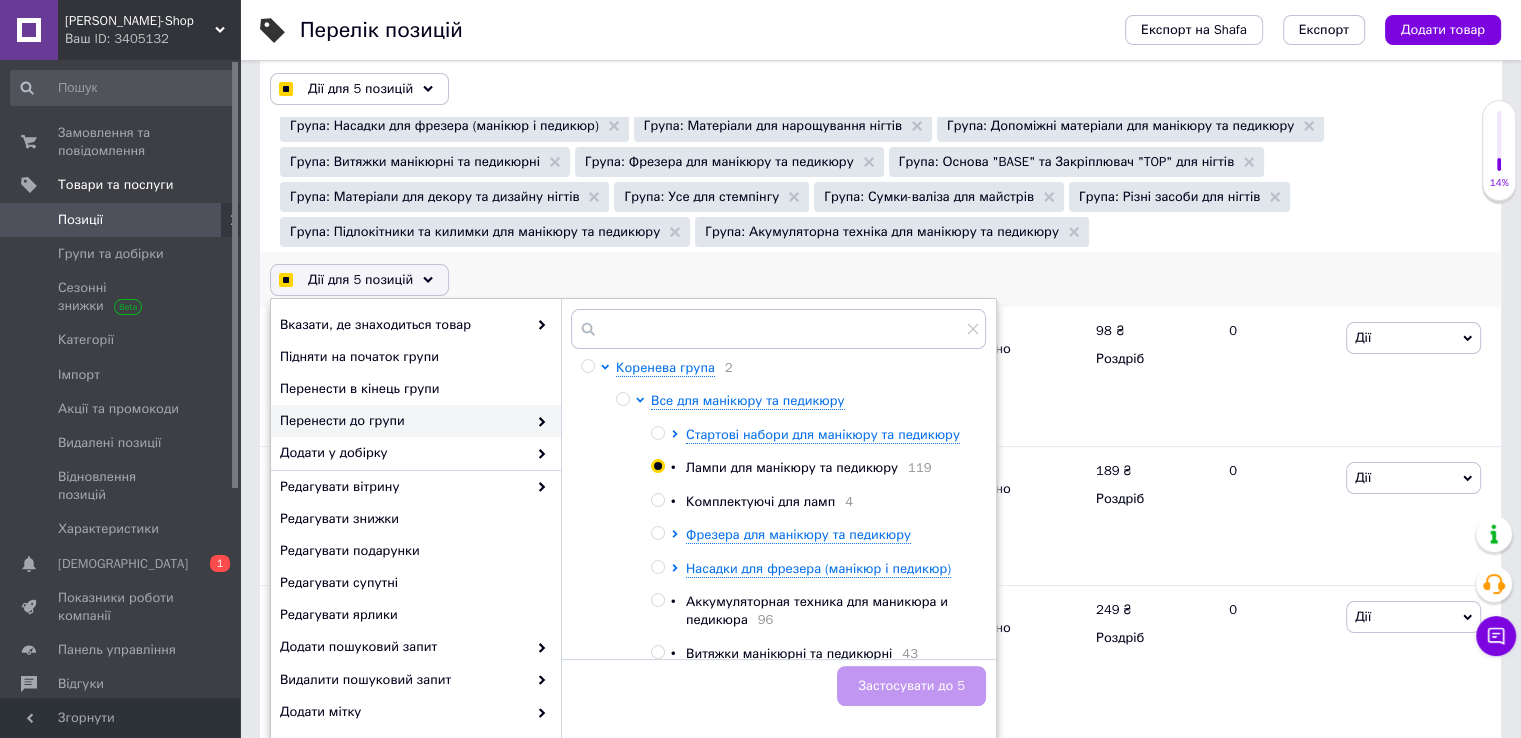 radio on "true" 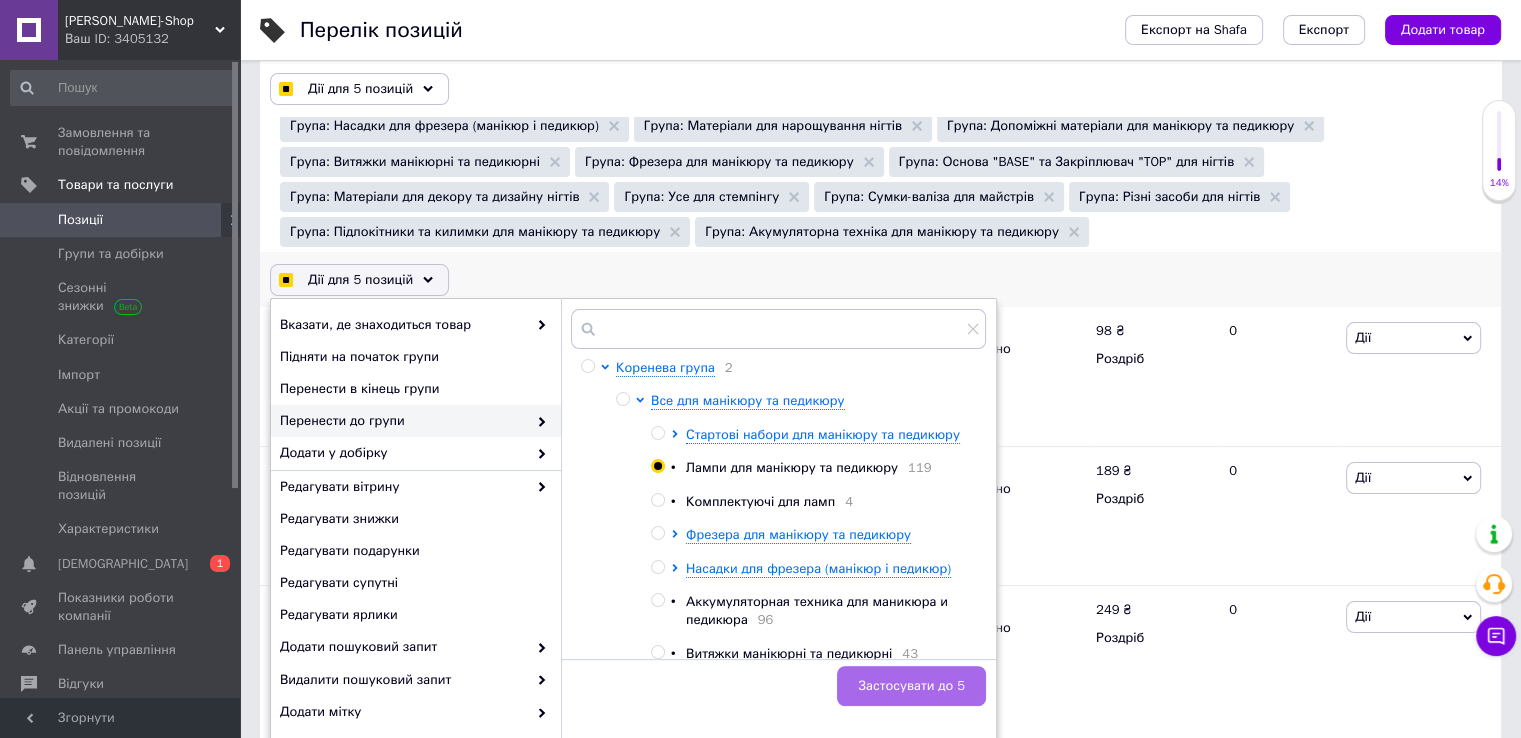 click on "Застосувати до 5" at bounding box center (911, 686) 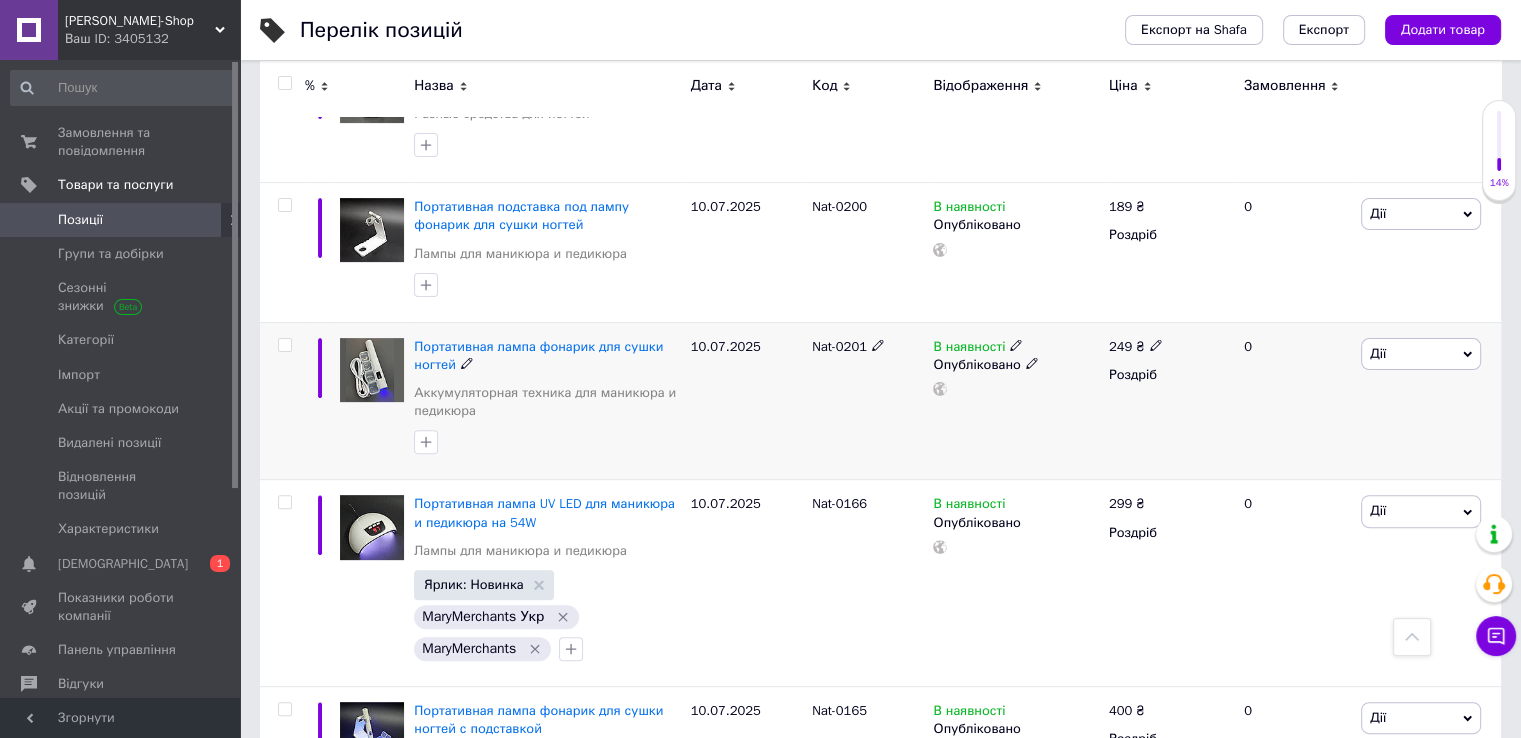 scroll, scrollTop: 600, scrollLeft: 0, axis: vertical 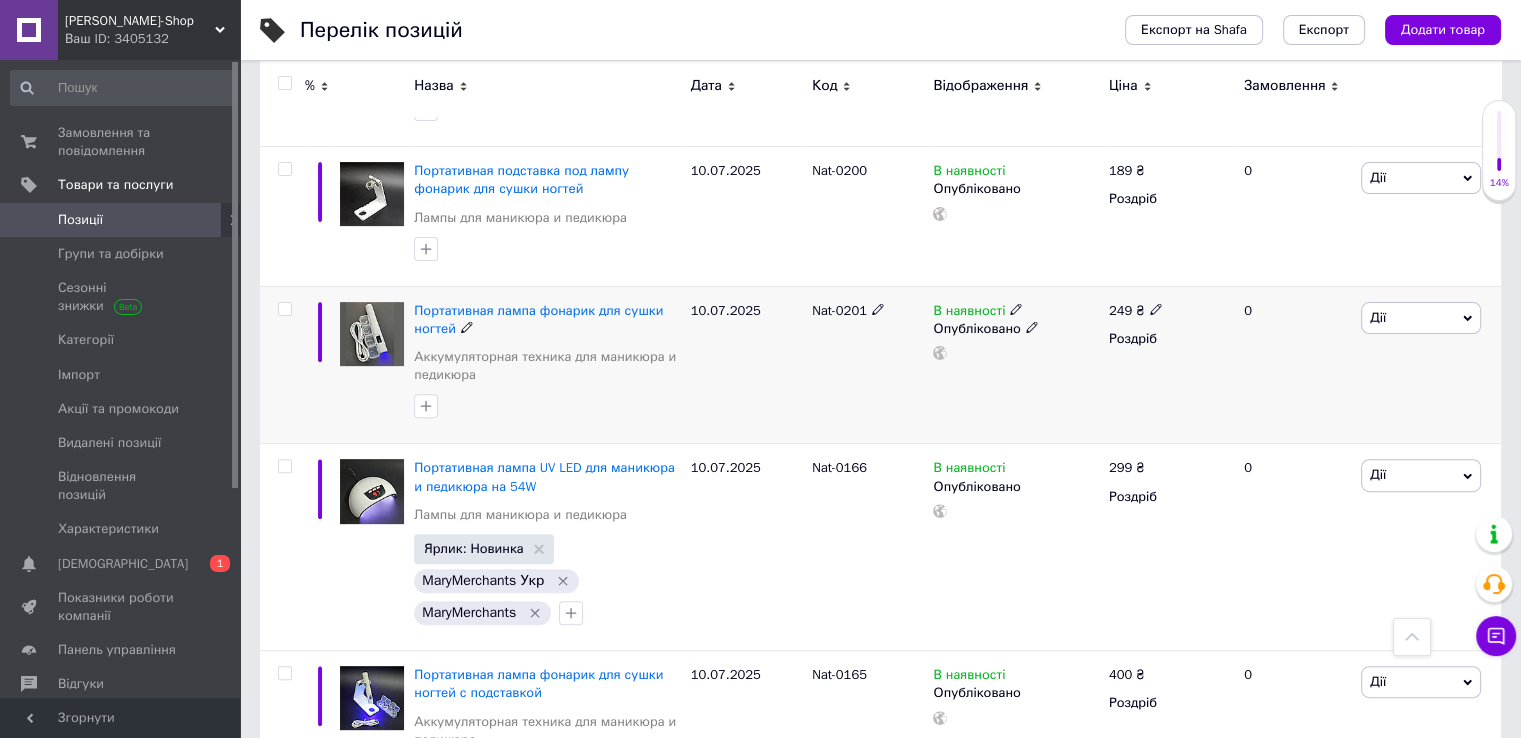 click at bounding box center (284, 309) 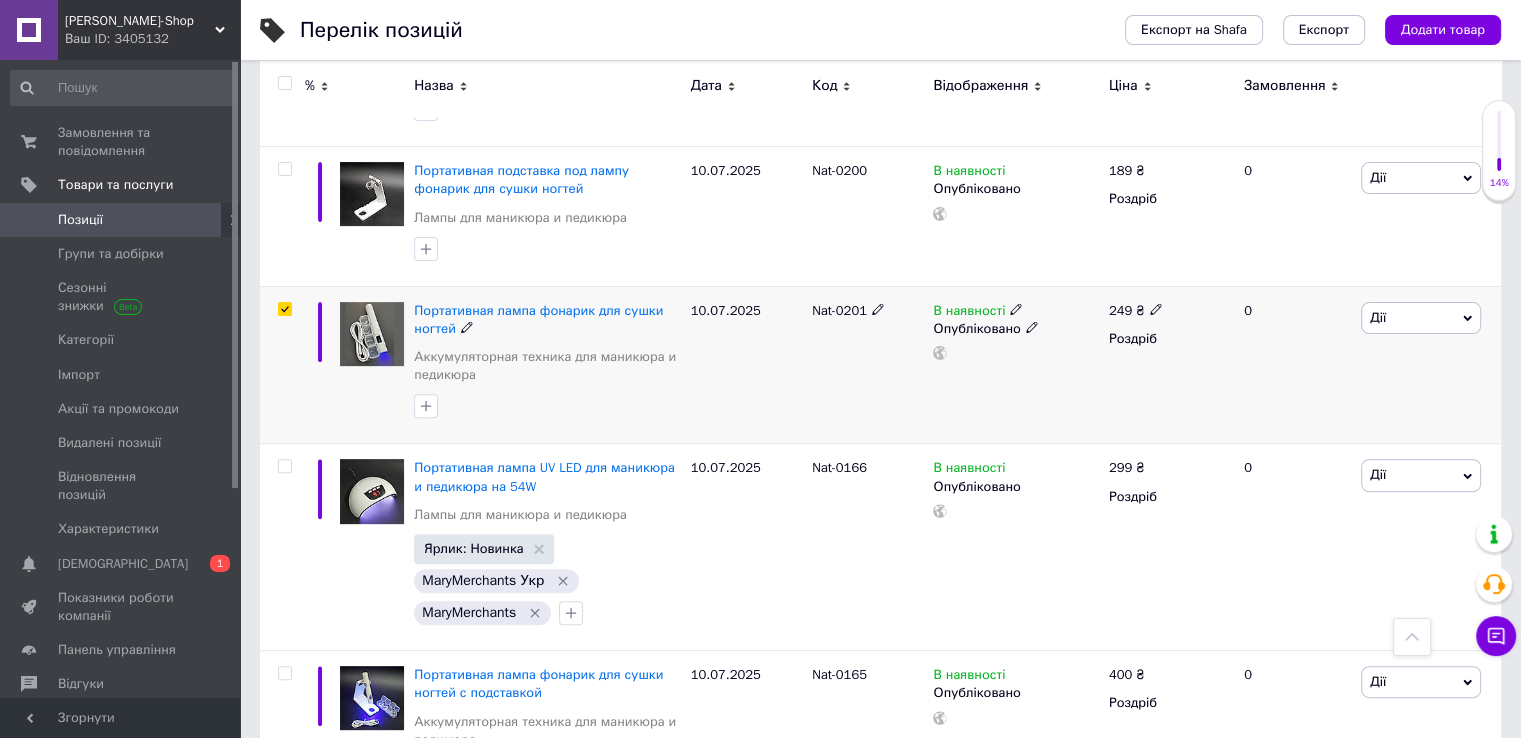 checkbox on "true" 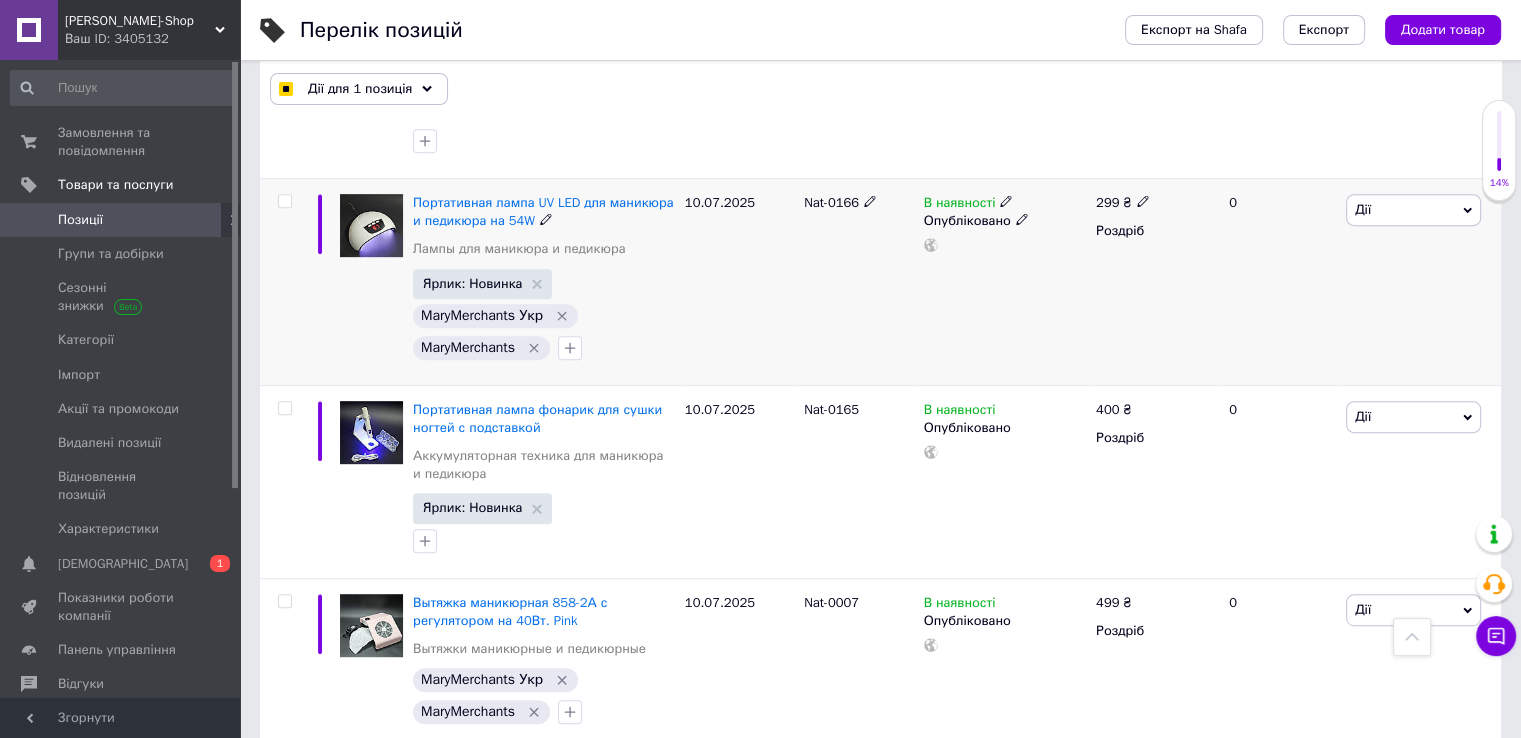 scroll, scrollTop: 900, scrollLeft: 0, axis: vertical 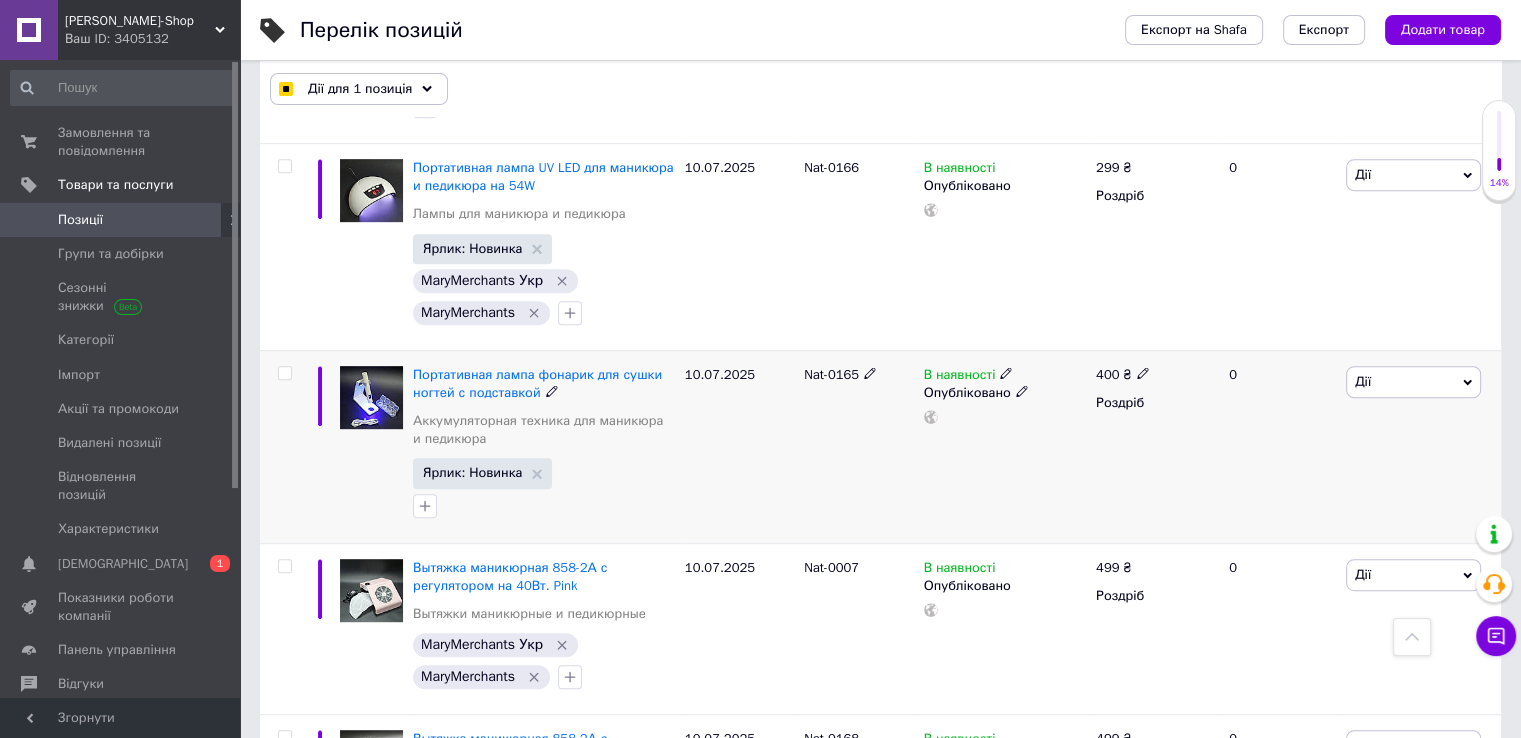 click at bounding box center (284, 373) 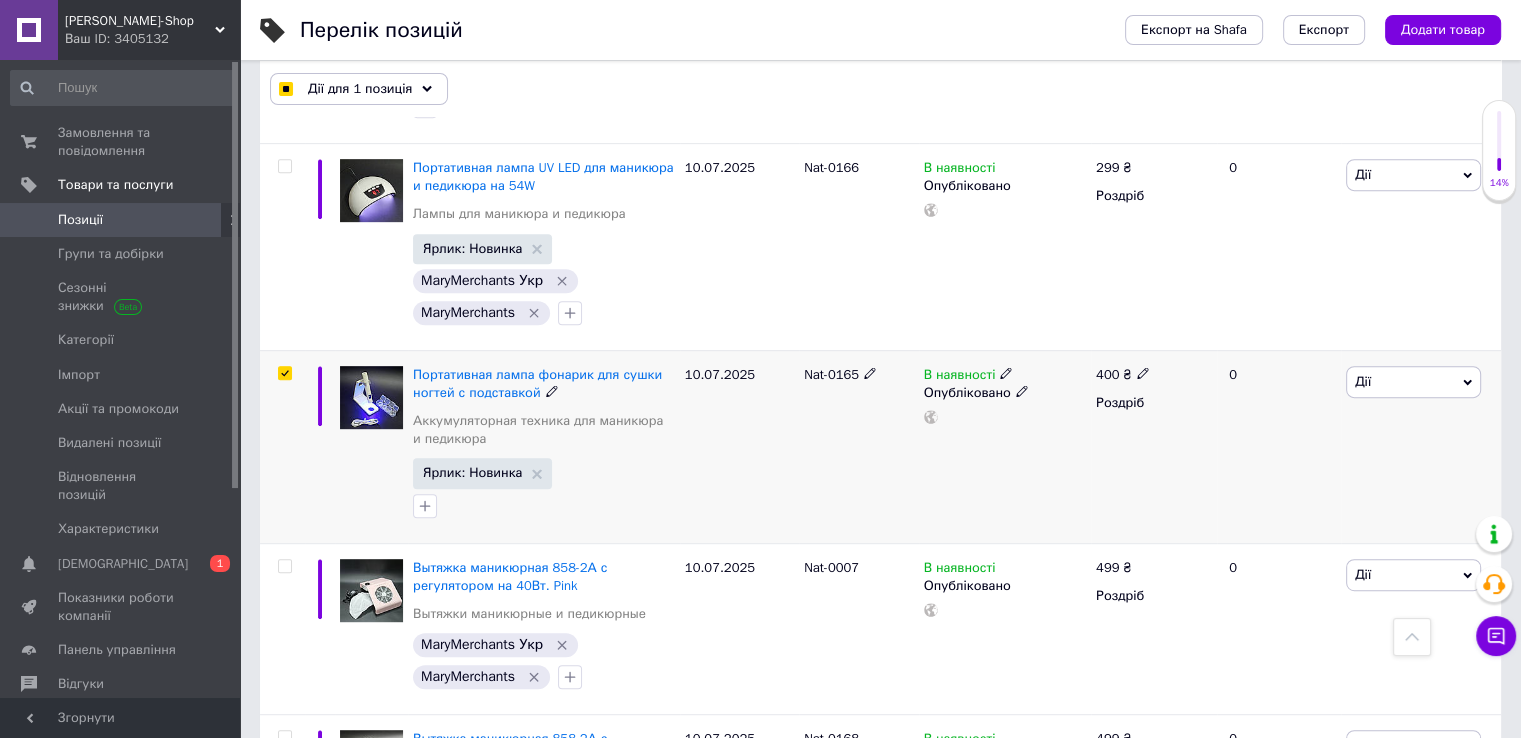 checkbox on "true" 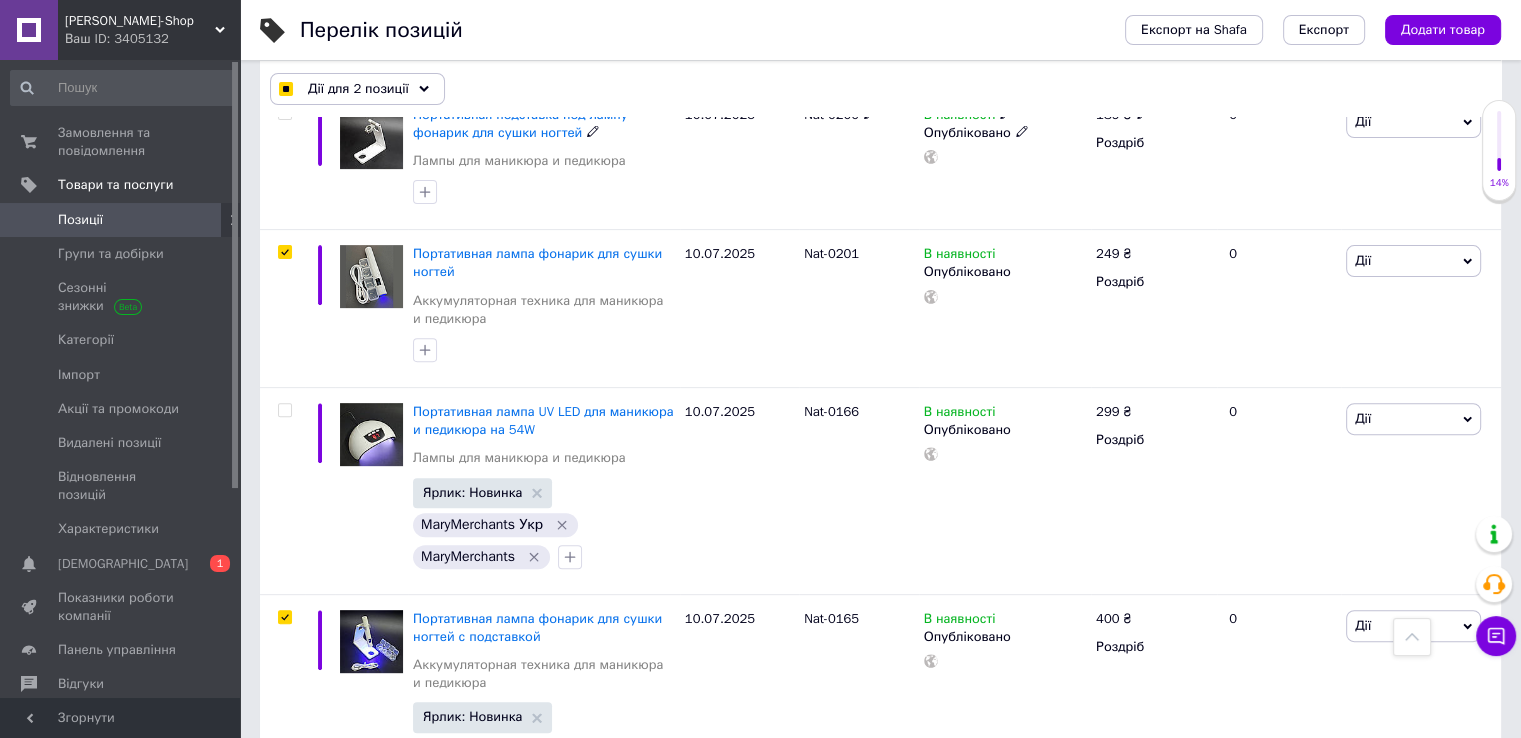 scroll, scrollTop: 400, scrollLeft: 0, axis: vertical 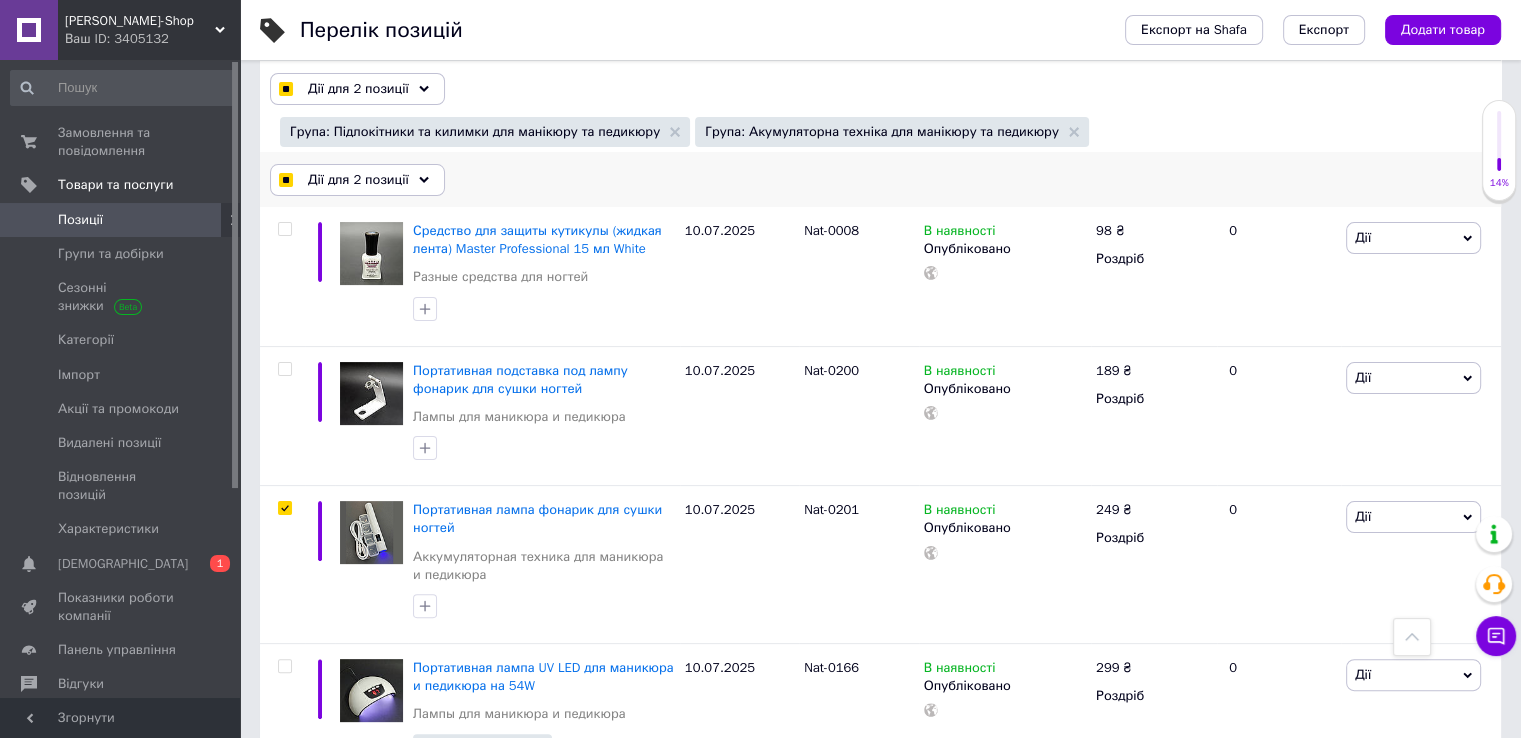 click on "Дії для 2 позиції" at bounding box center (358, 180) 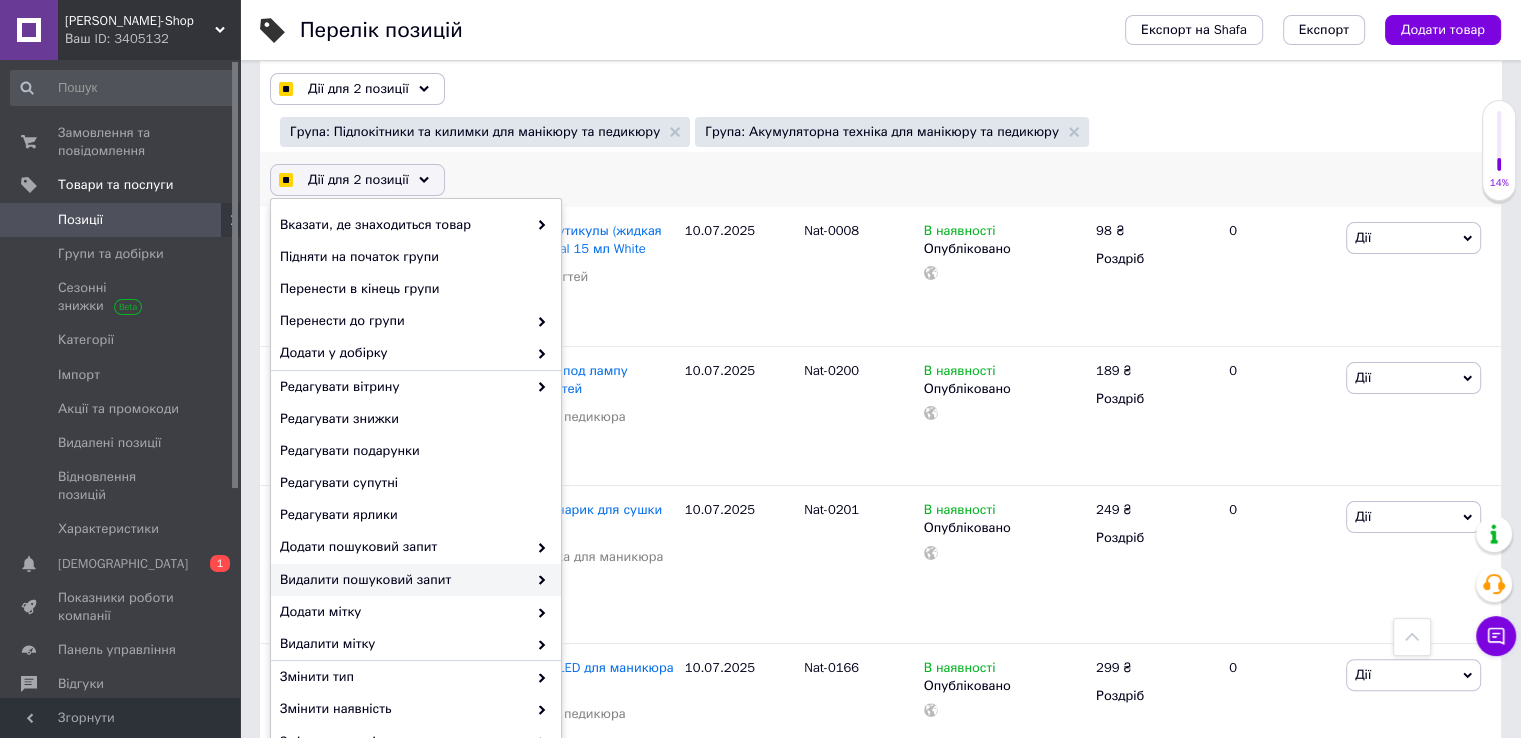 checkbox on "true" 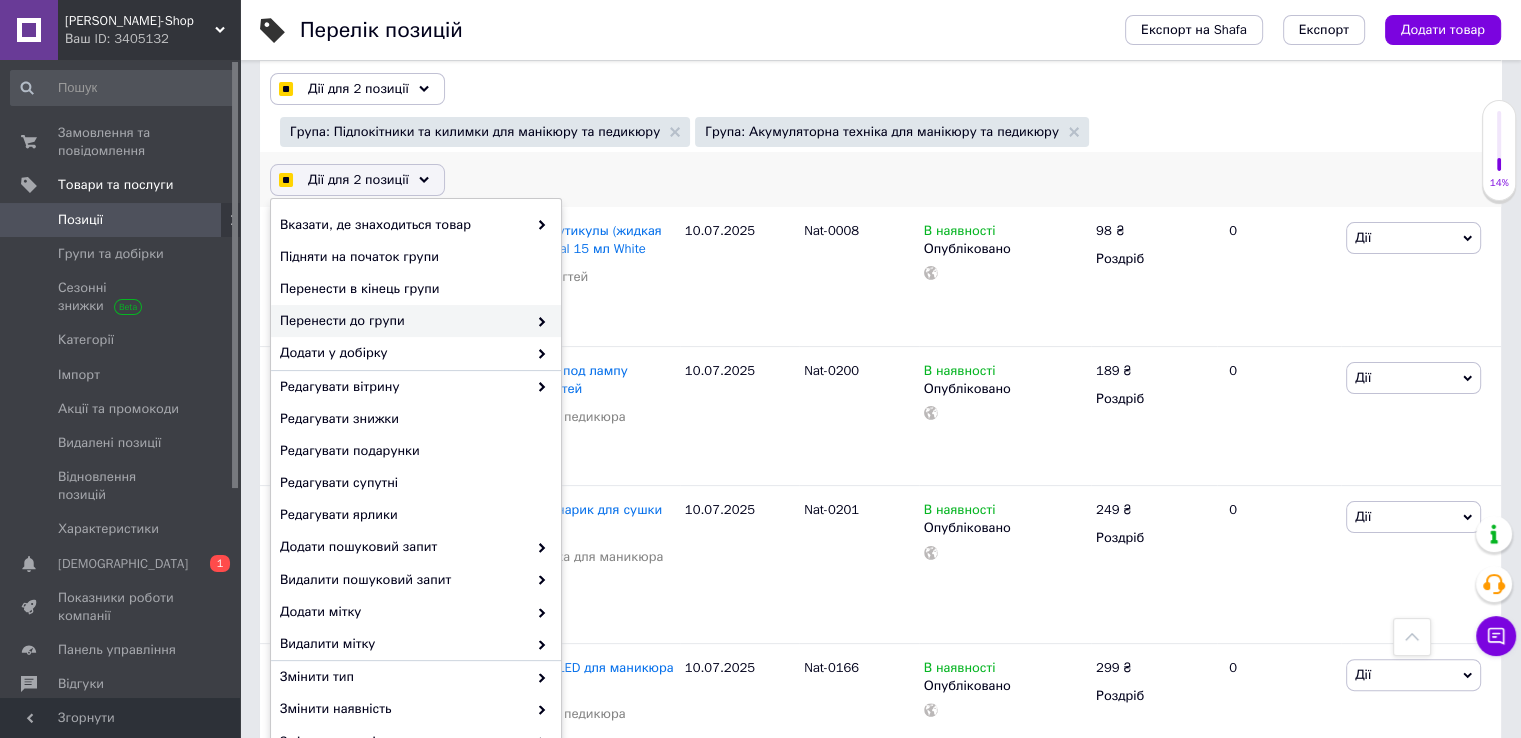 checkbox on "true" 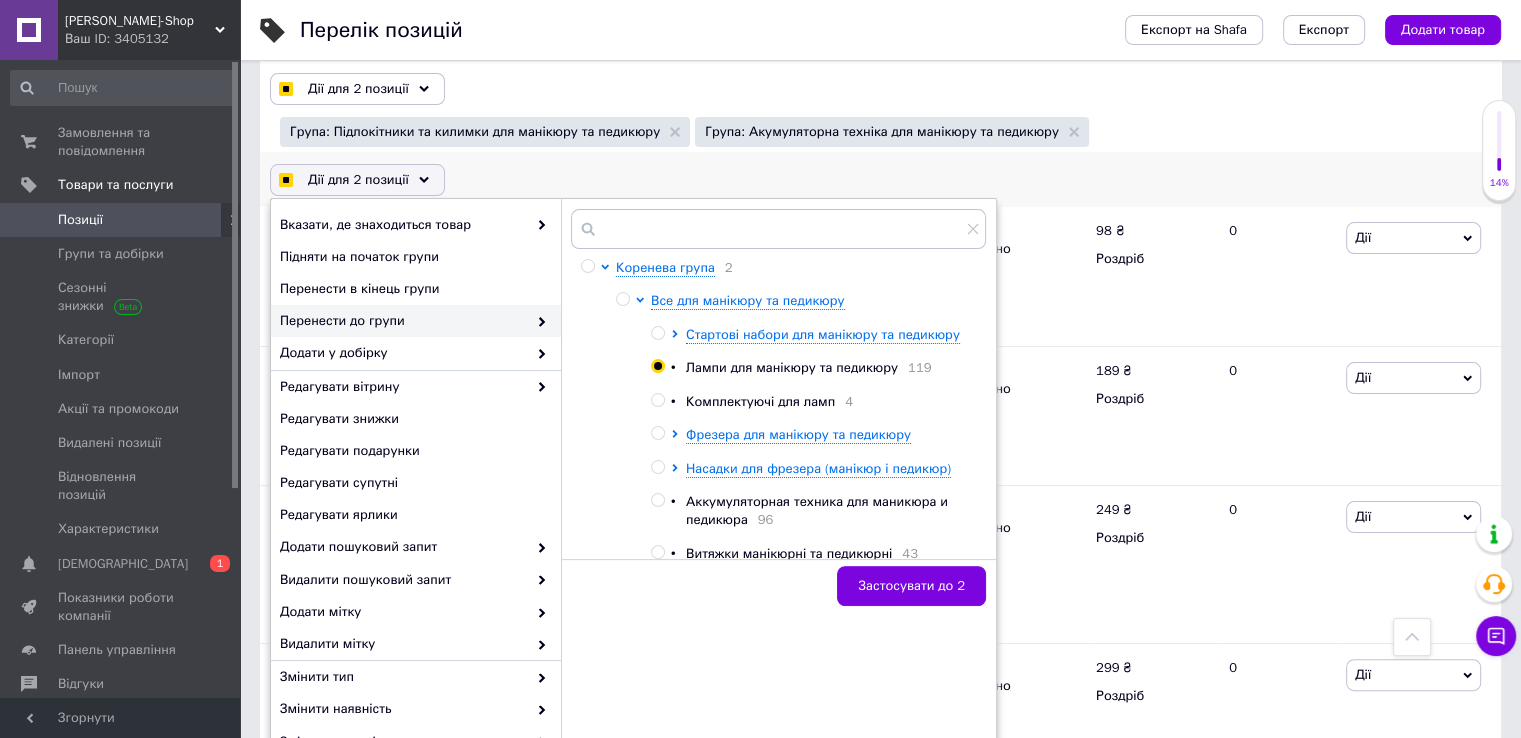 scroll, scrollTop: 100, scrollLeft: 0, axis: vertical 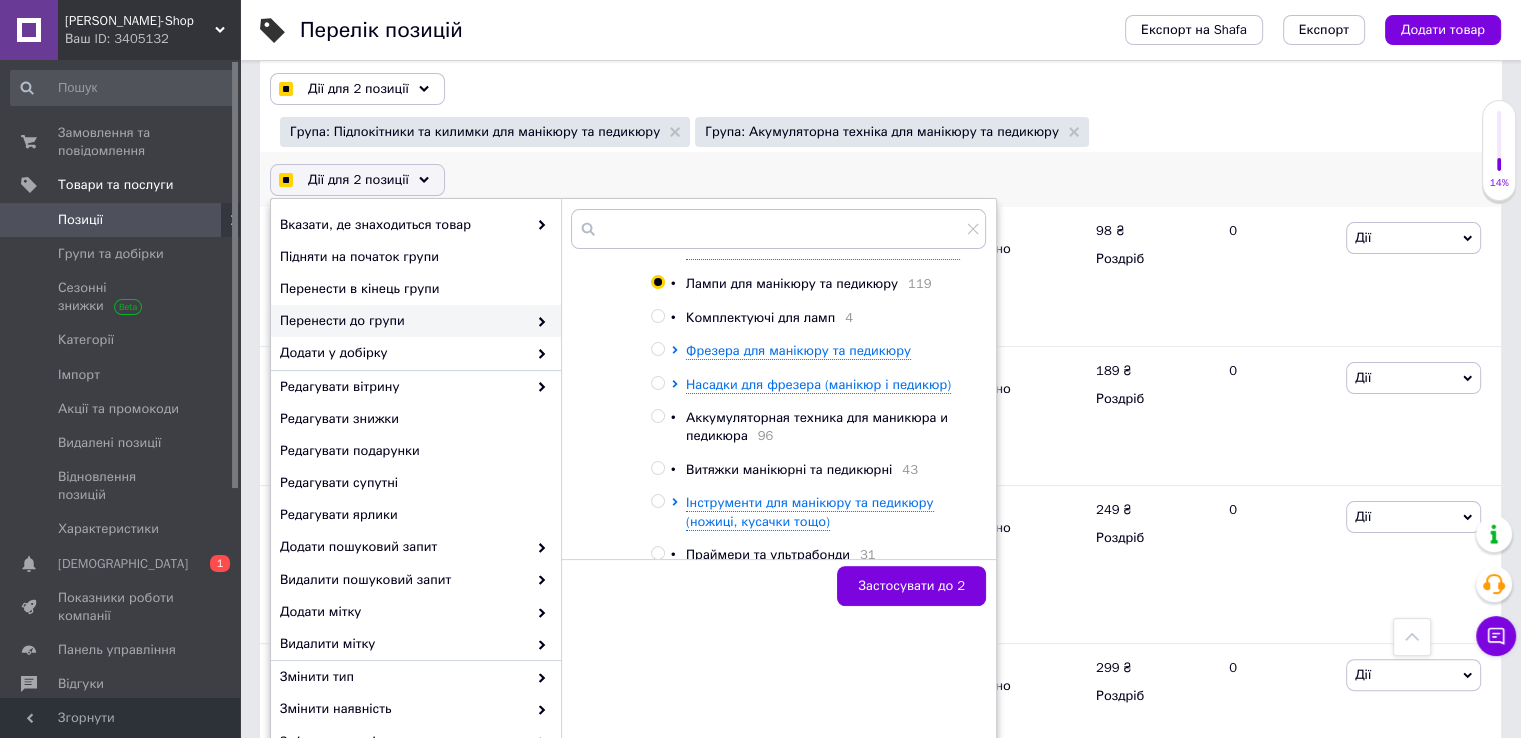 checkbox on "true" 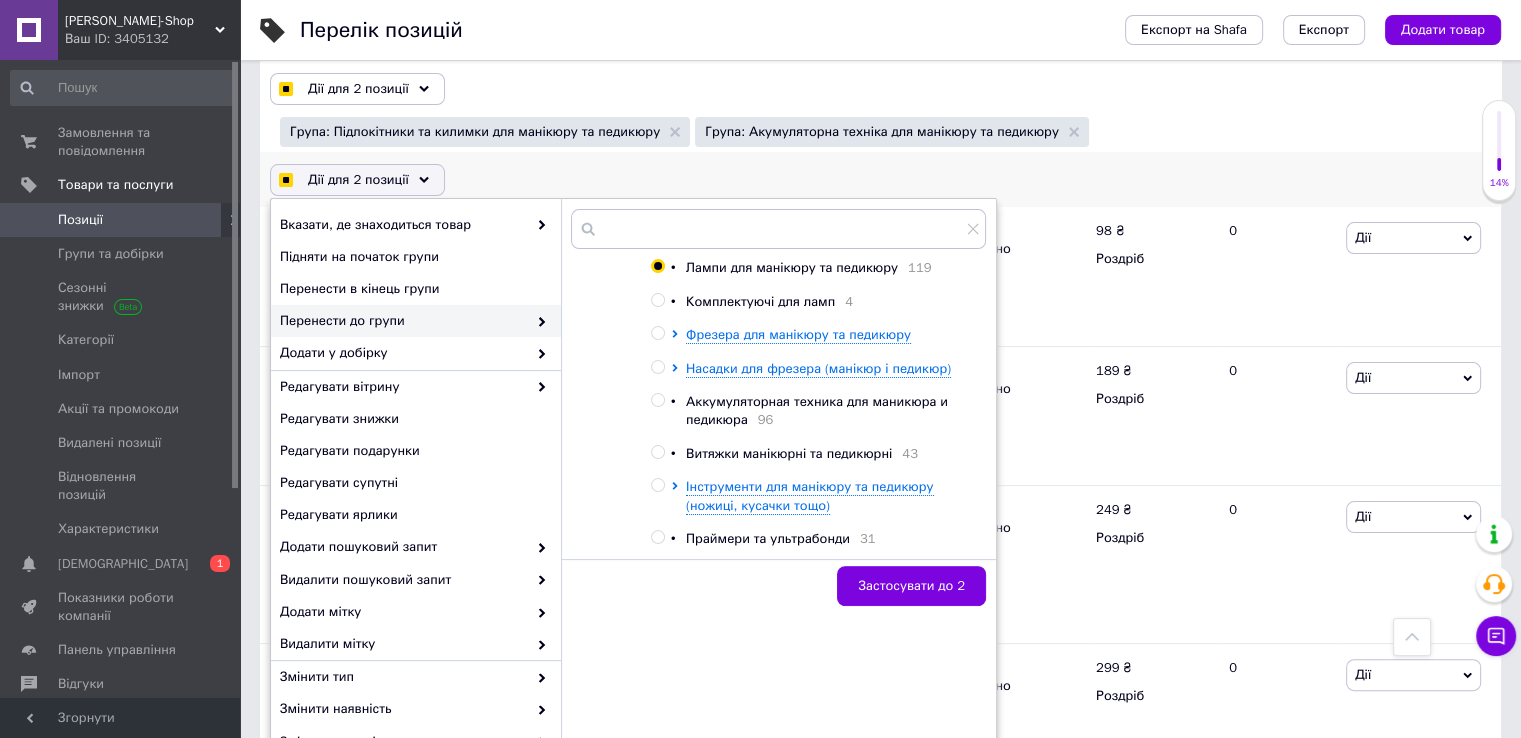 click at bounding box center (657, 400) 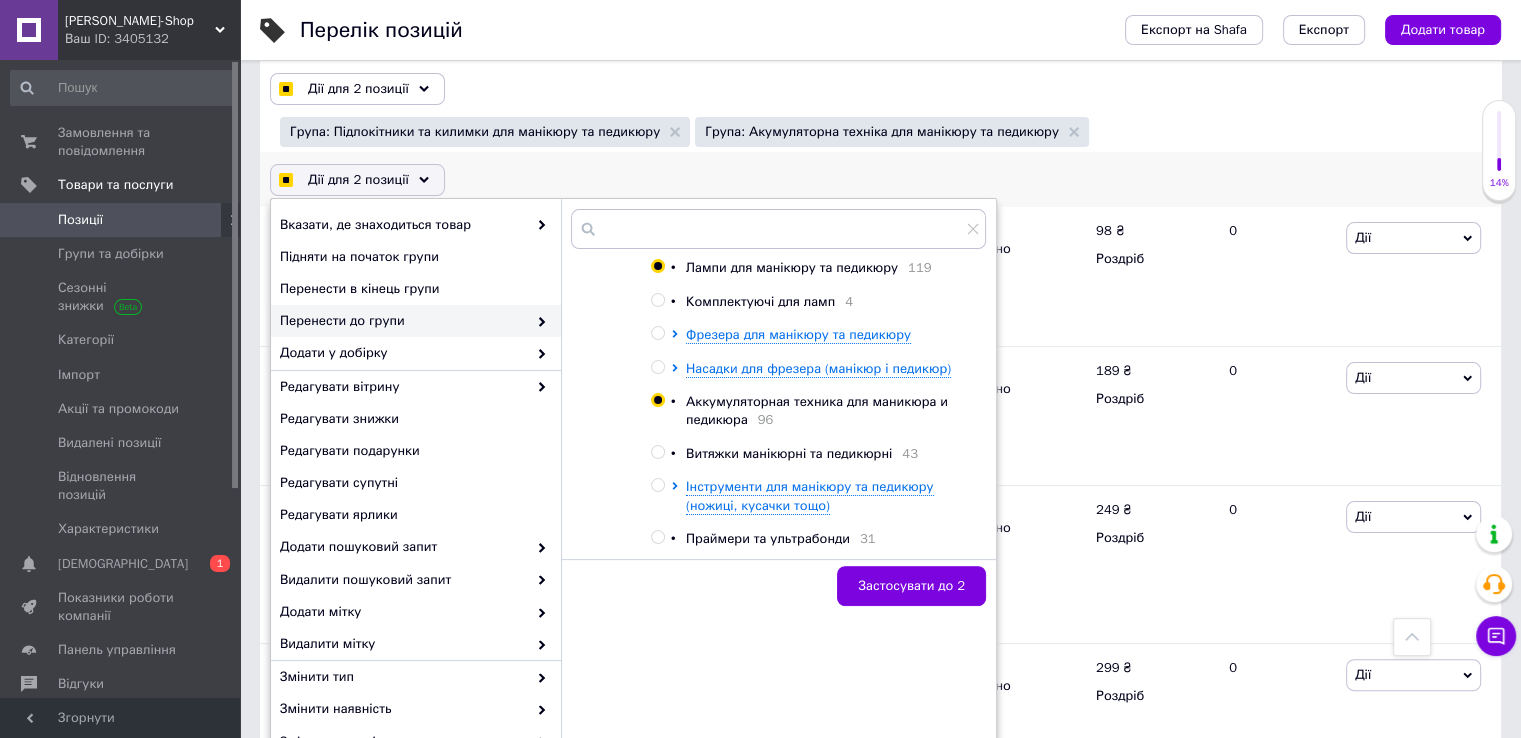 radio on "true" 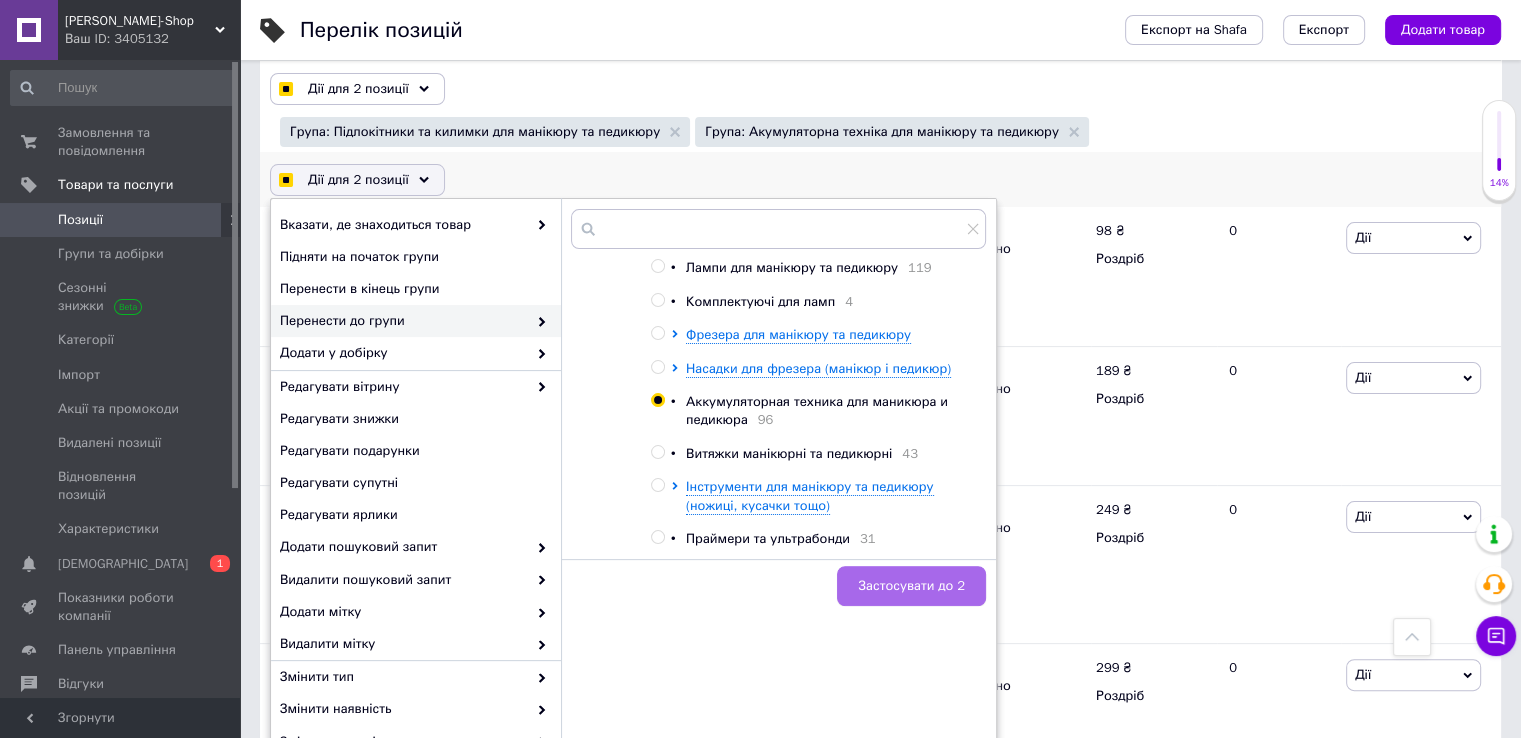 click on "Застосувати до 2" at bounding box center [911, 586] 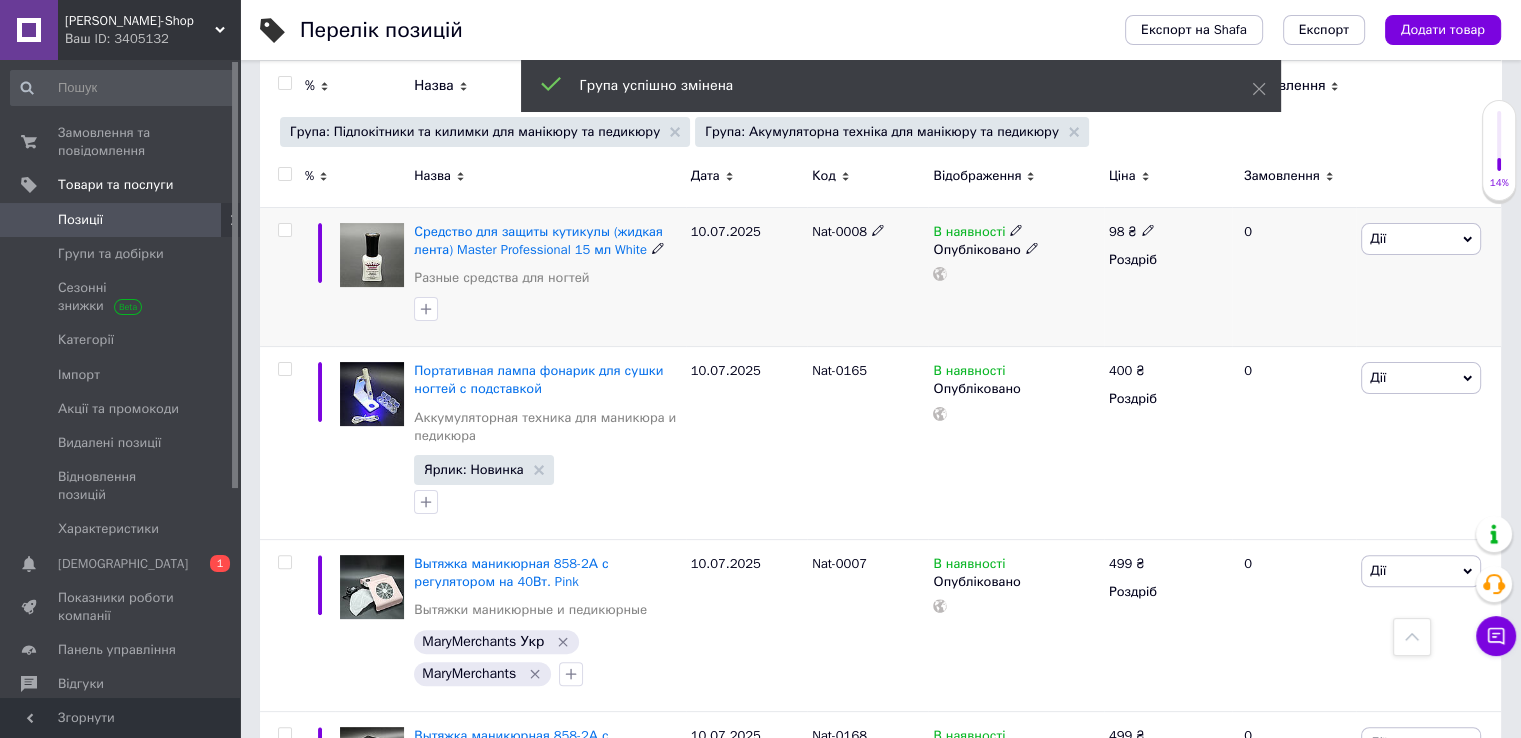 click at bounding box center [284, 230] 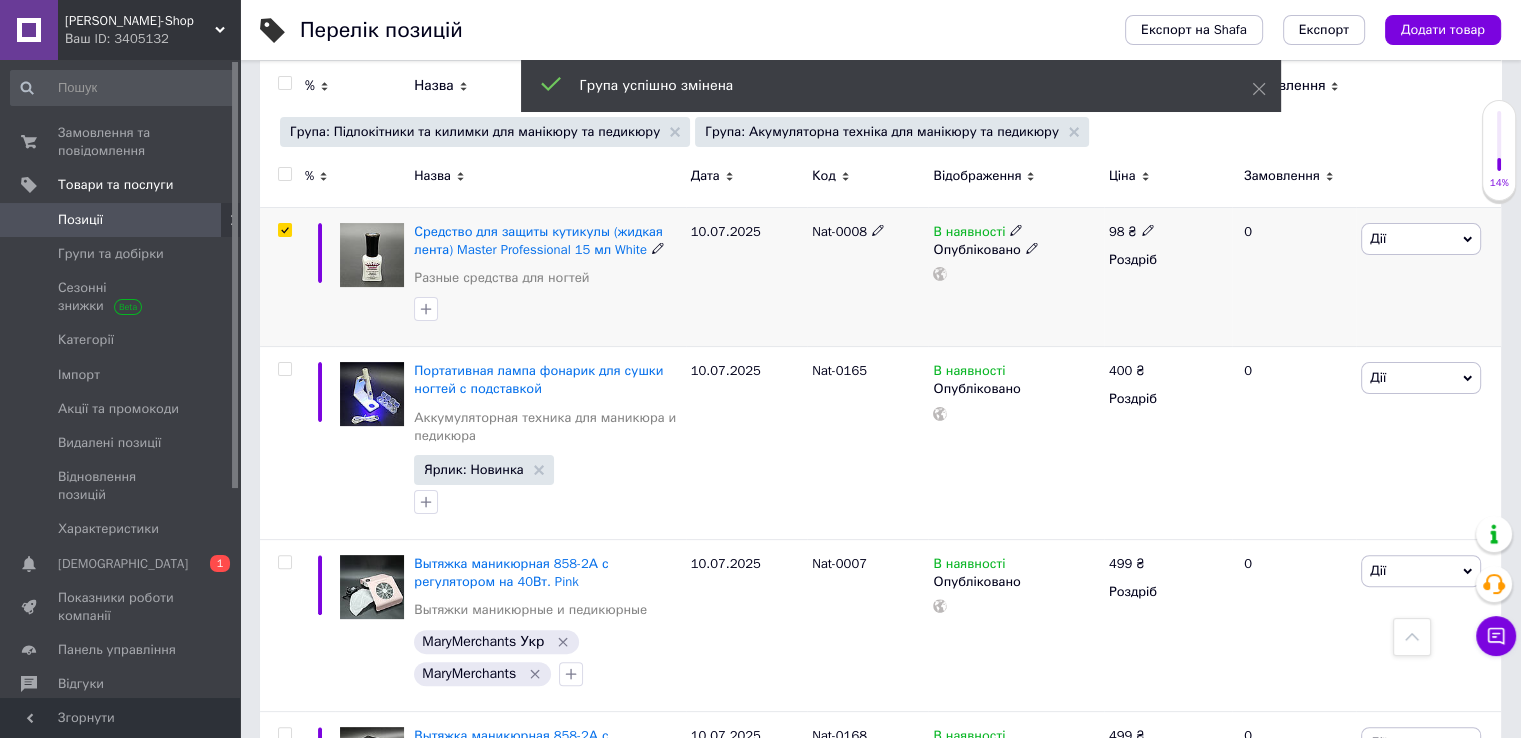 checkbox on "true" 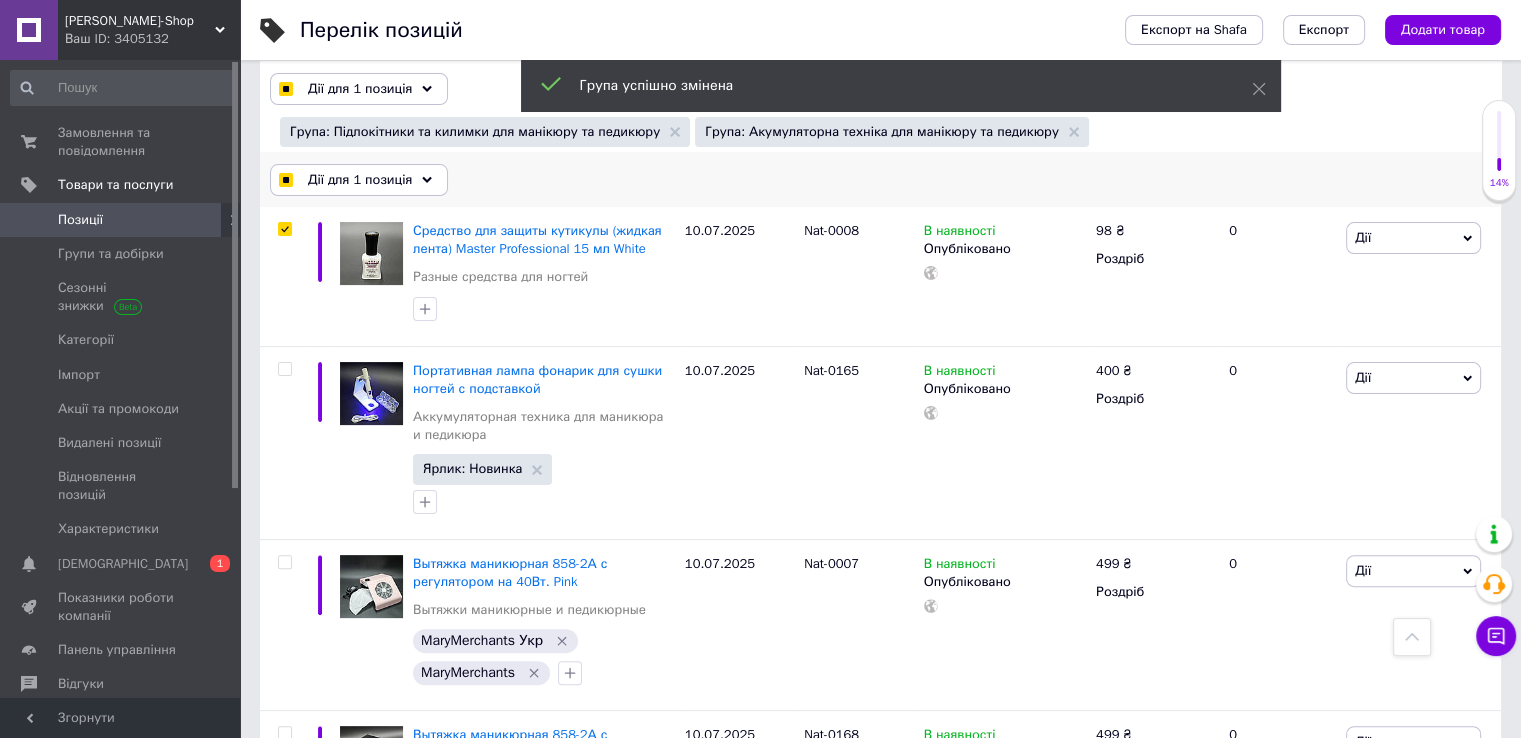 click on "Дії для 1 позиція" at bounding box center (360, 180) 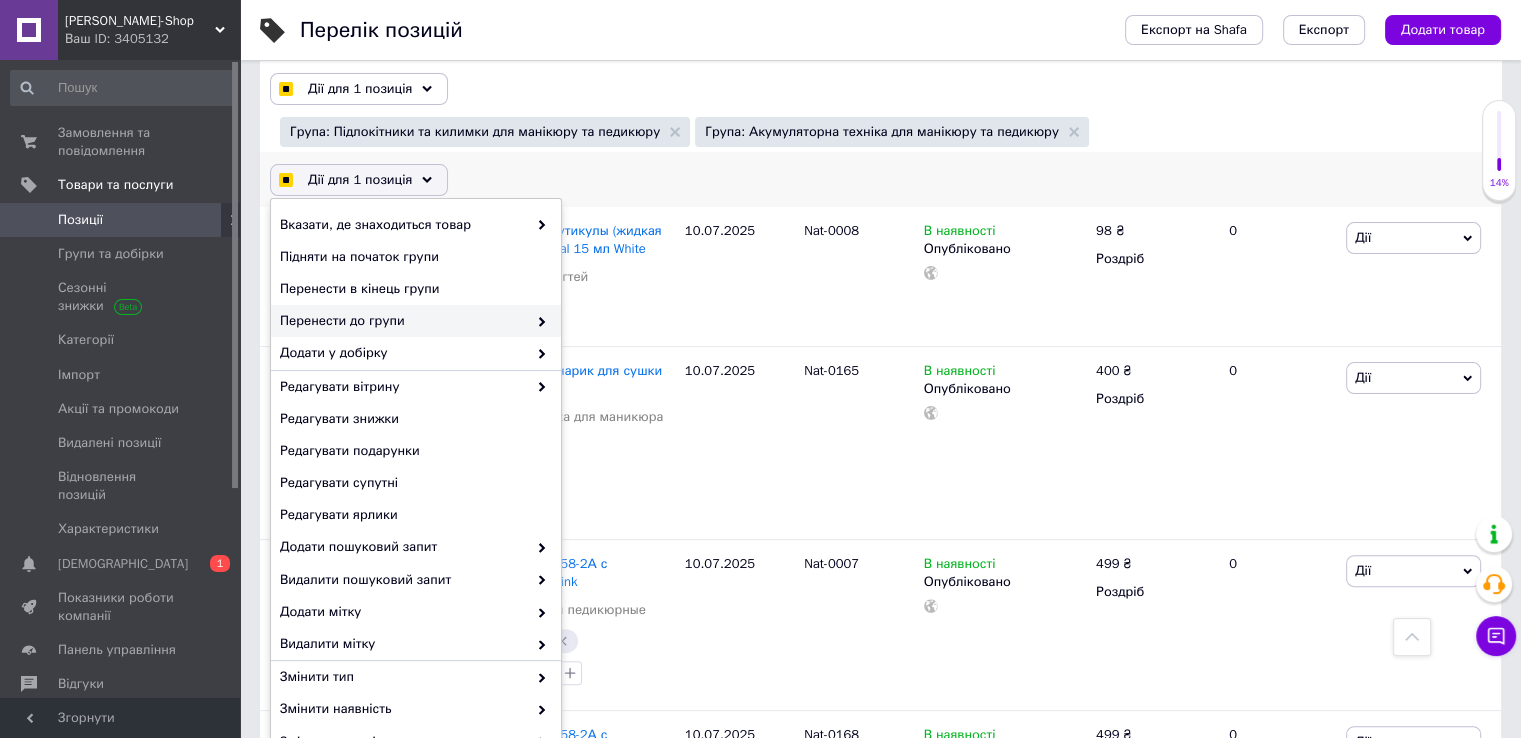 checkbox on "true" 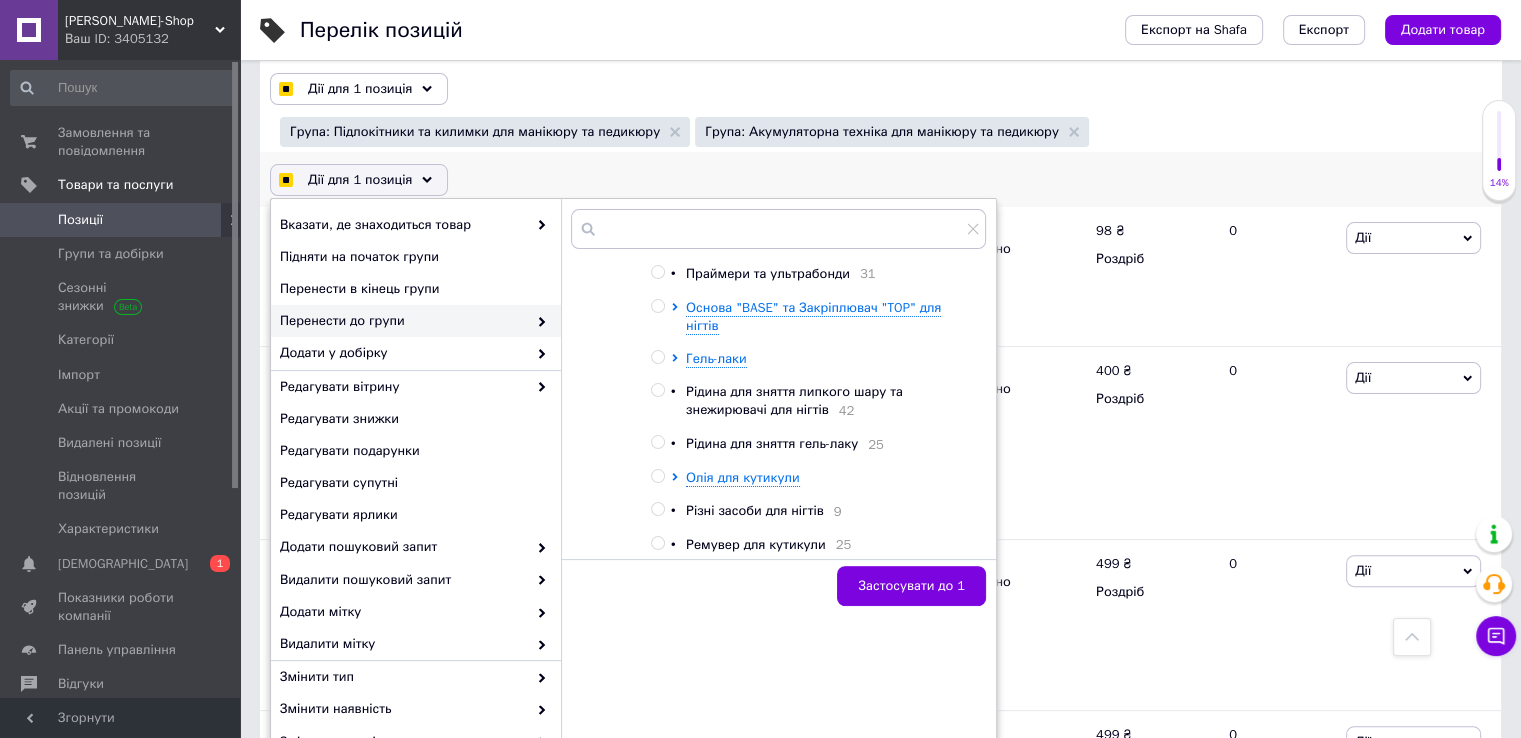 scroll, scrollTop: 400, scrollLeft: 0, axis: vertical 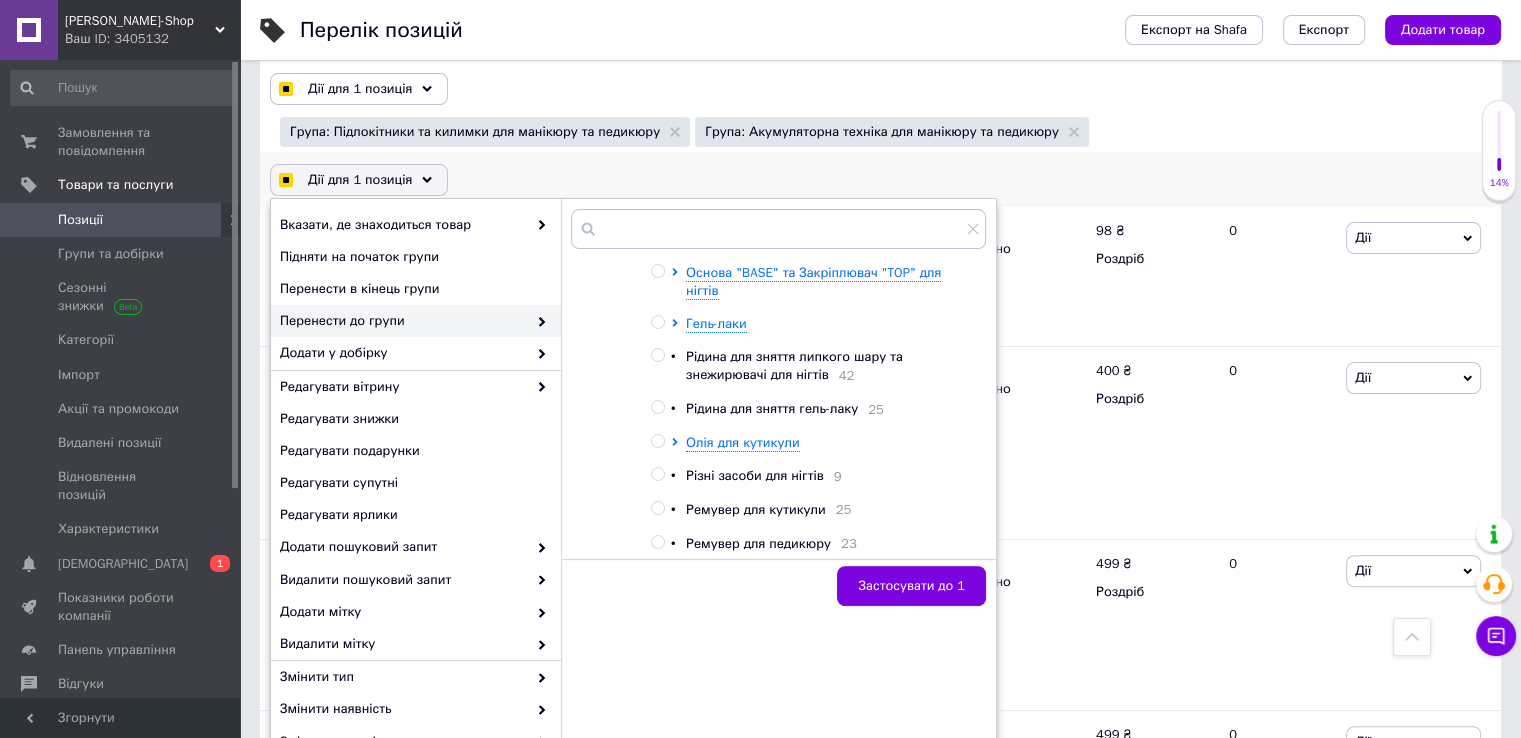 checkbox on "true" 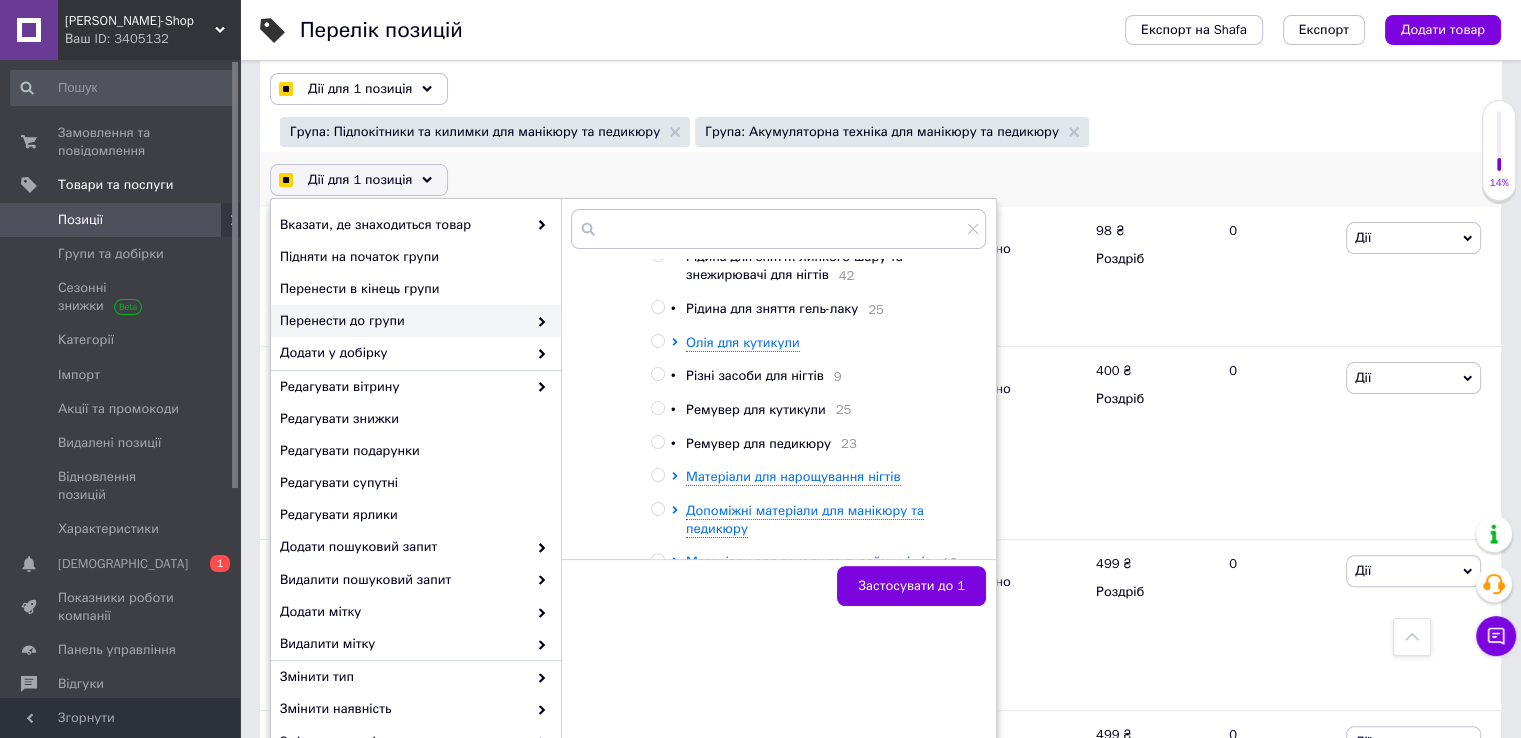 click at bounding box center [657, 374] 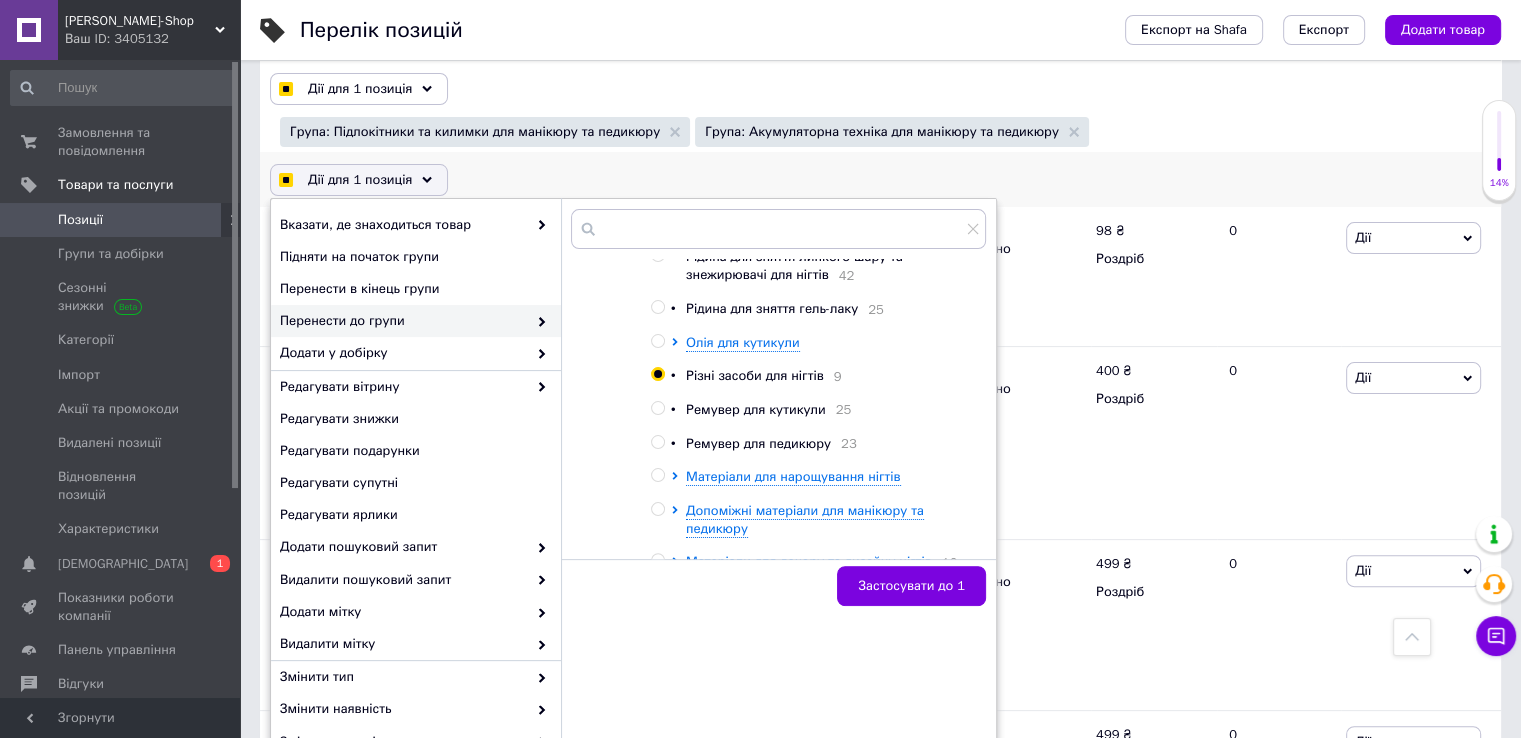 radio on "true" 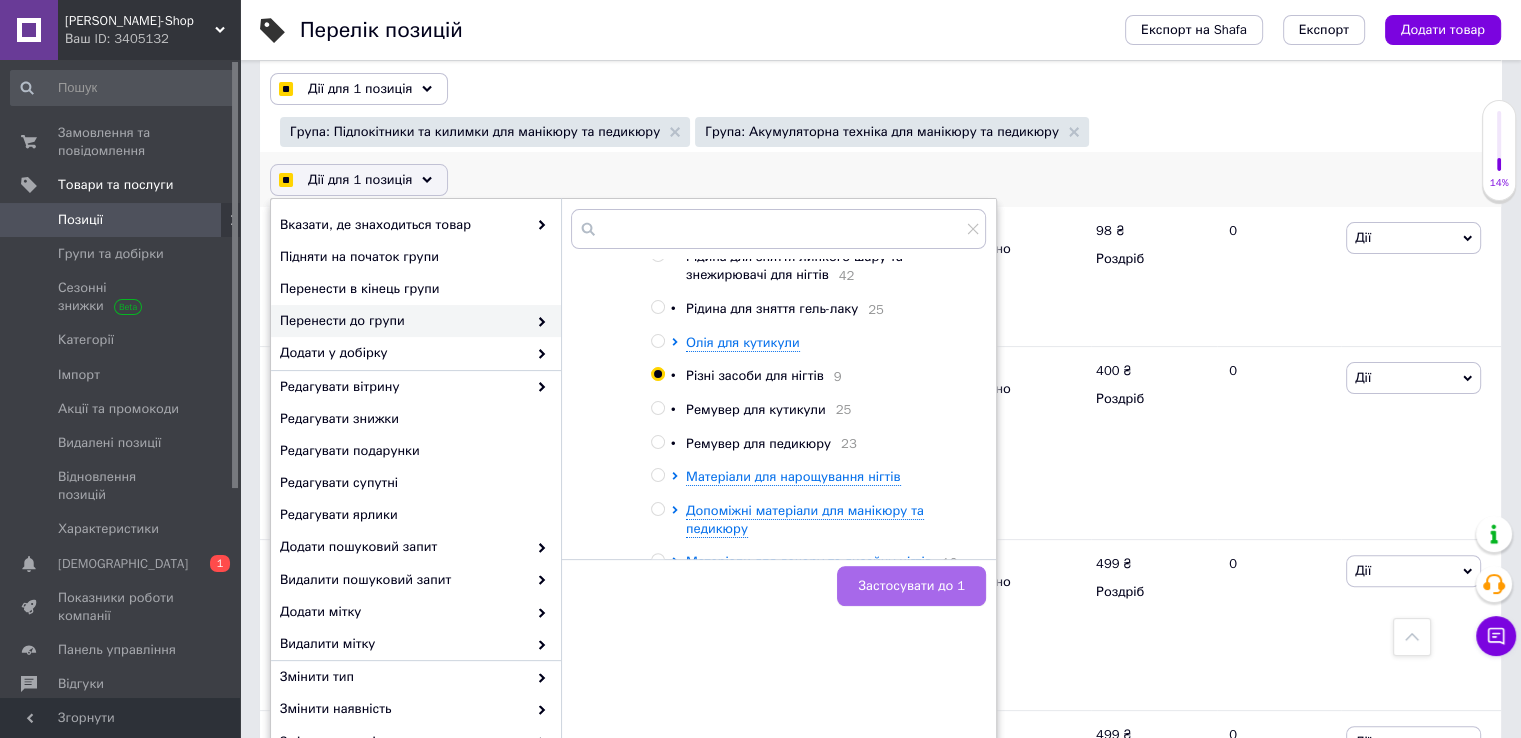 click on "Застосувати до 1" at bounding box center [911, 586] 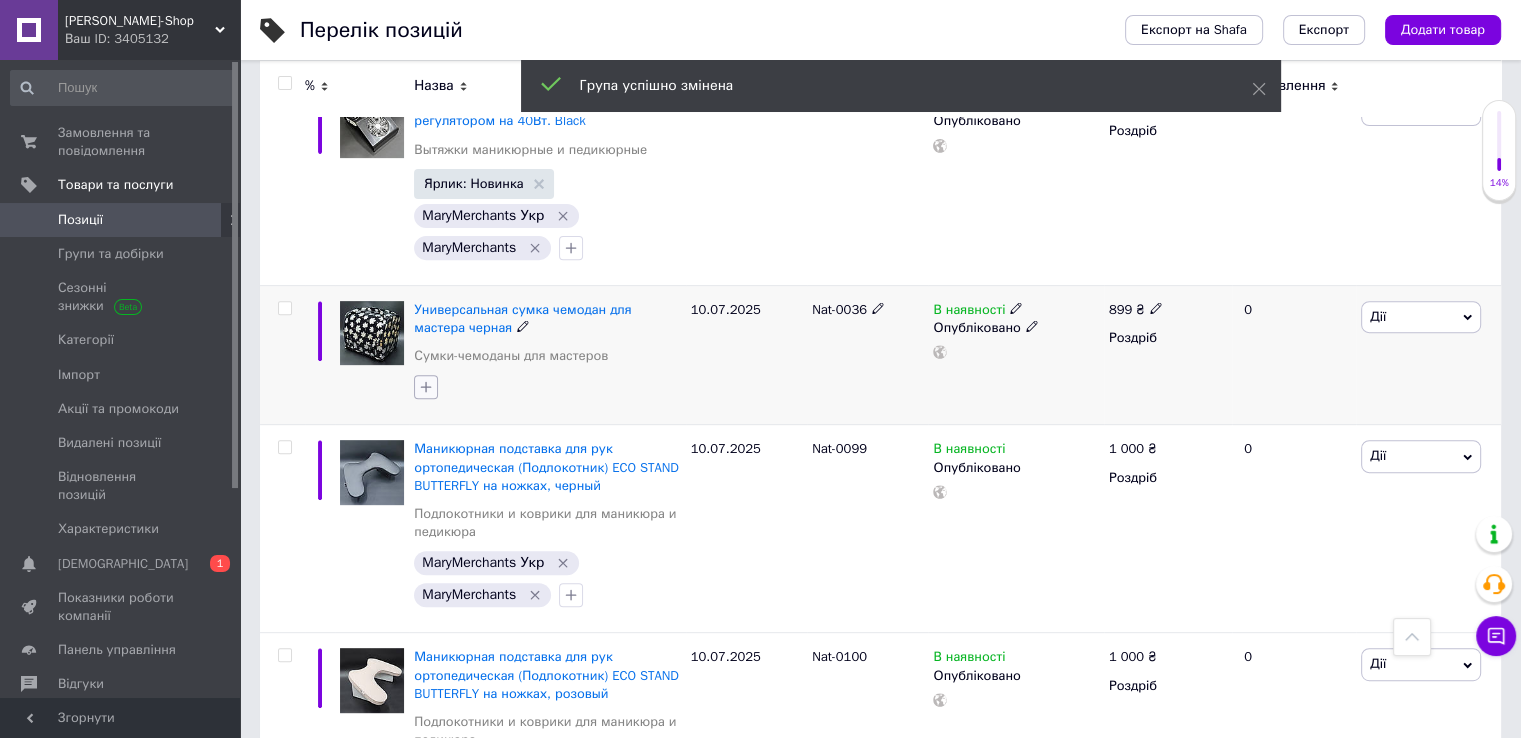 scroll, scrollTop: 400, scrollLeft: 0, axis: vertical 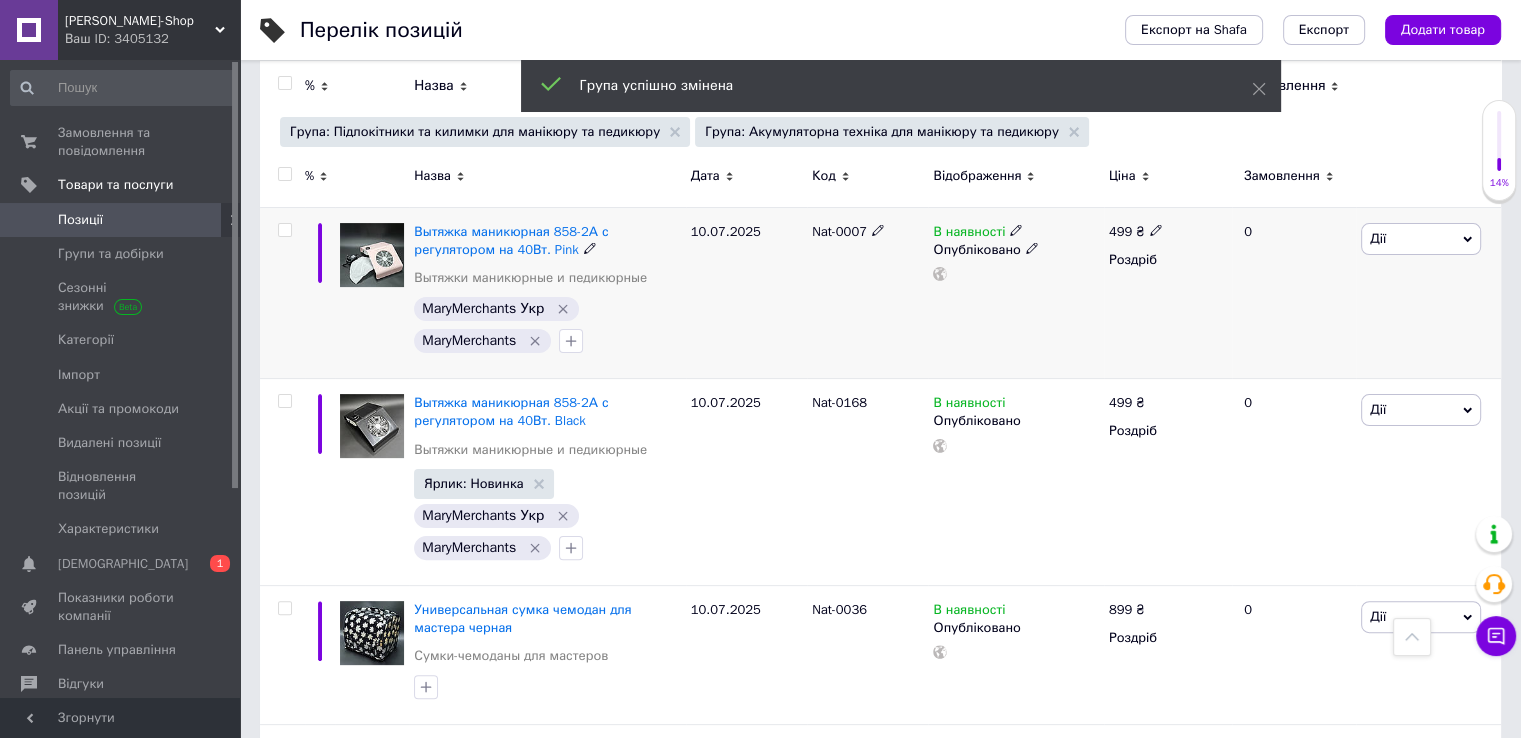 click at bounding box center [284, 230] 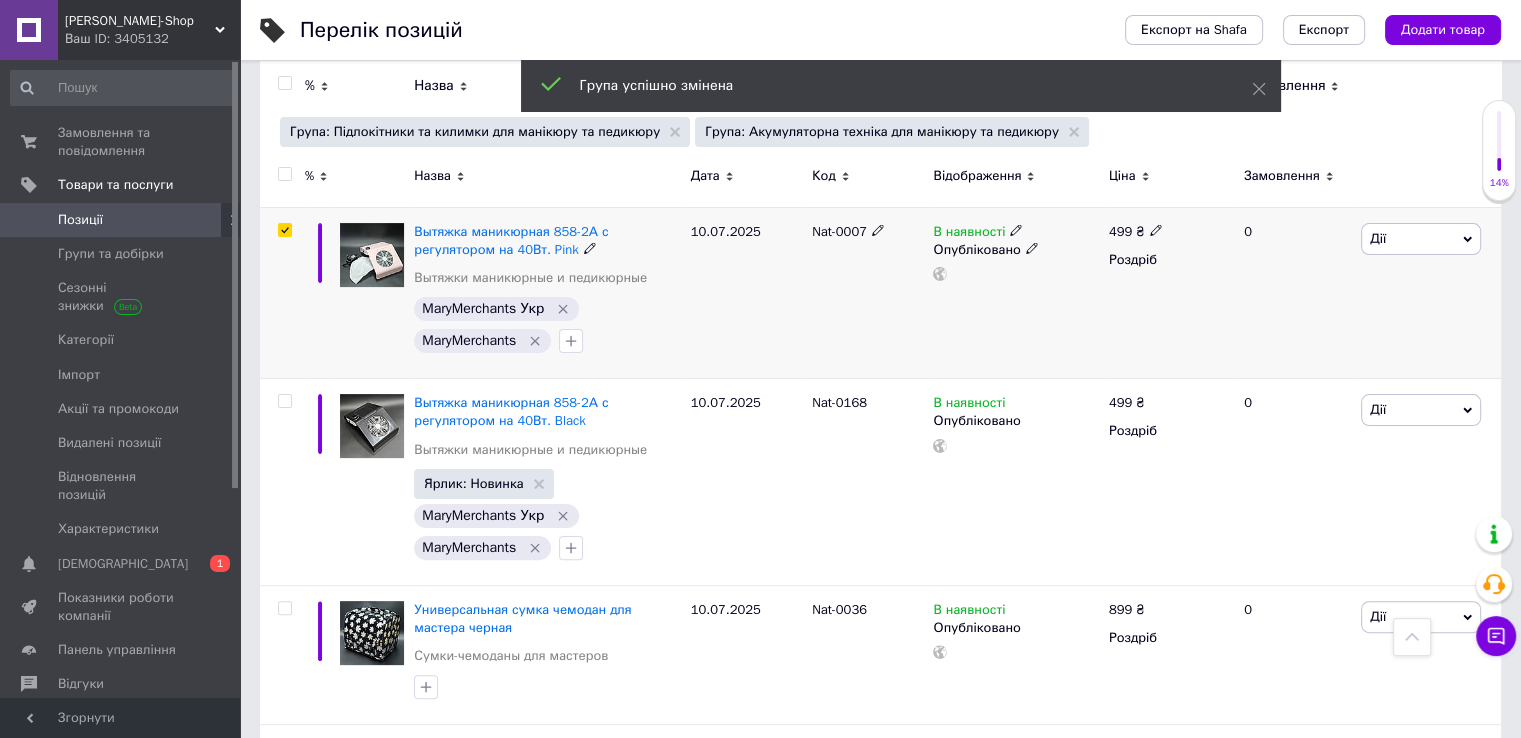 checkbox on "true" 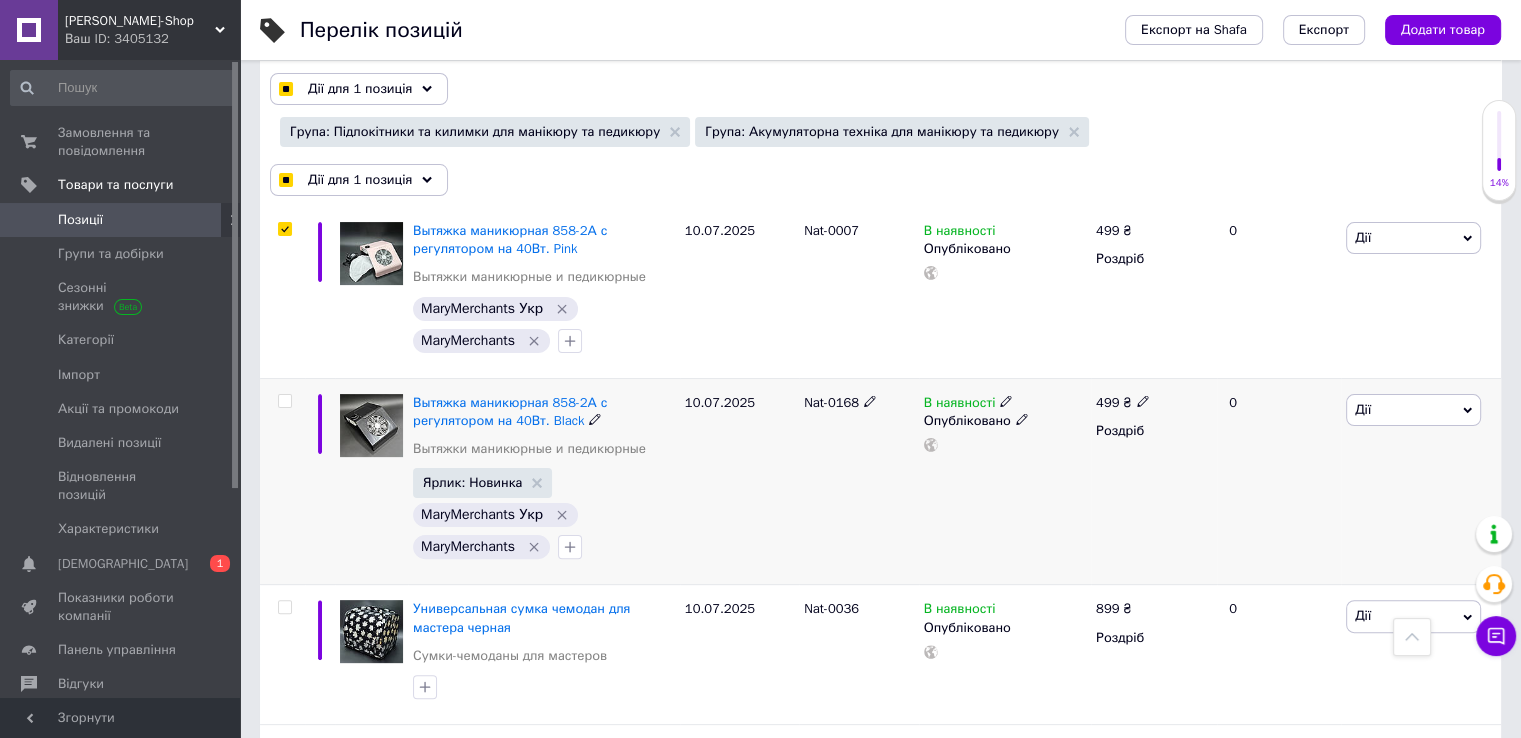 click at bounding box center [284, 401] 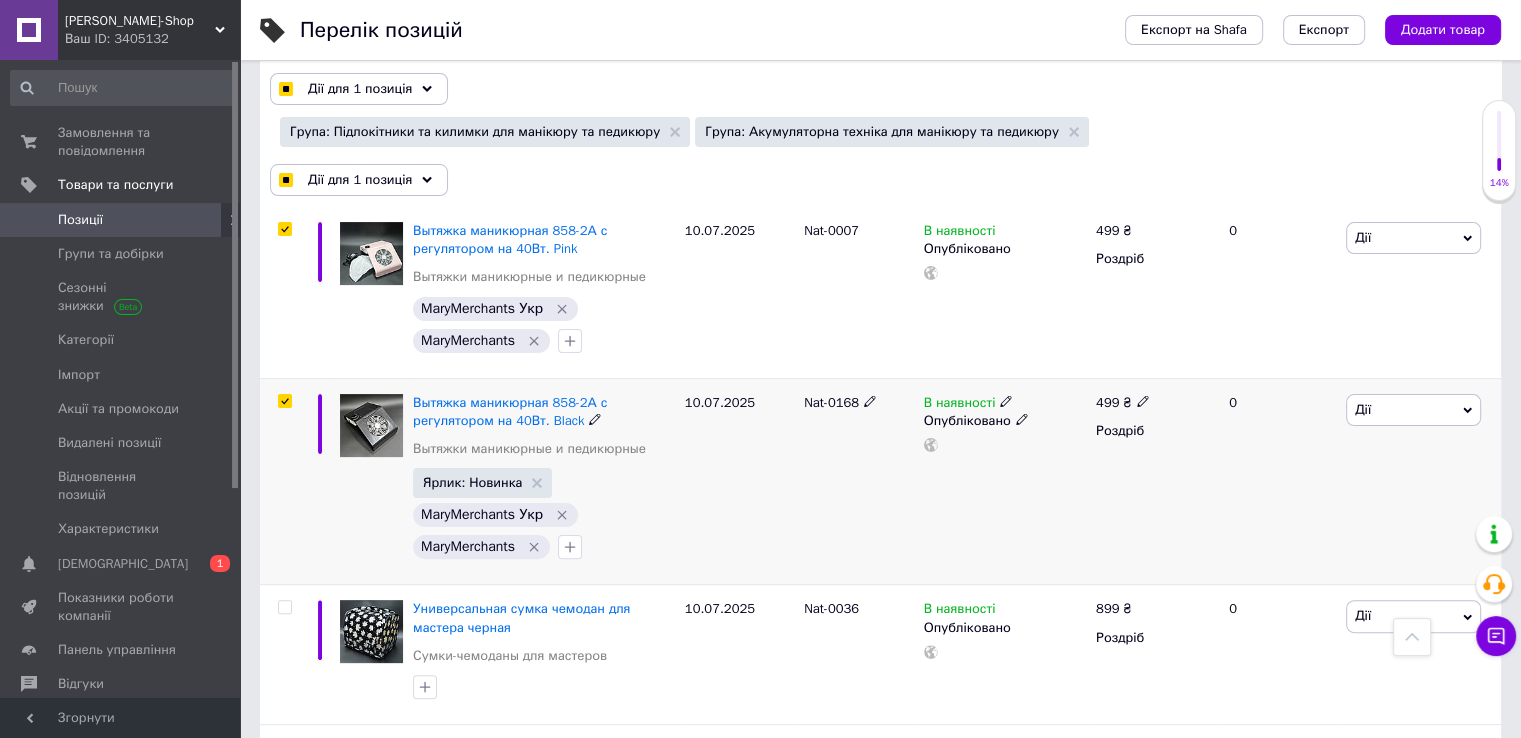 checkbox on "true" 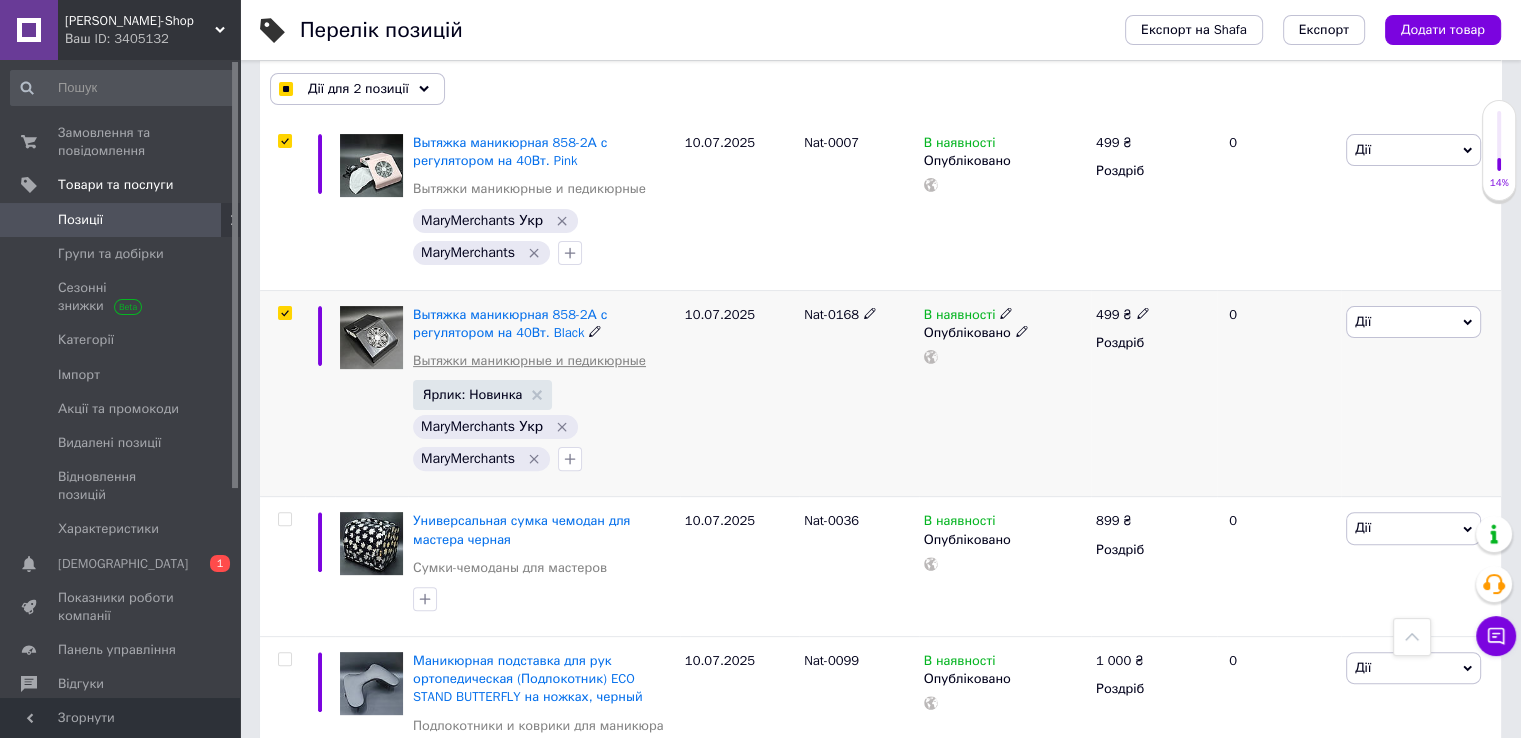 scroll, scrollTop: 188, scrollLeft: 0, axis: vertical 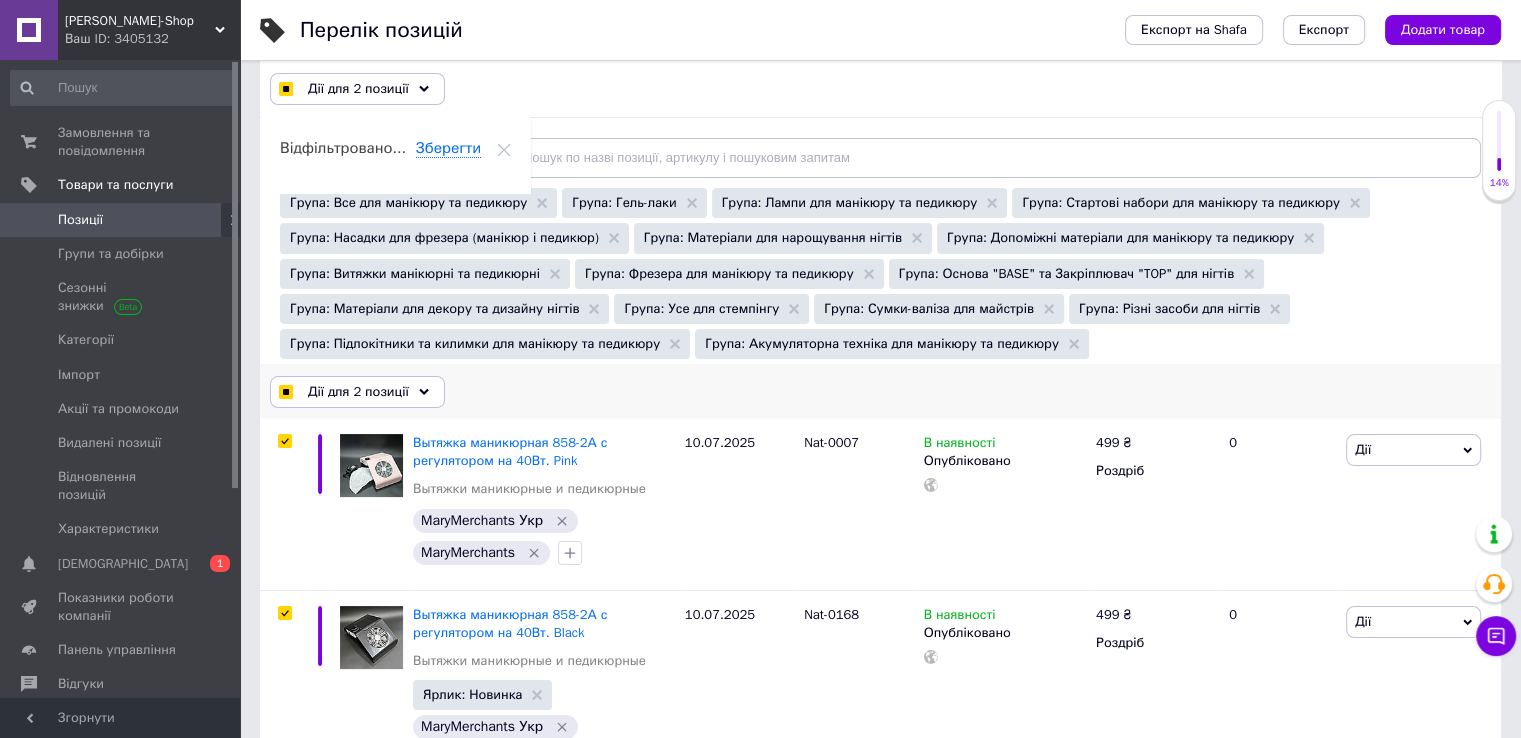 click on "Дії для 2 позиції" at bounding box center [358, 392] 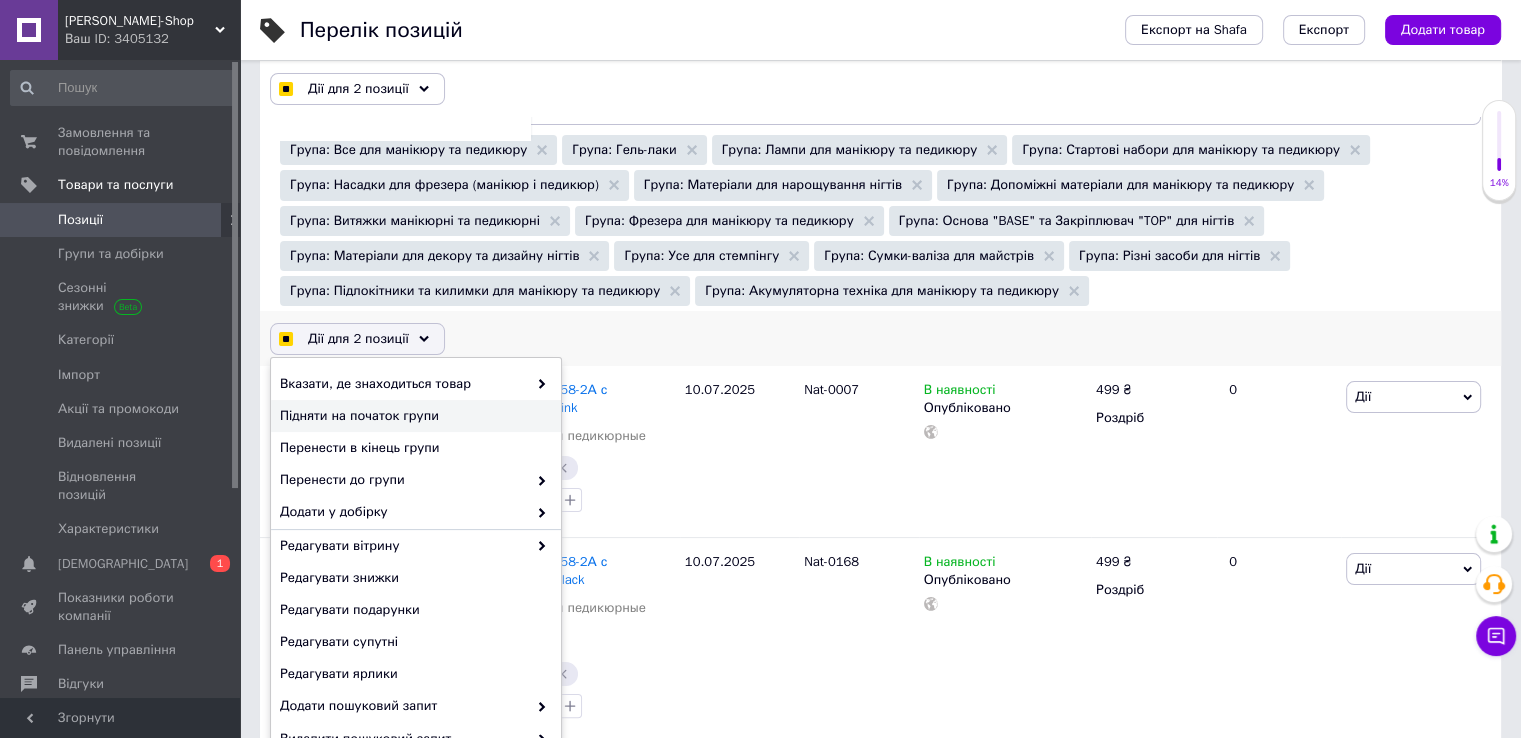 scroll, scrollTop: 288, scrollLeft: 0, axis: vertical 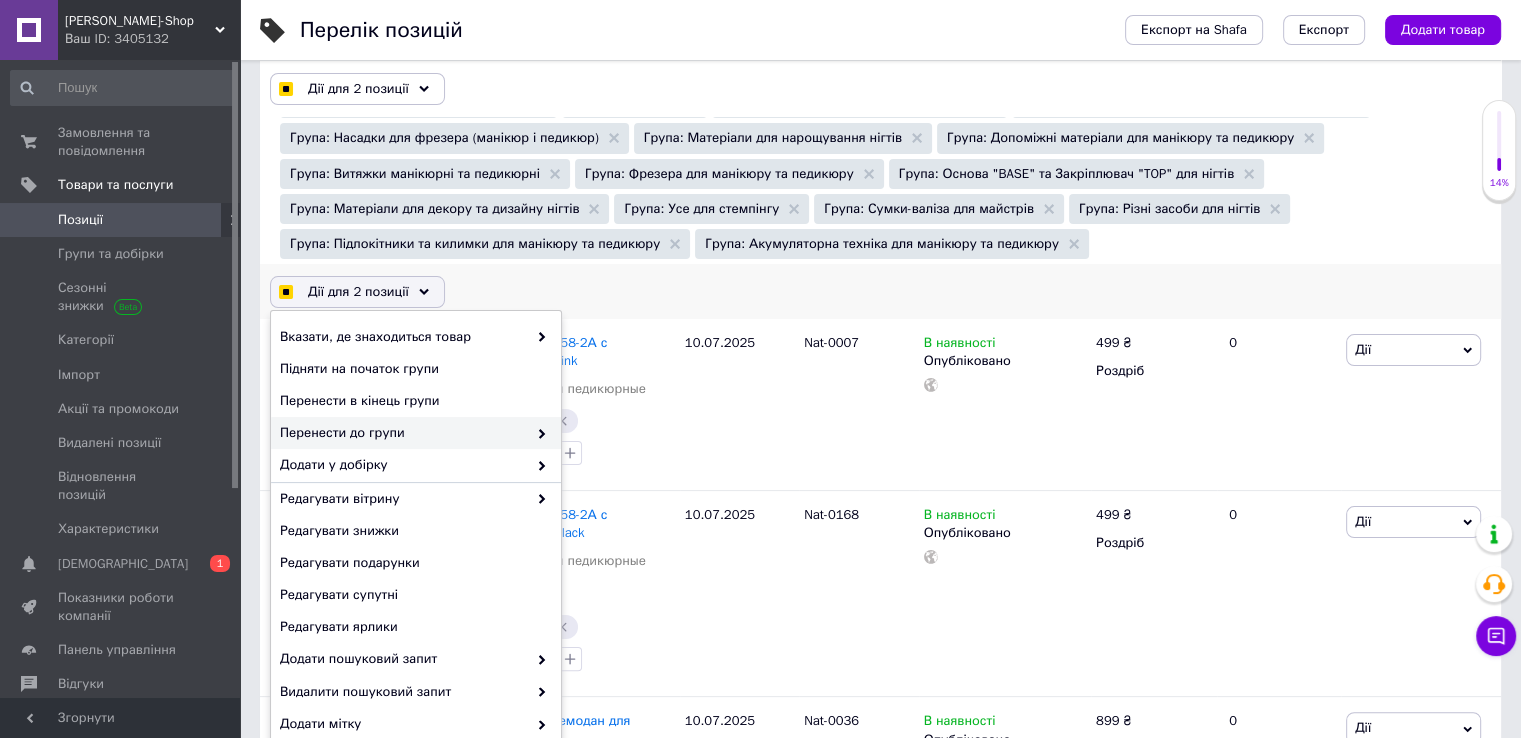 checkbox on "true" 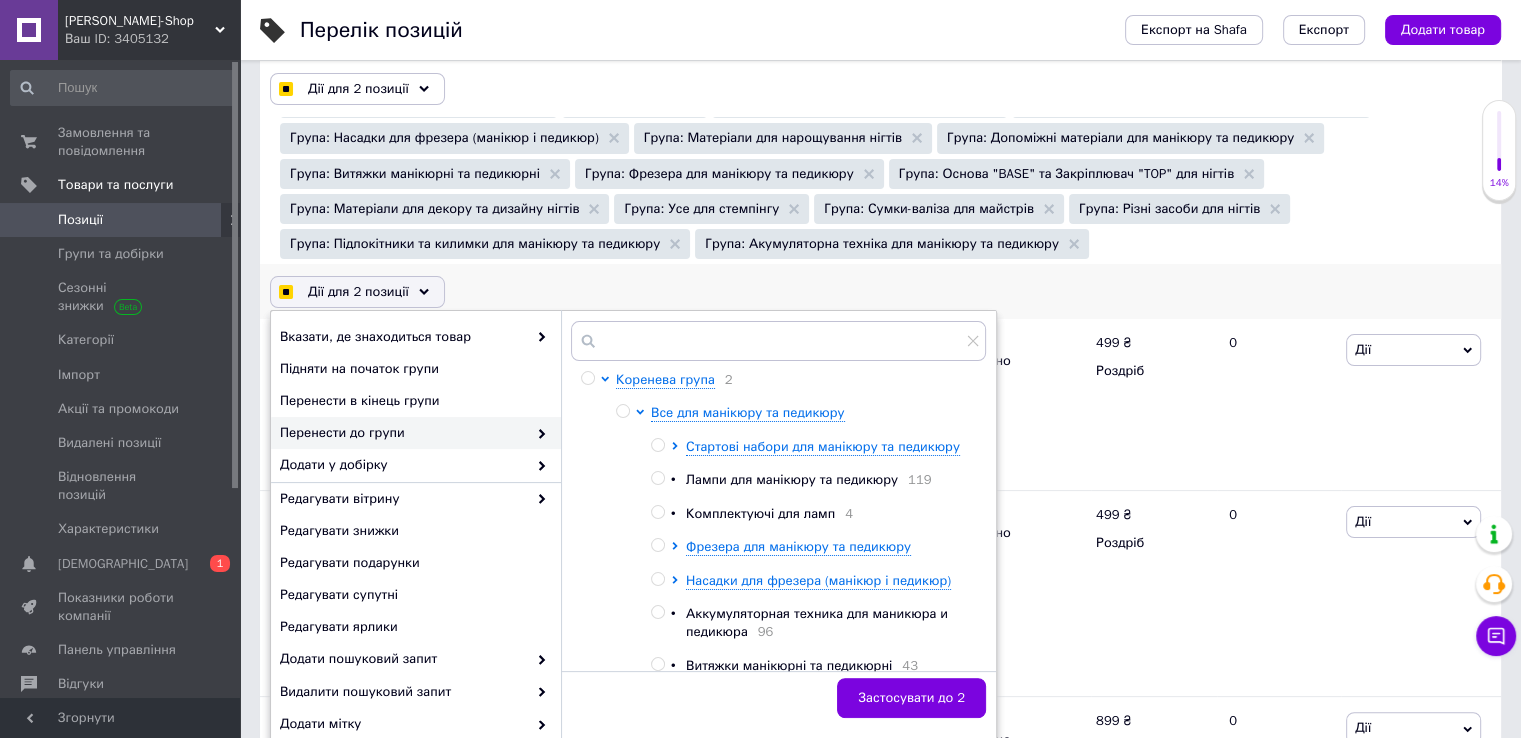 scroll, scrollTop: 200, scrollLeft: 0, axis: vertical 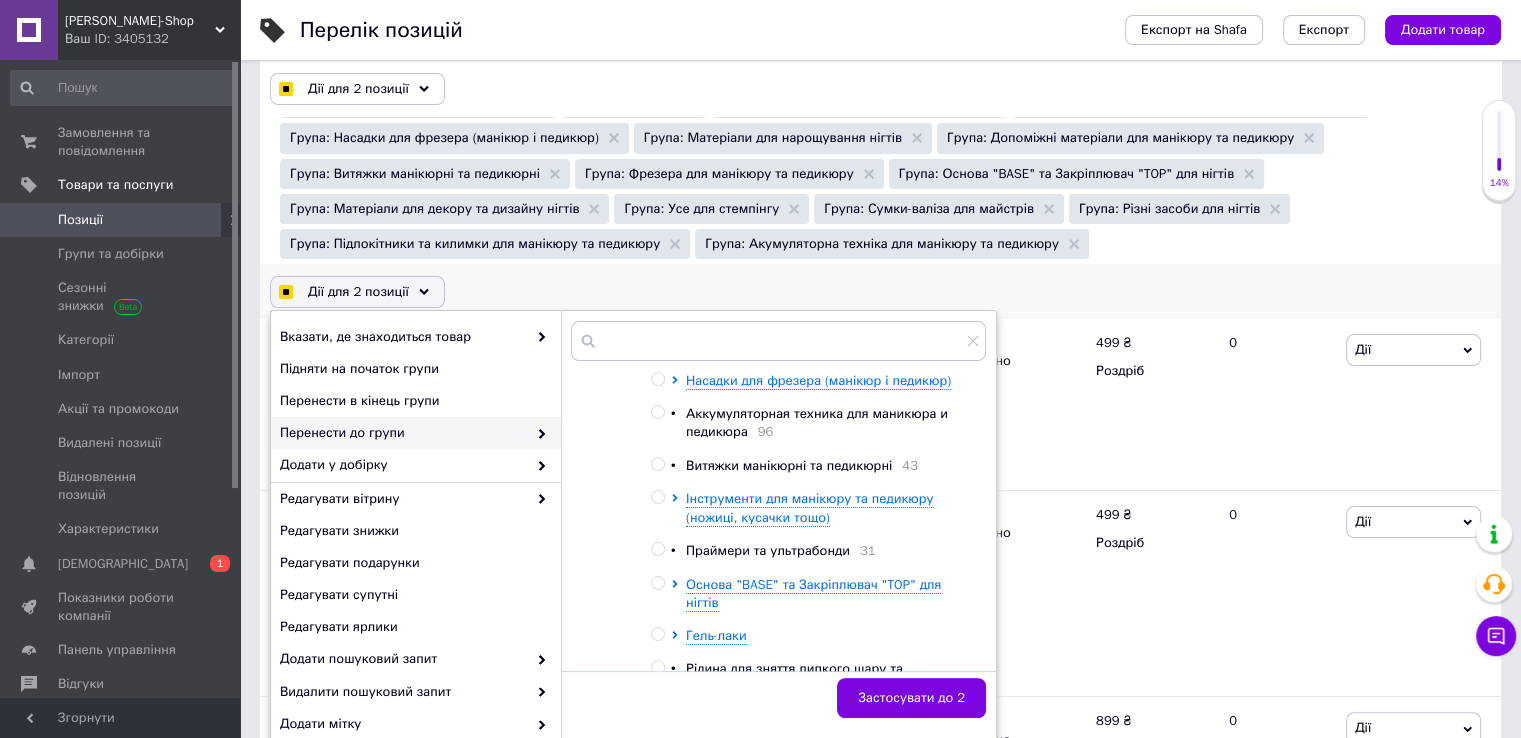 checkbox on "true" 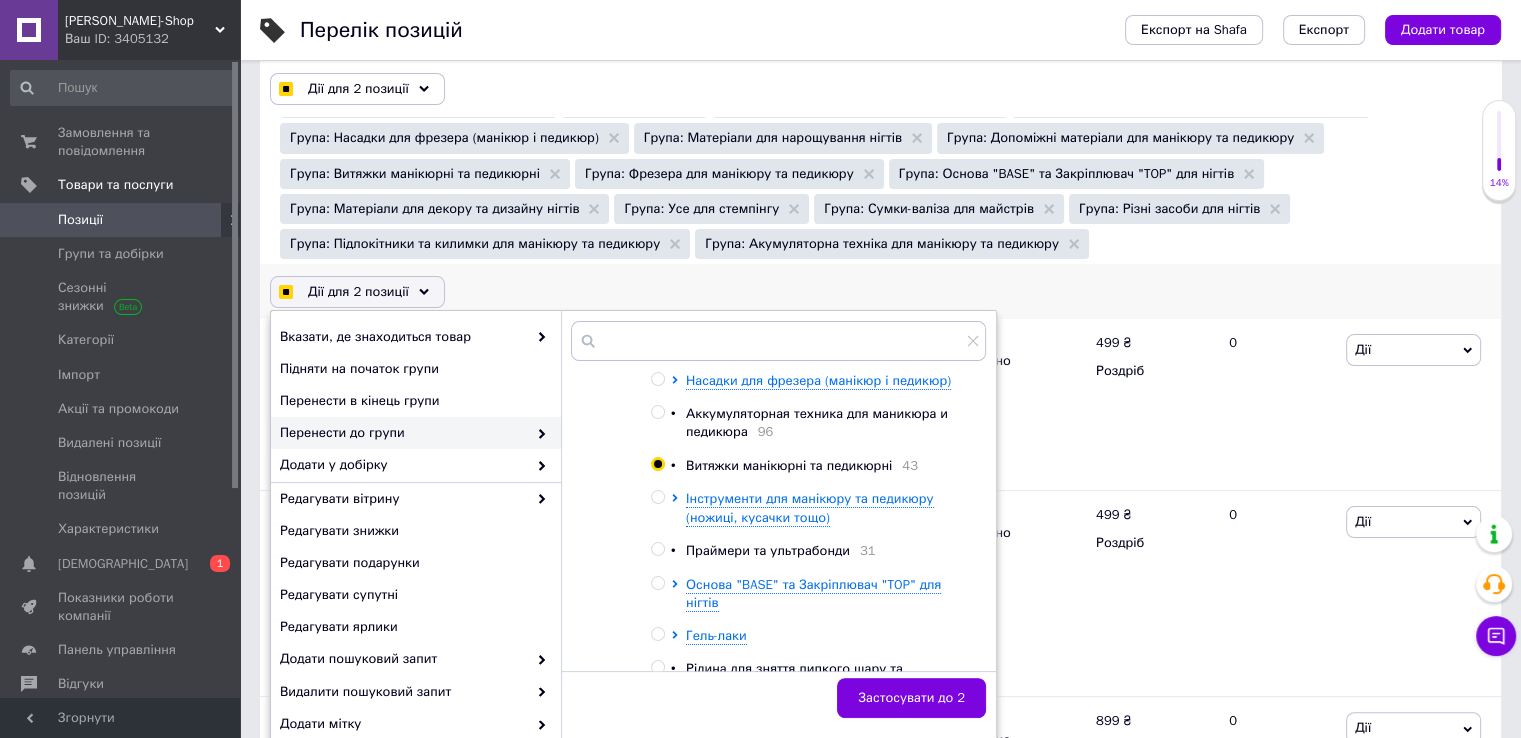 radio on "true" 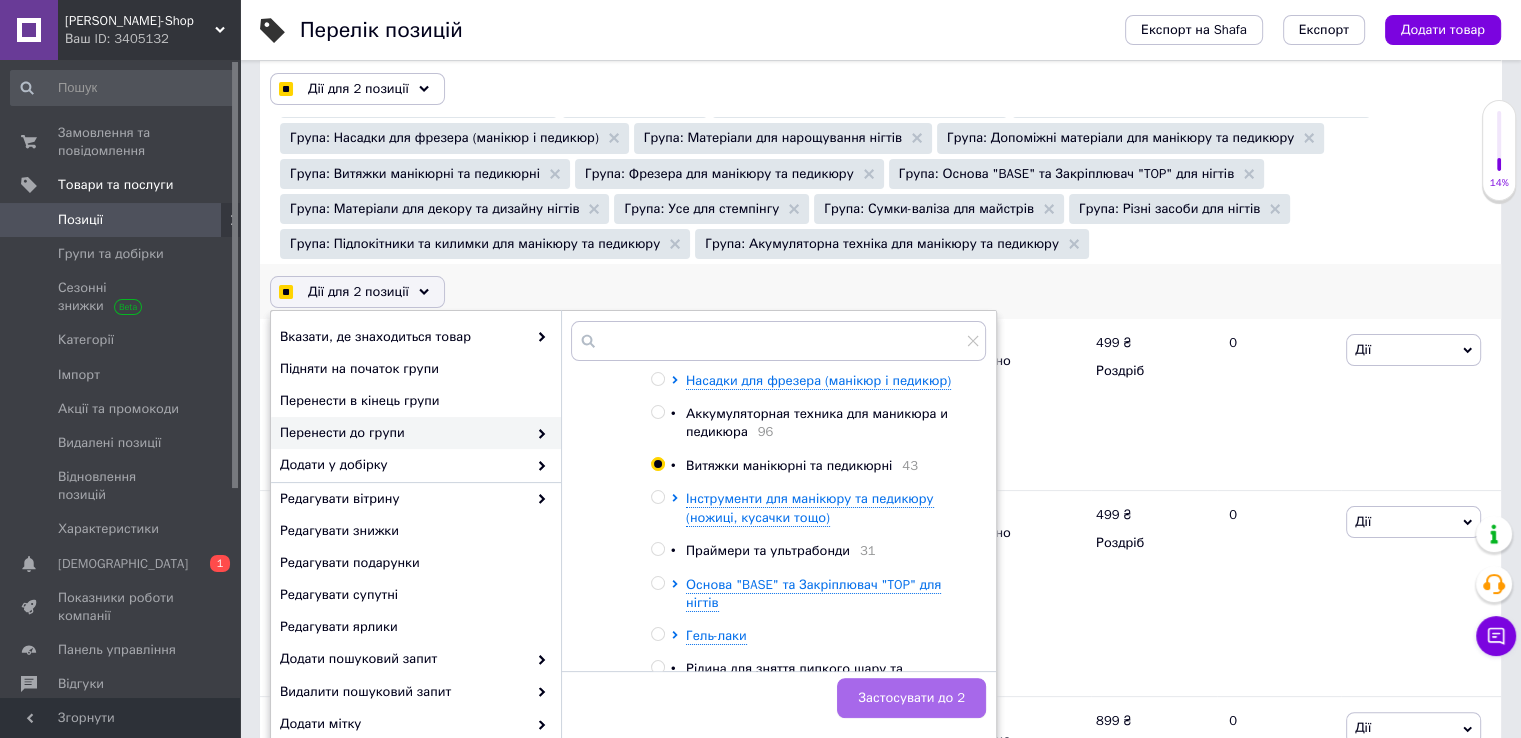 checkbox on "true" 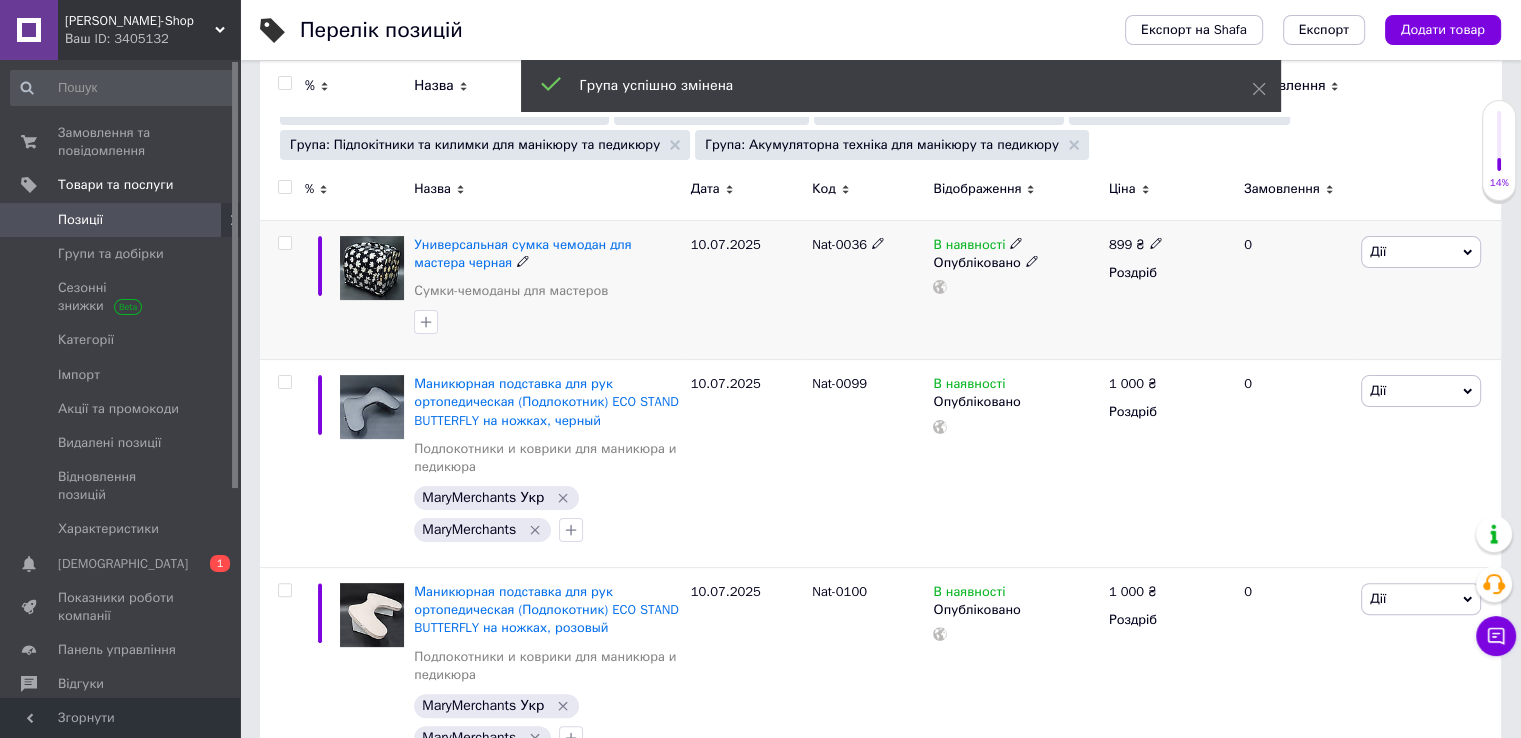 scroll, scrollTop: 388, scrollLeft: 0, axis: vertical 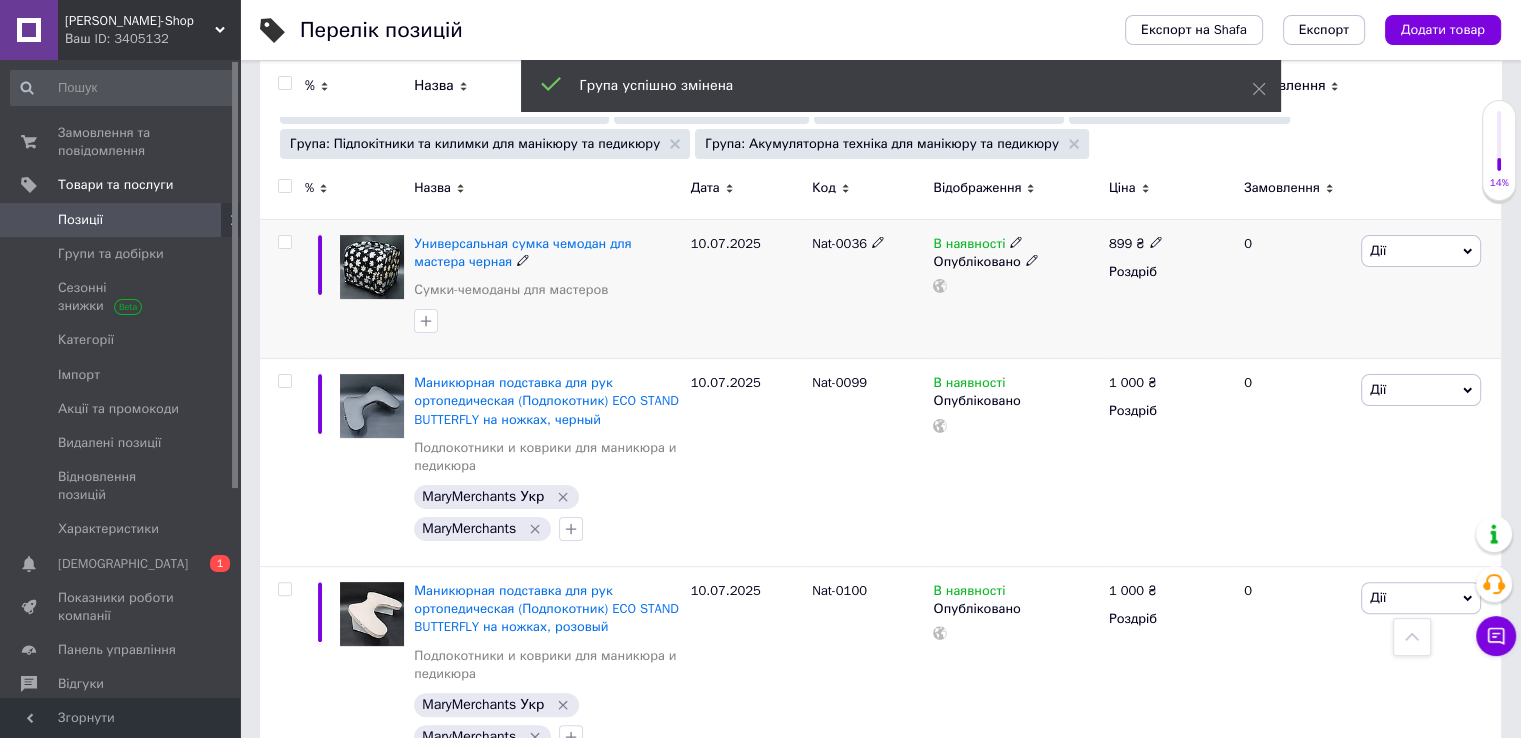 click at bounding box center [284, 242] 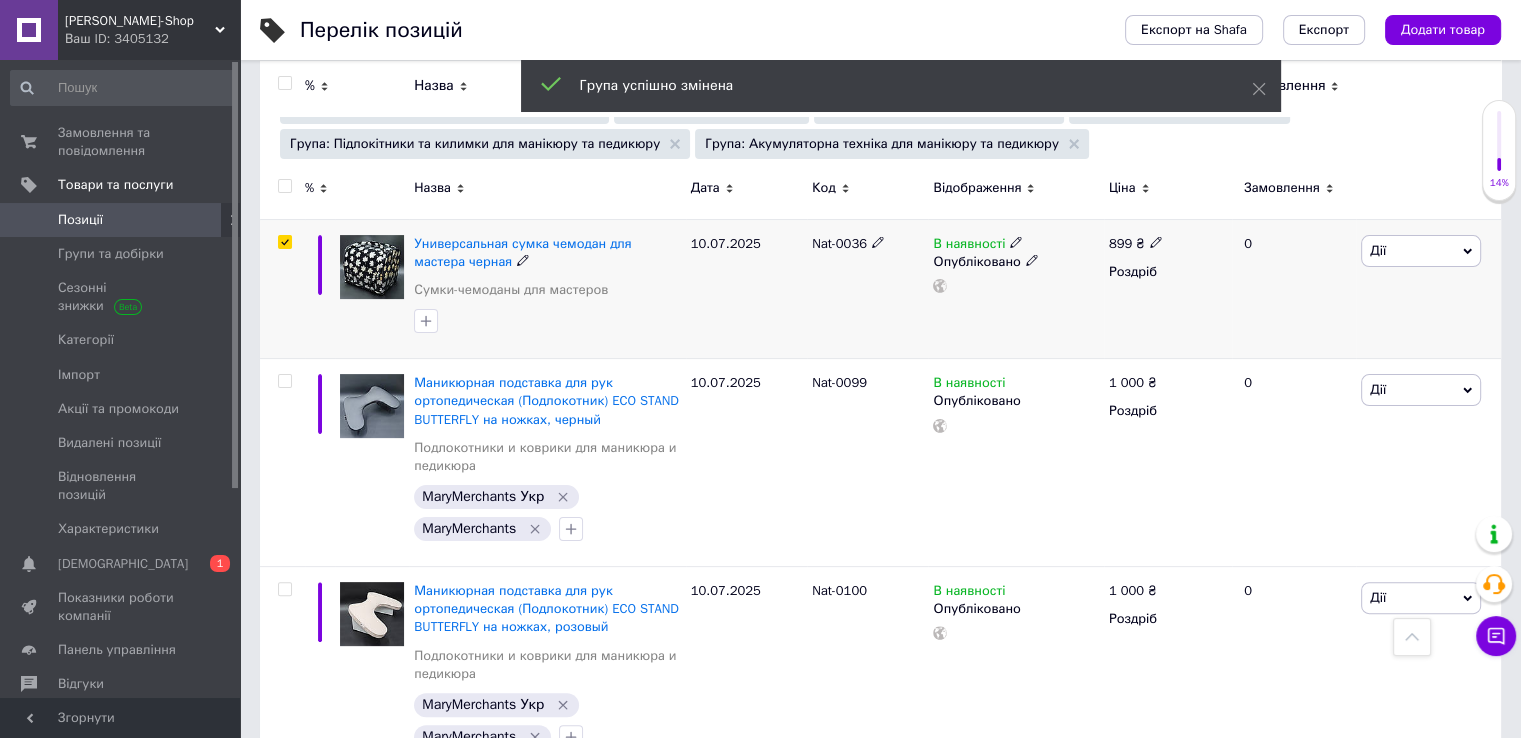 checkbox on "true" 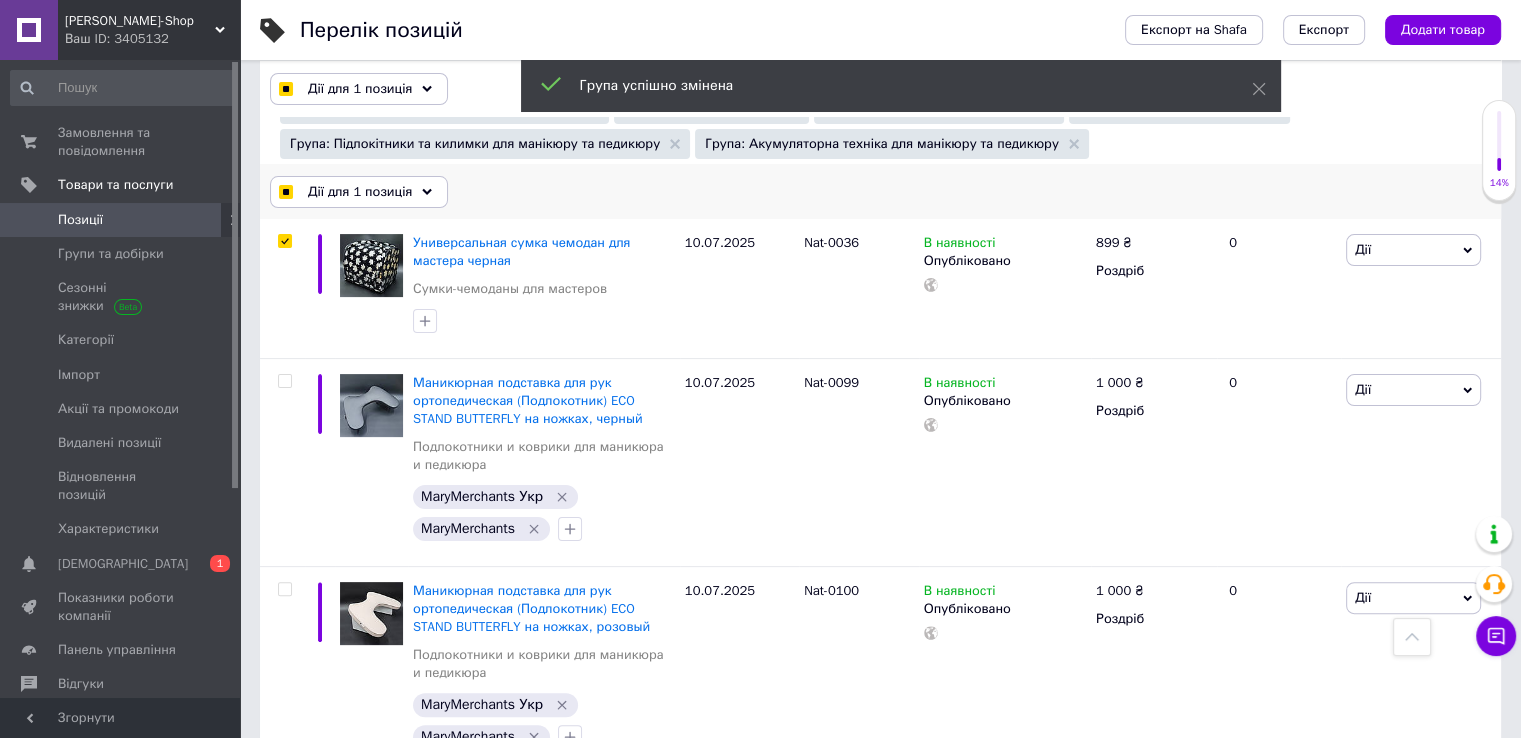 click on "Дії для 1 позиція" at bounding box center (360, 192) 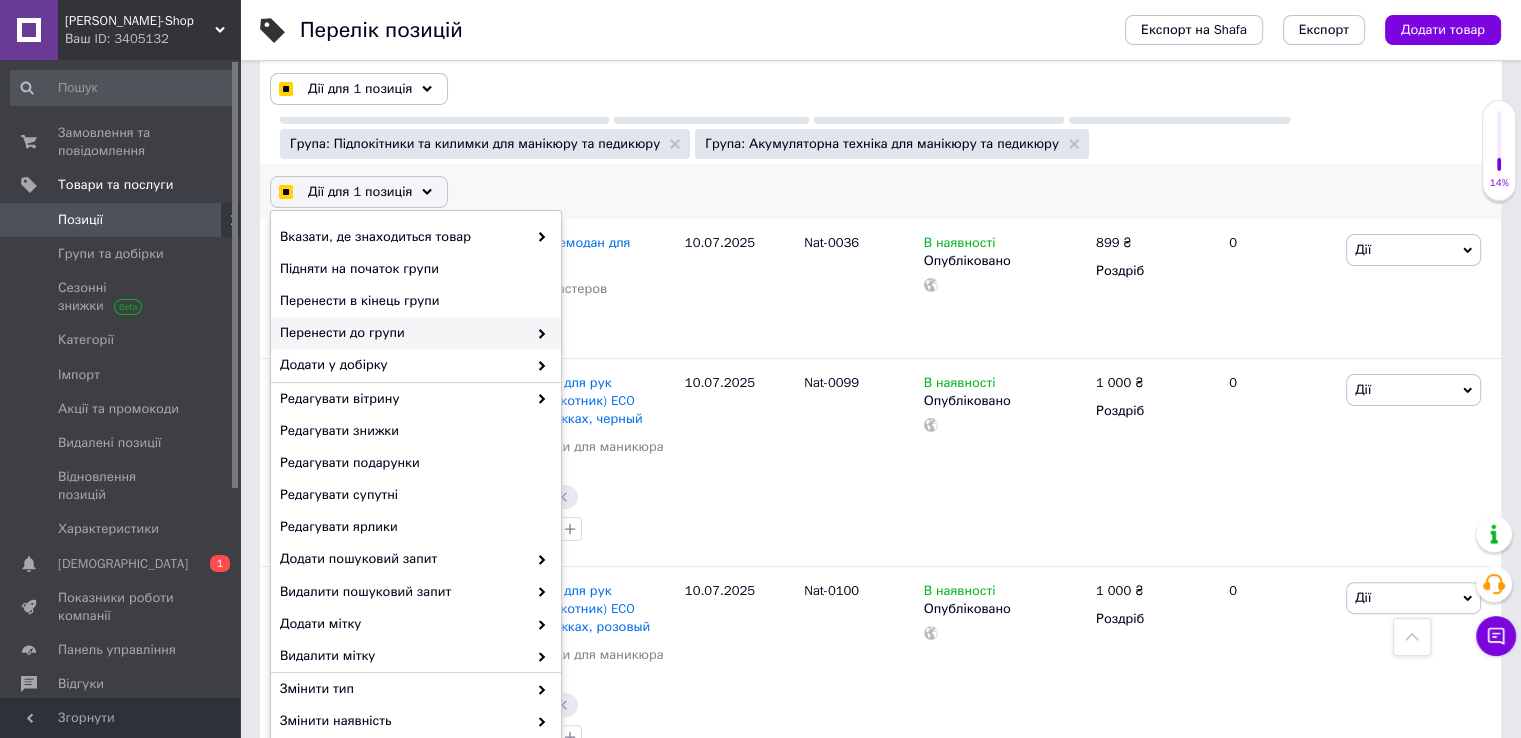 checkbox on "true" 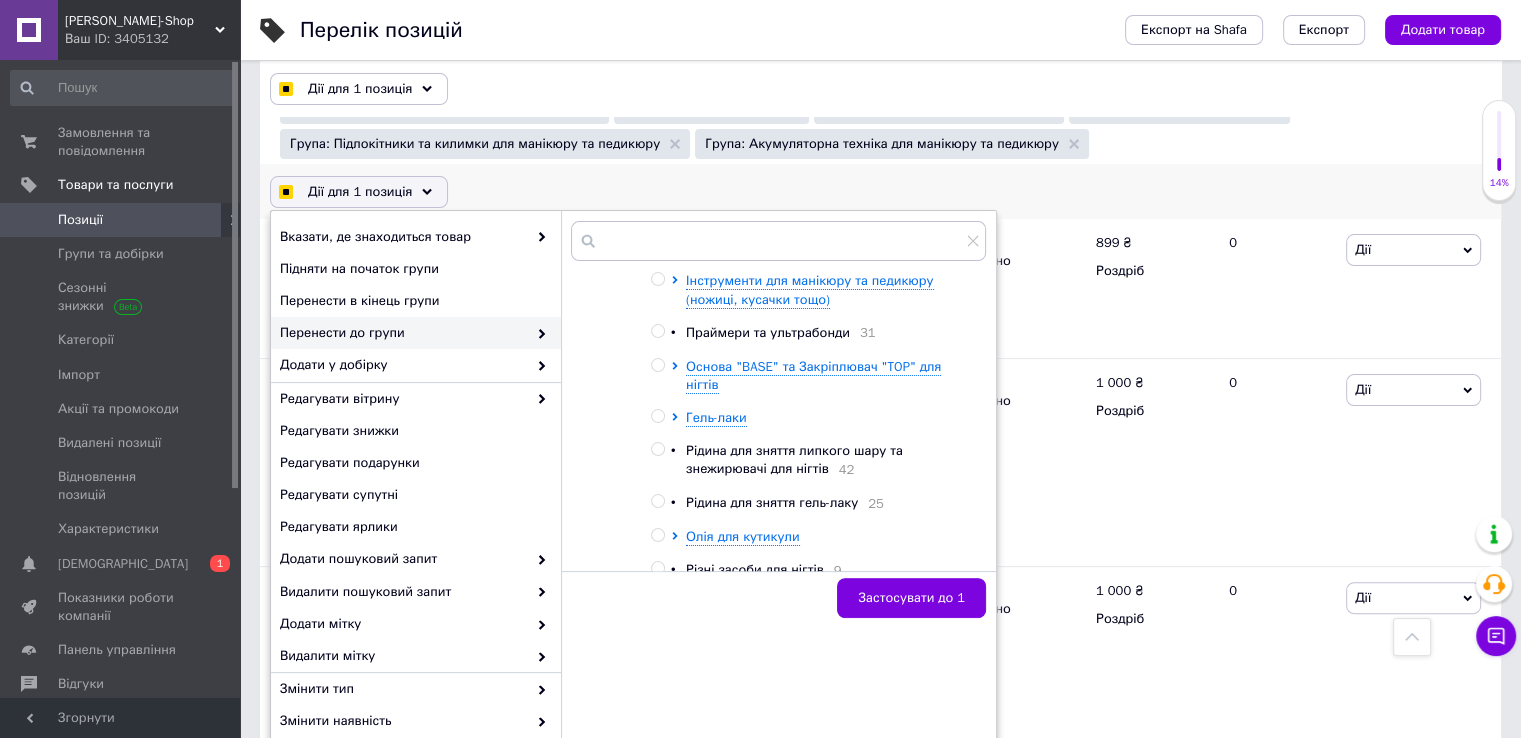 checkbox on "true" 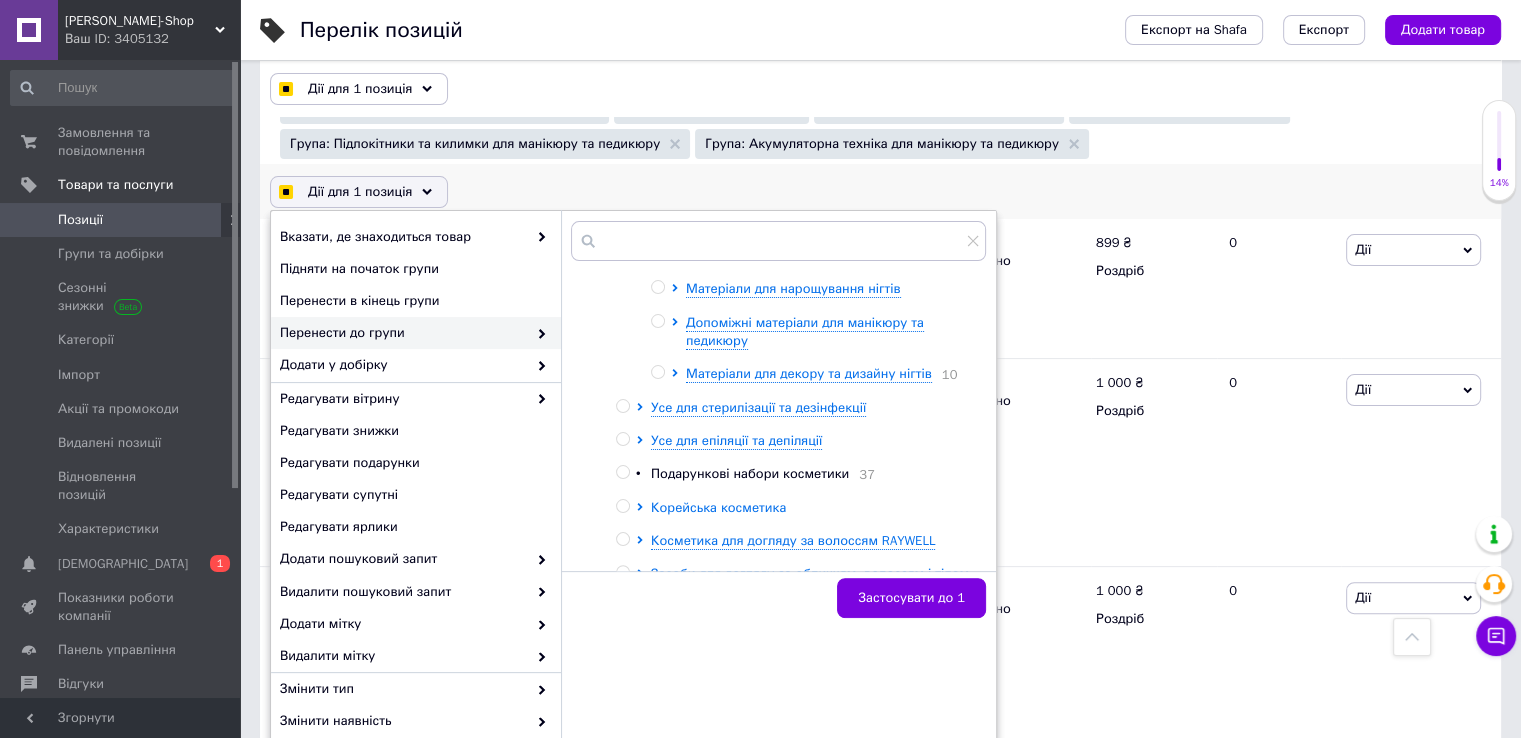 checkbox on "true" 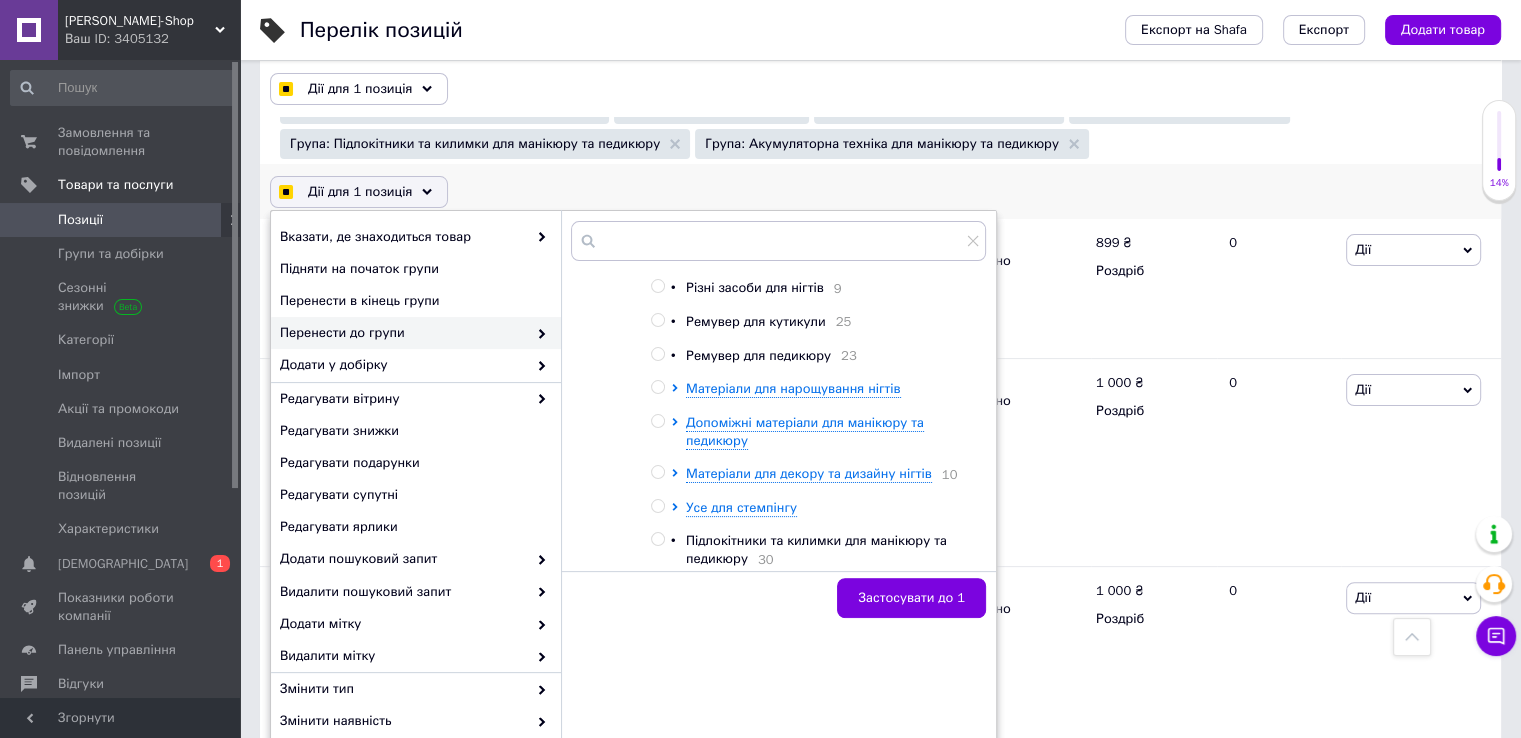 scroll, scrollTop: 800, scrollLeft: 0, axis: vertical 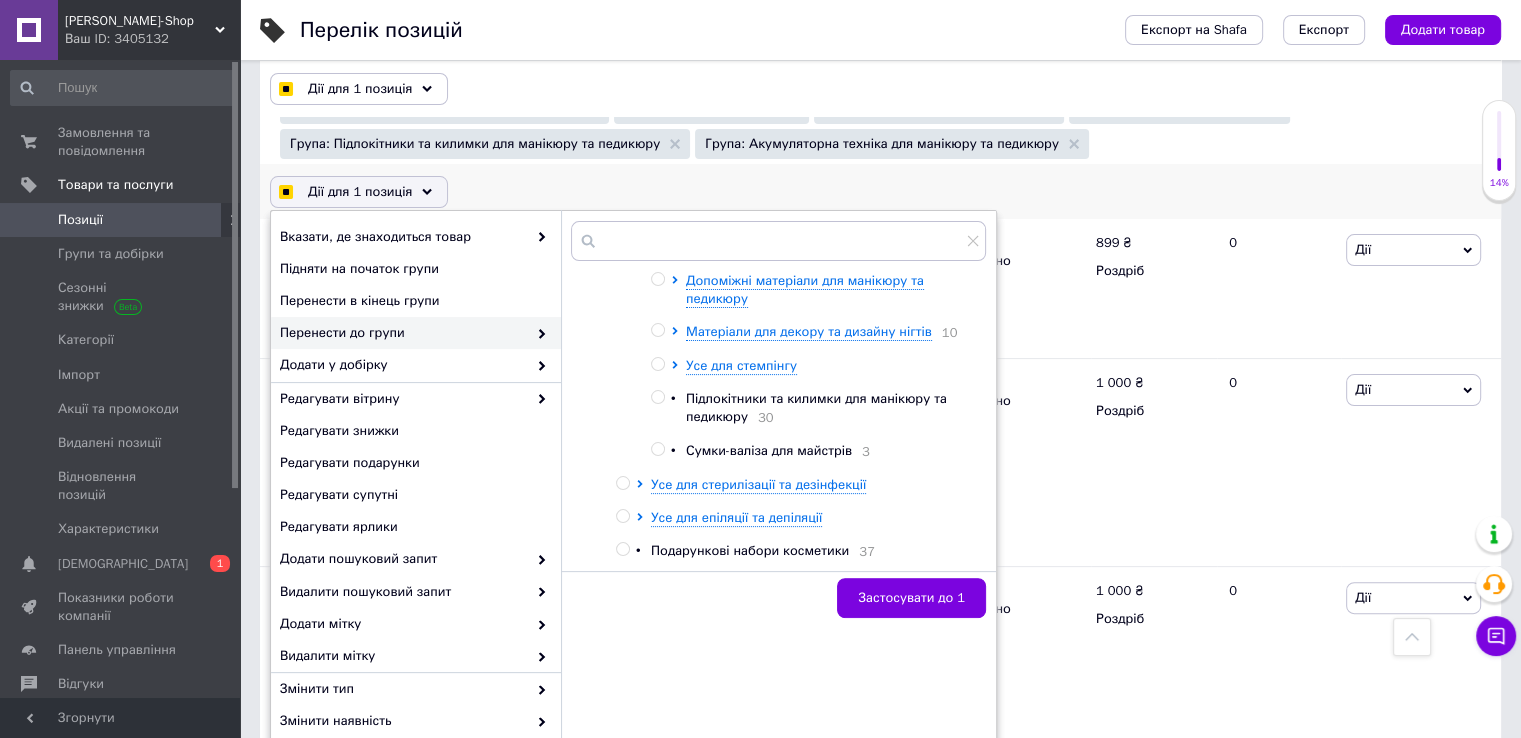 checkbox on "true" 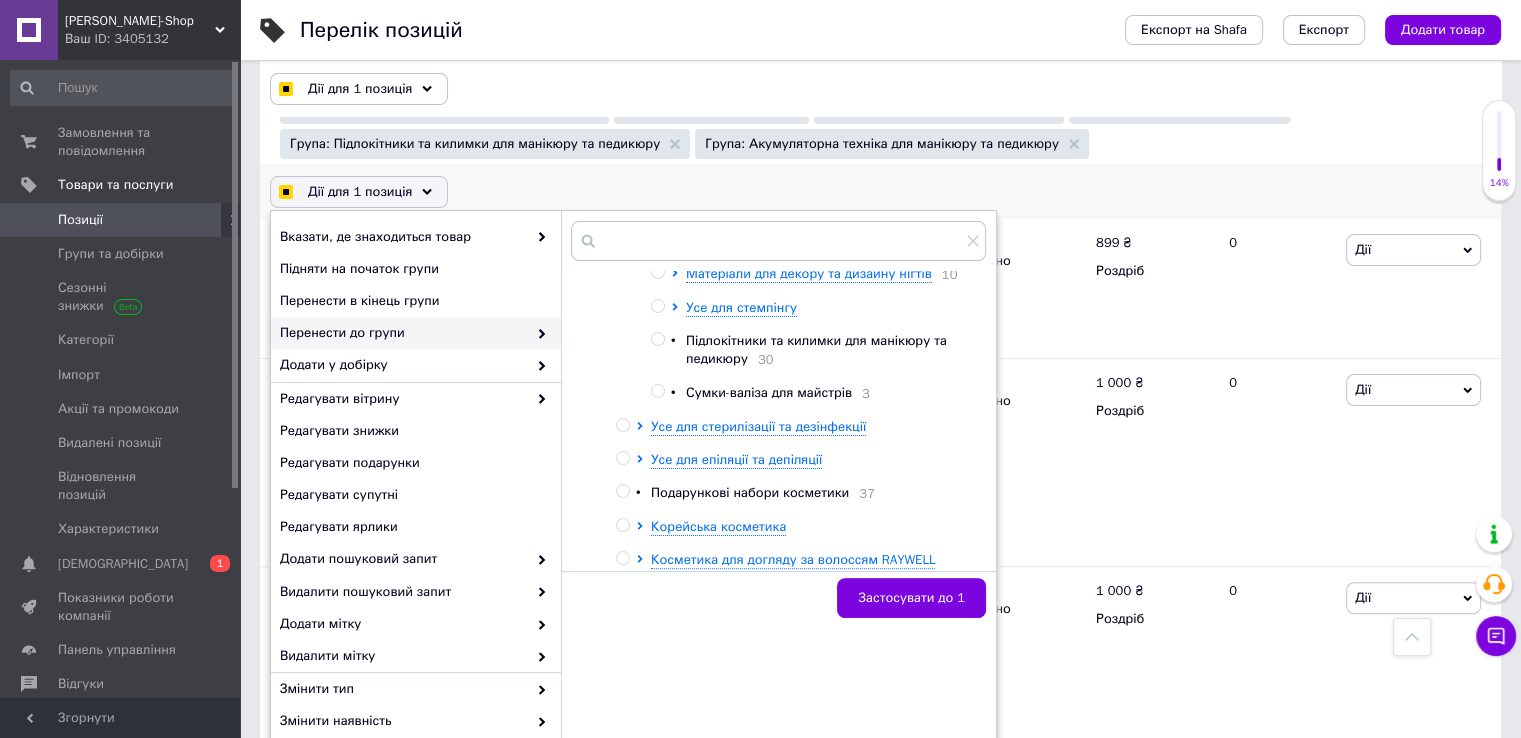 click at bounding box center [657, 391] 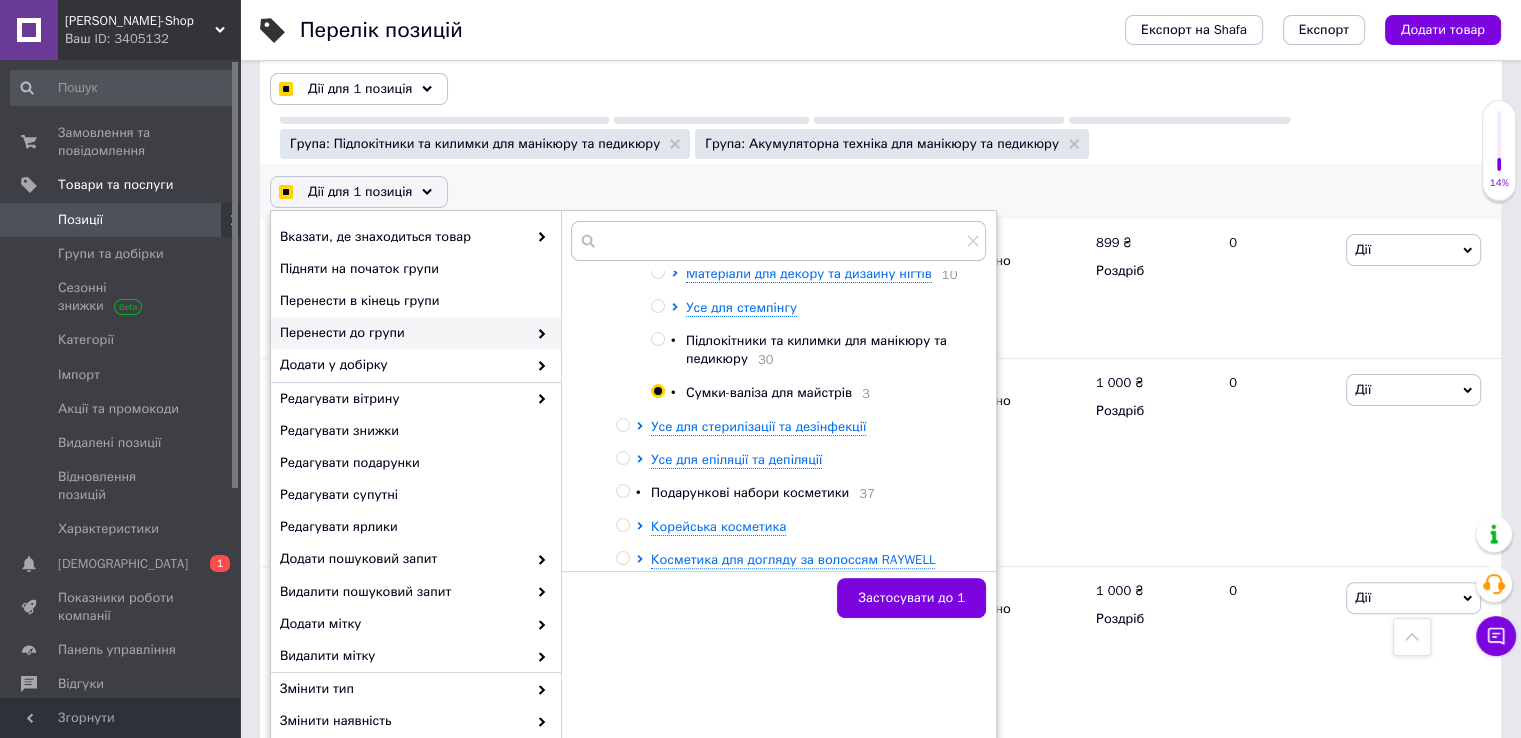 radio on "true" 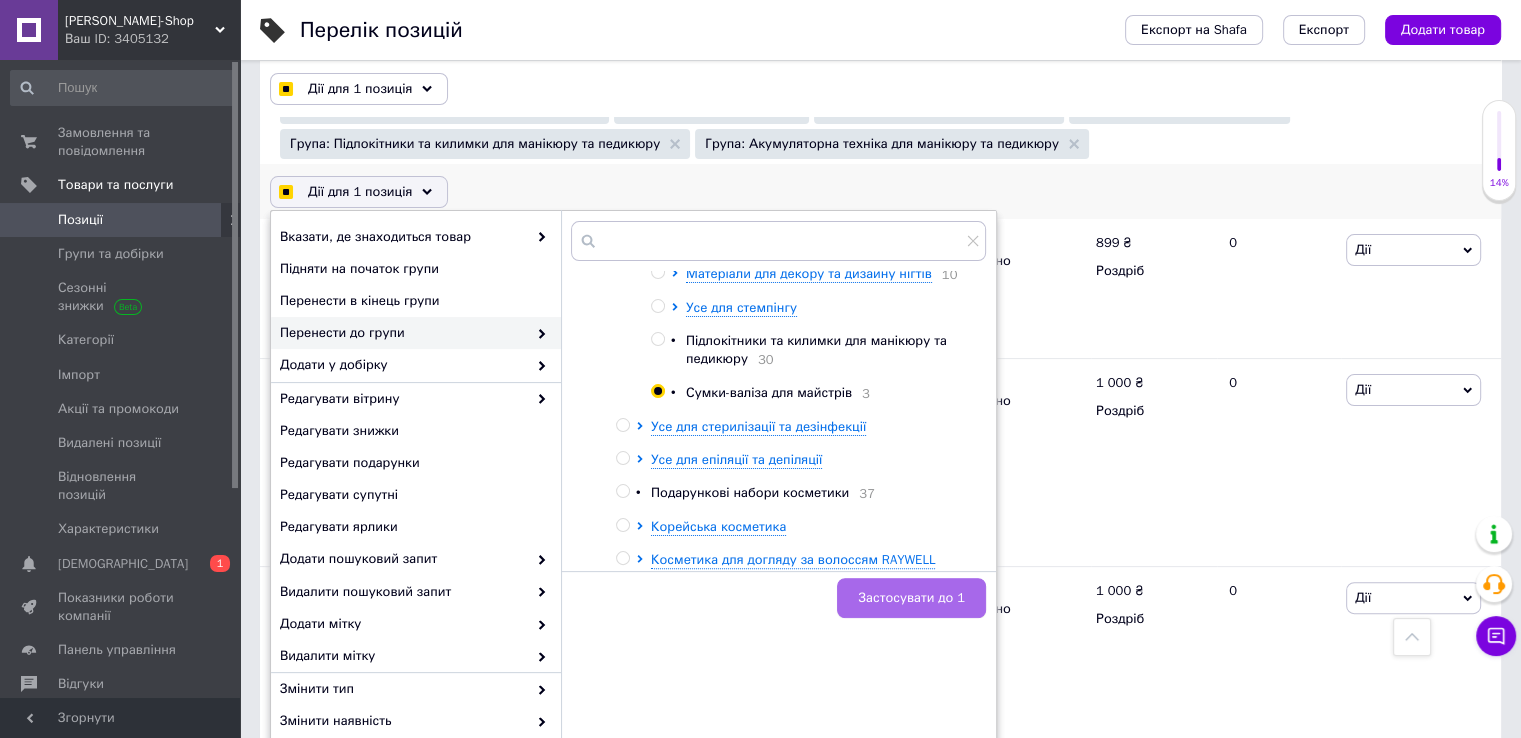 click on "Застосувати до 1" at bounding box center (911, 598) 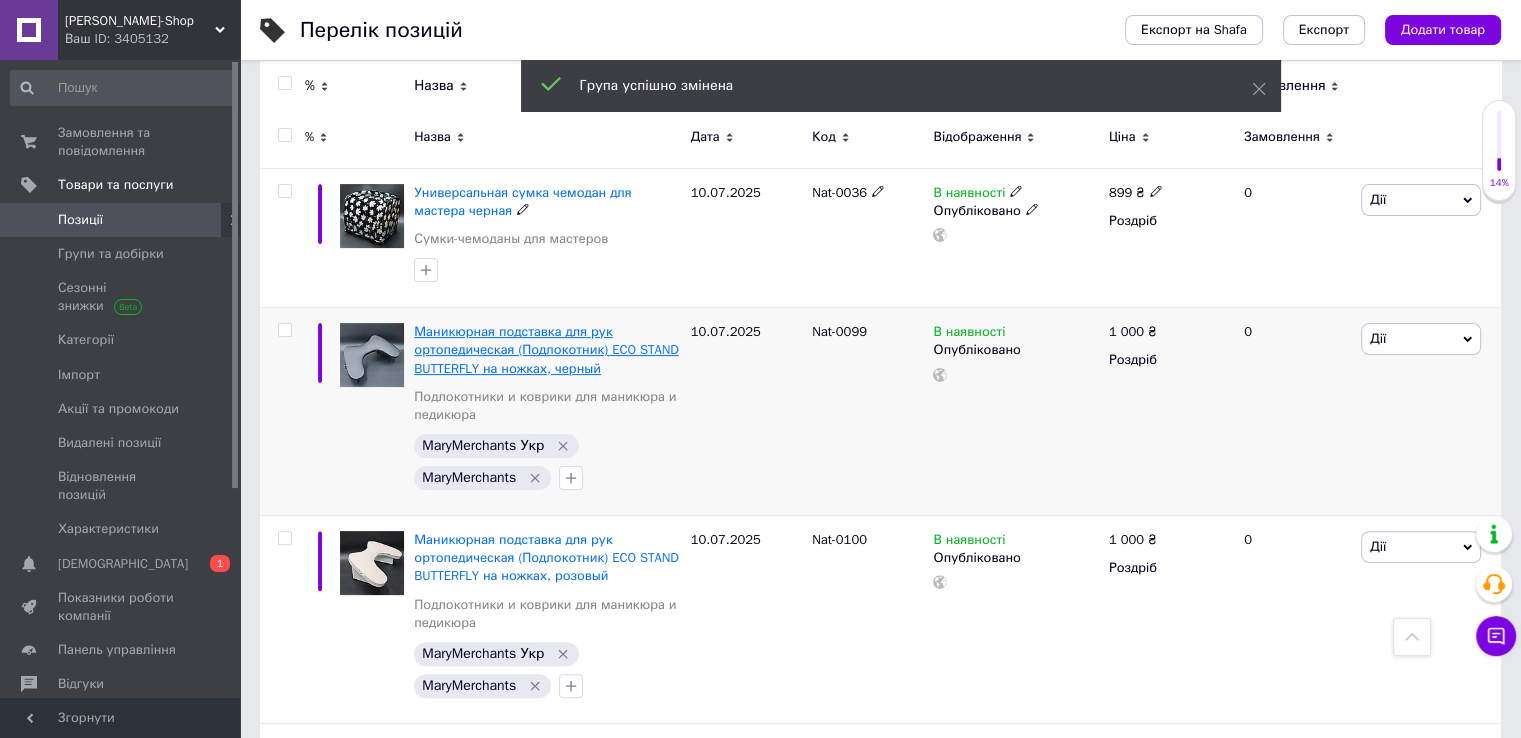 scroll, scrollTop: 488, scrollLeft: 0, axis: vertical 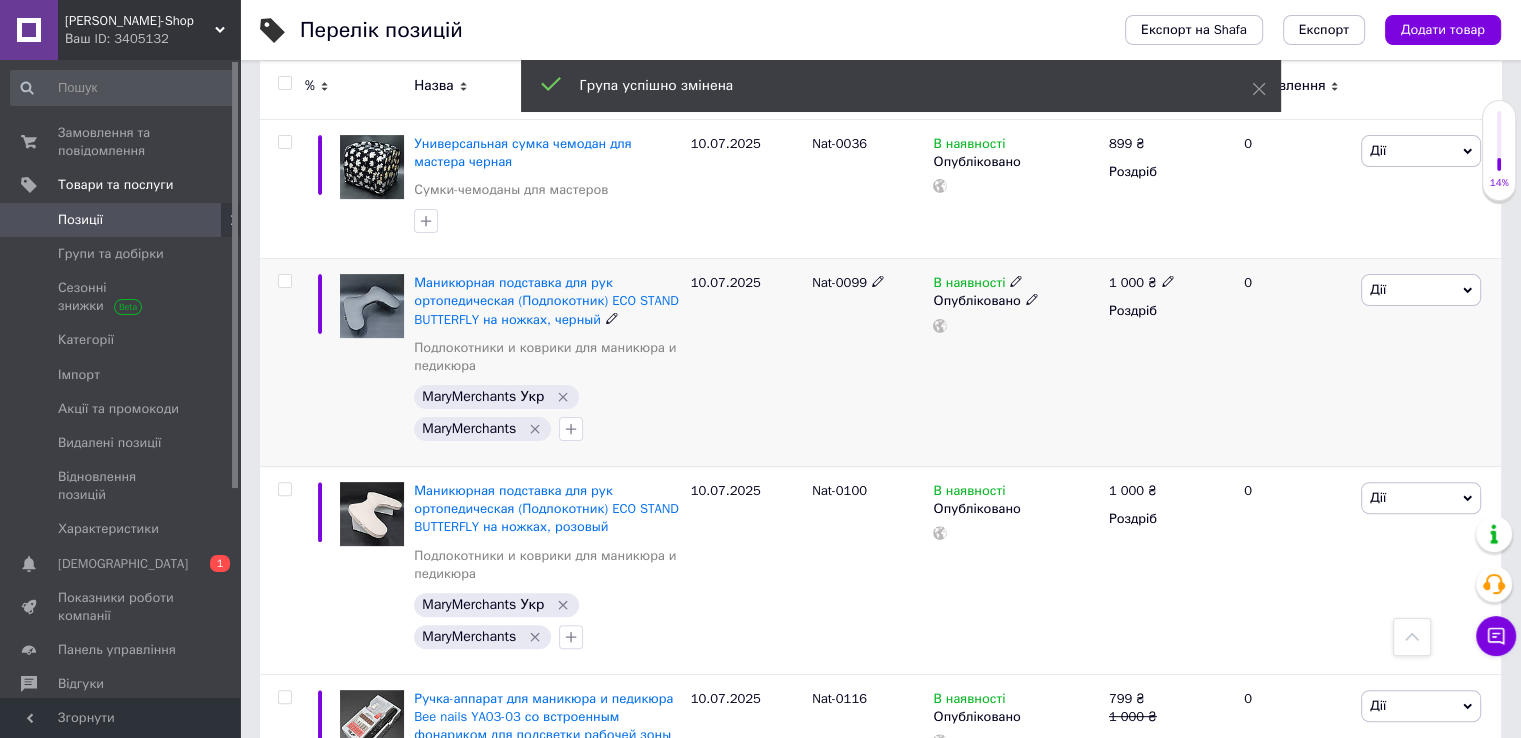 click at bounding box center (284, 281) 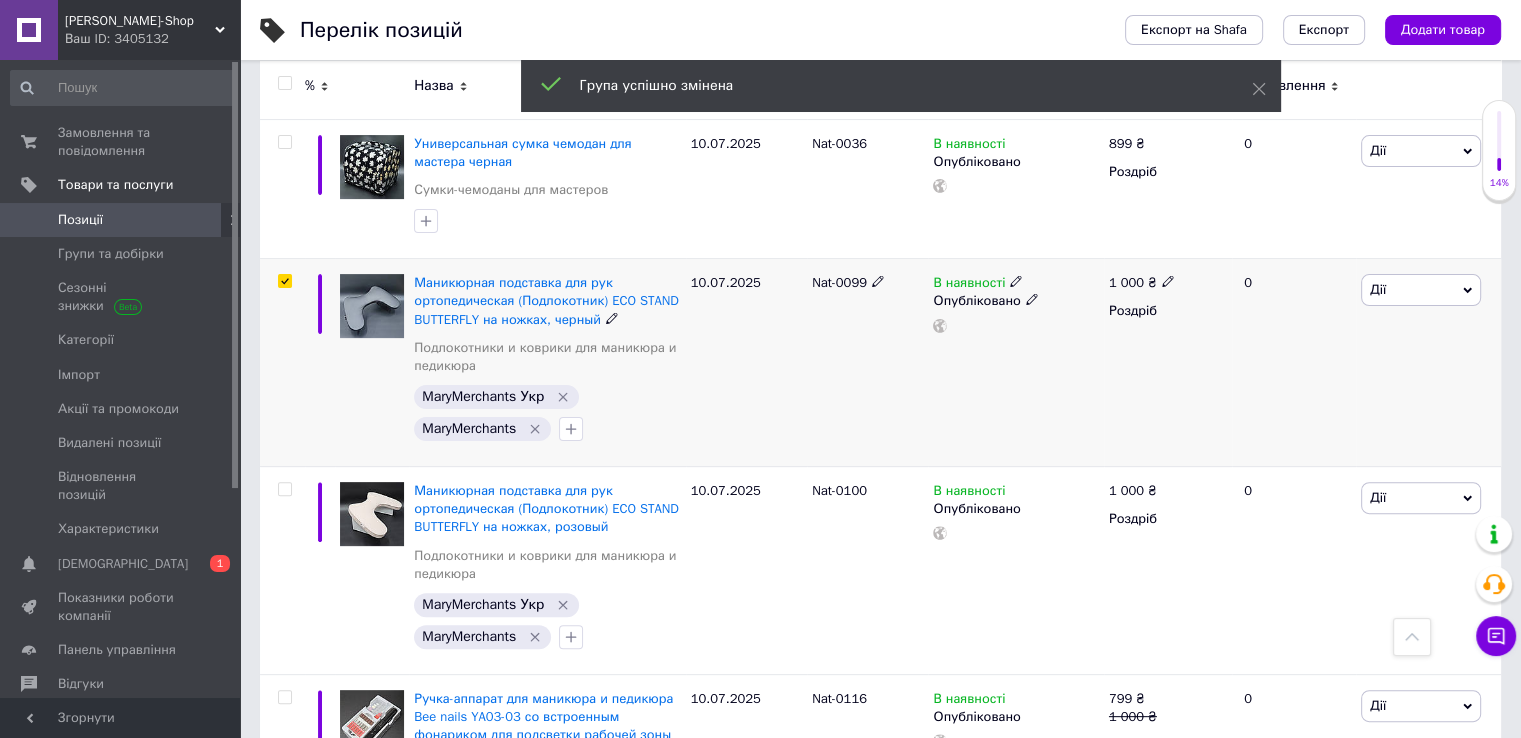 checkbox on "true" 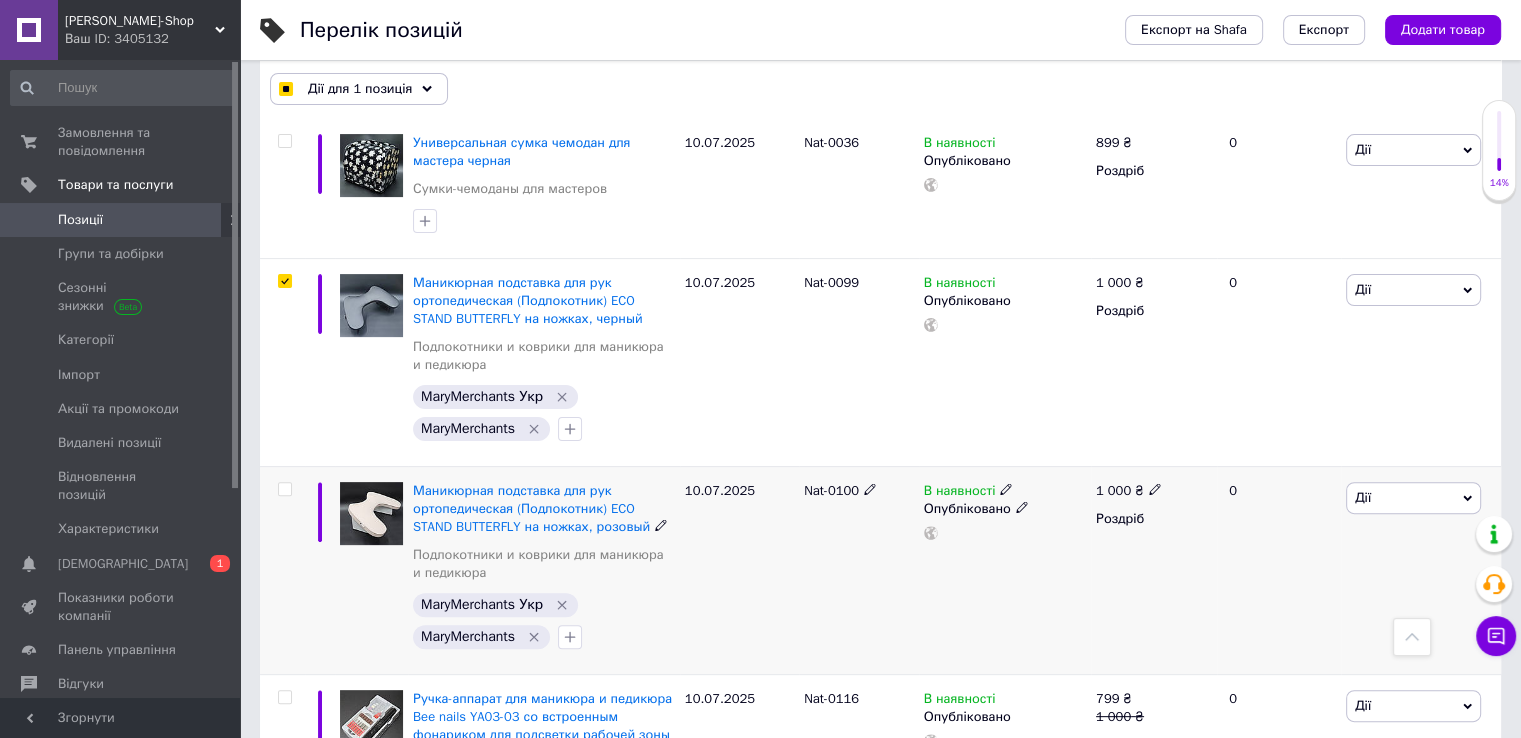 click at bounding box center [284, 489] 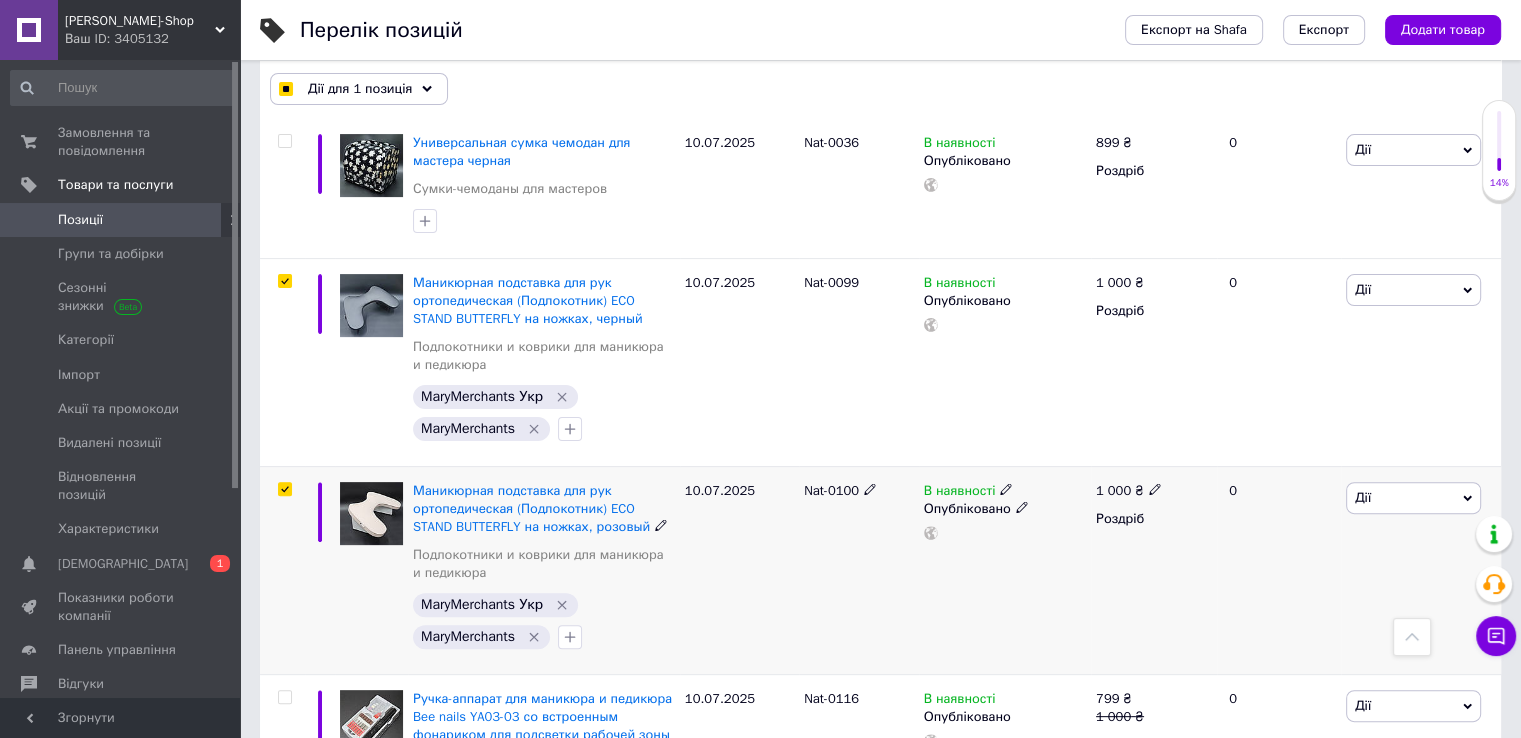 checkbox on "true" 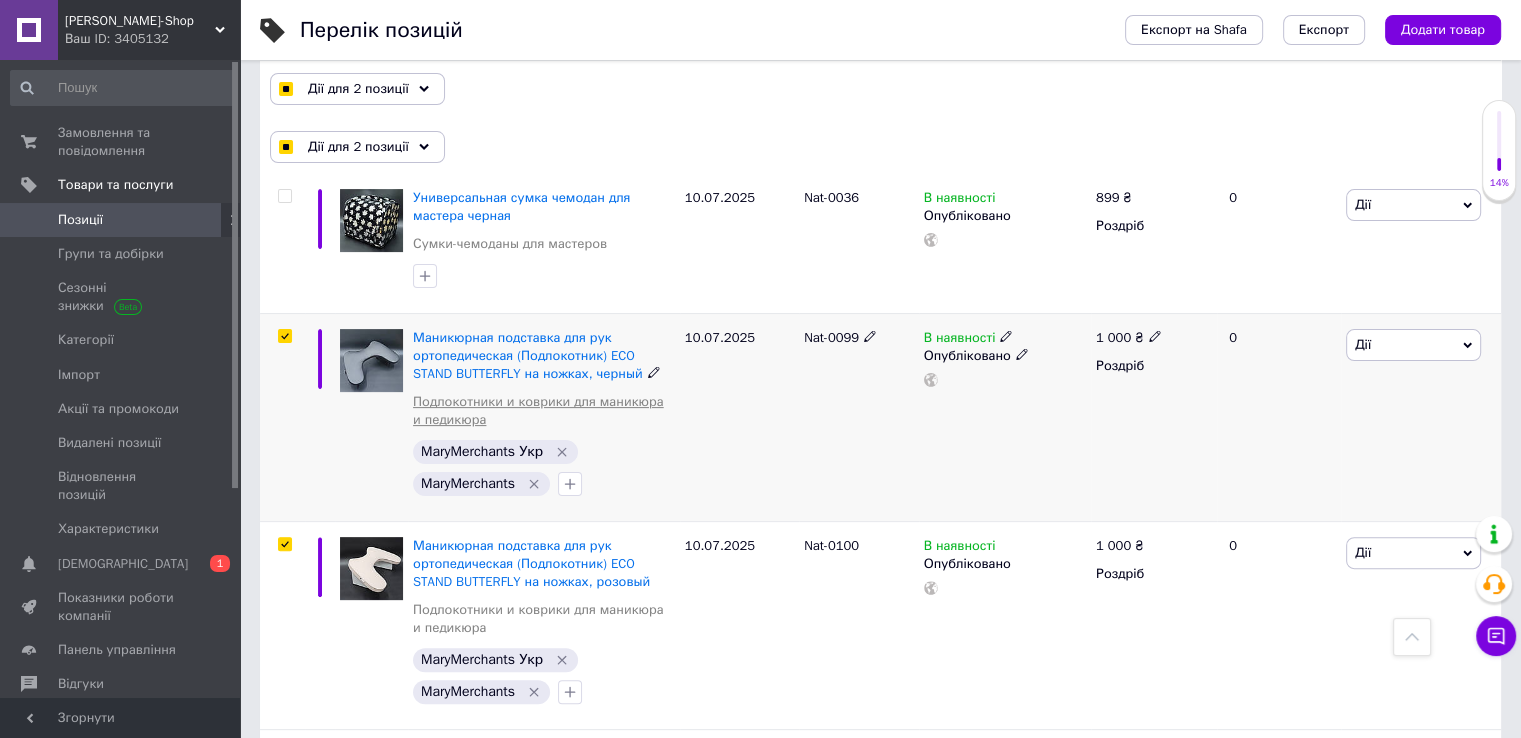scroll, scrollTop: 288, scrollLeft: 0, axis: vertical 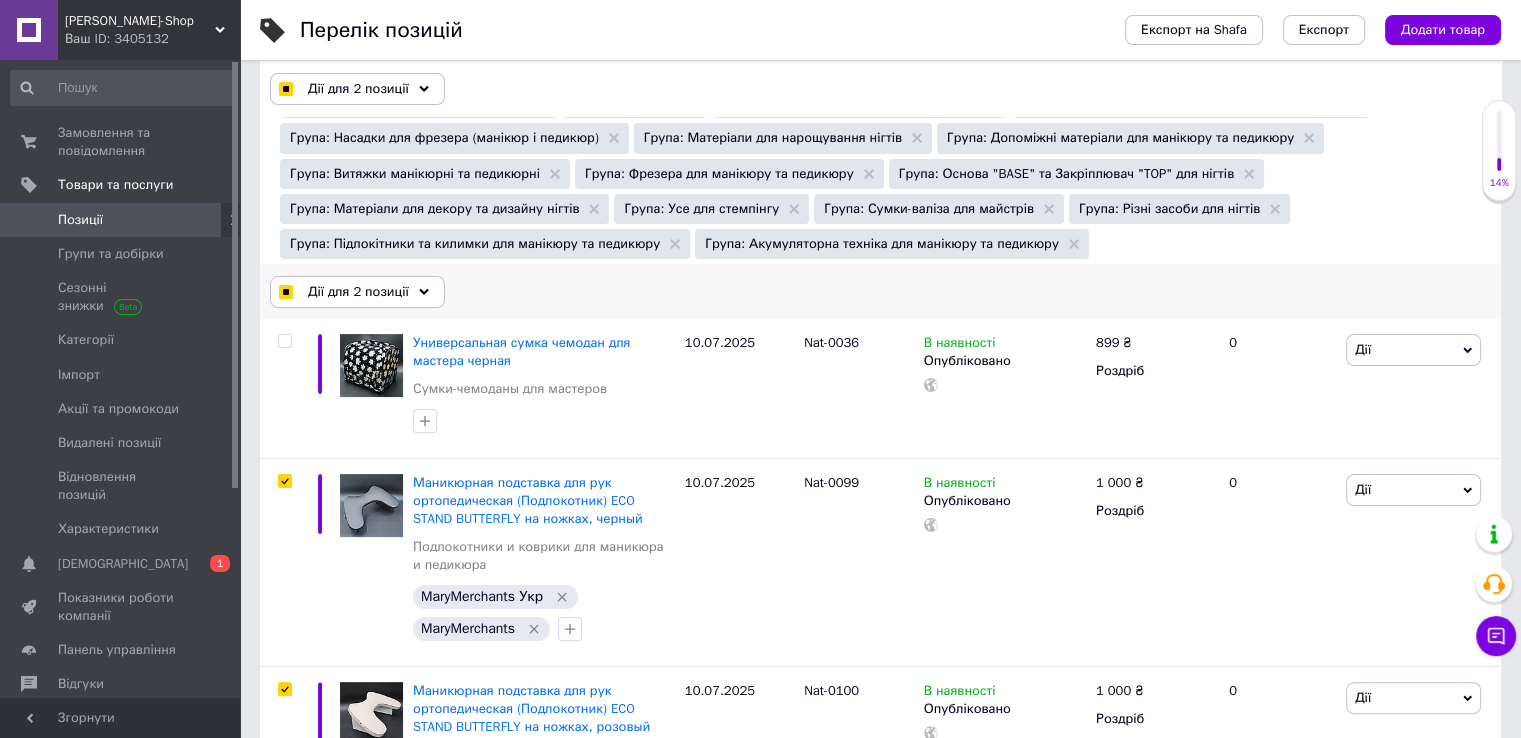 click on "Дії для 2 позиції" at bounding box center (358, 292) 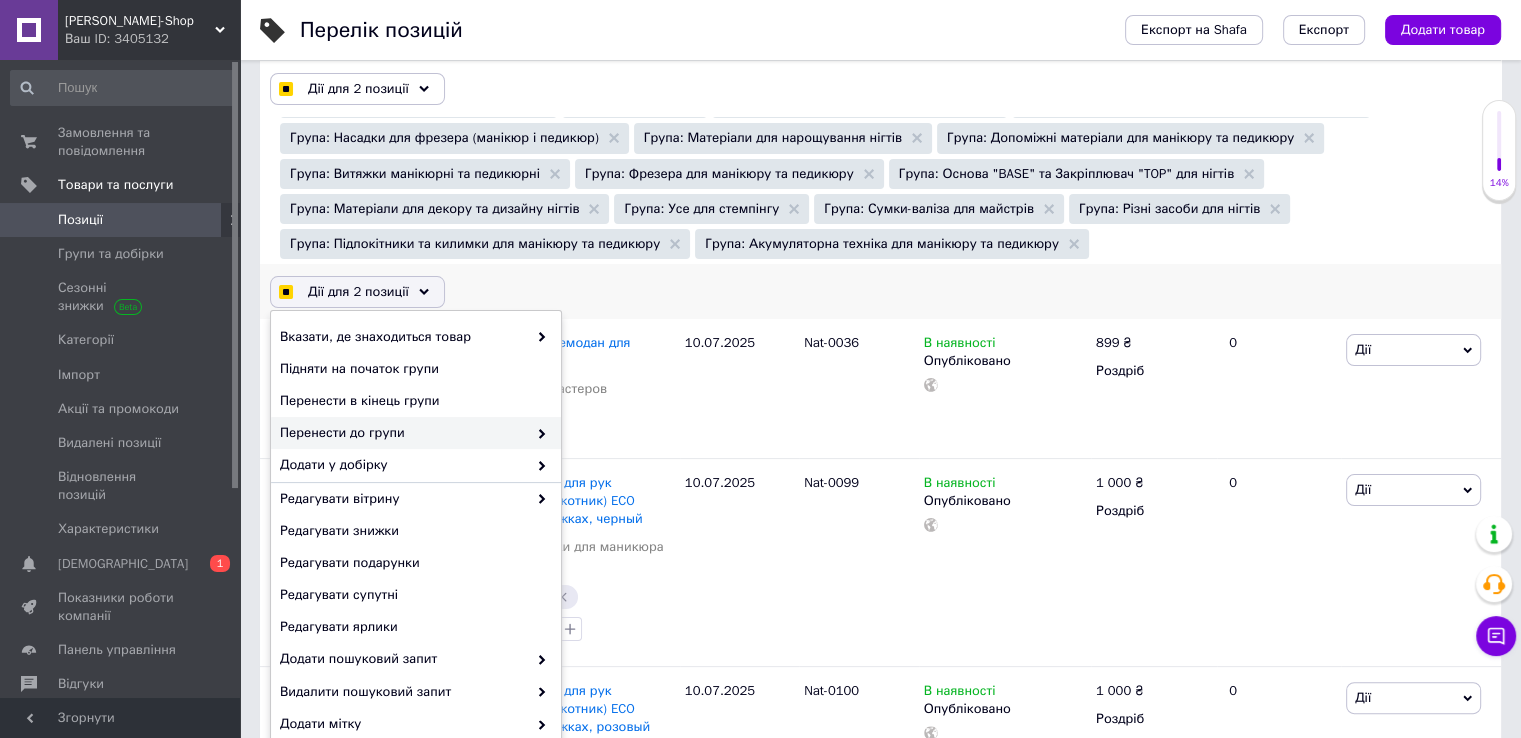 checkbox on "true" 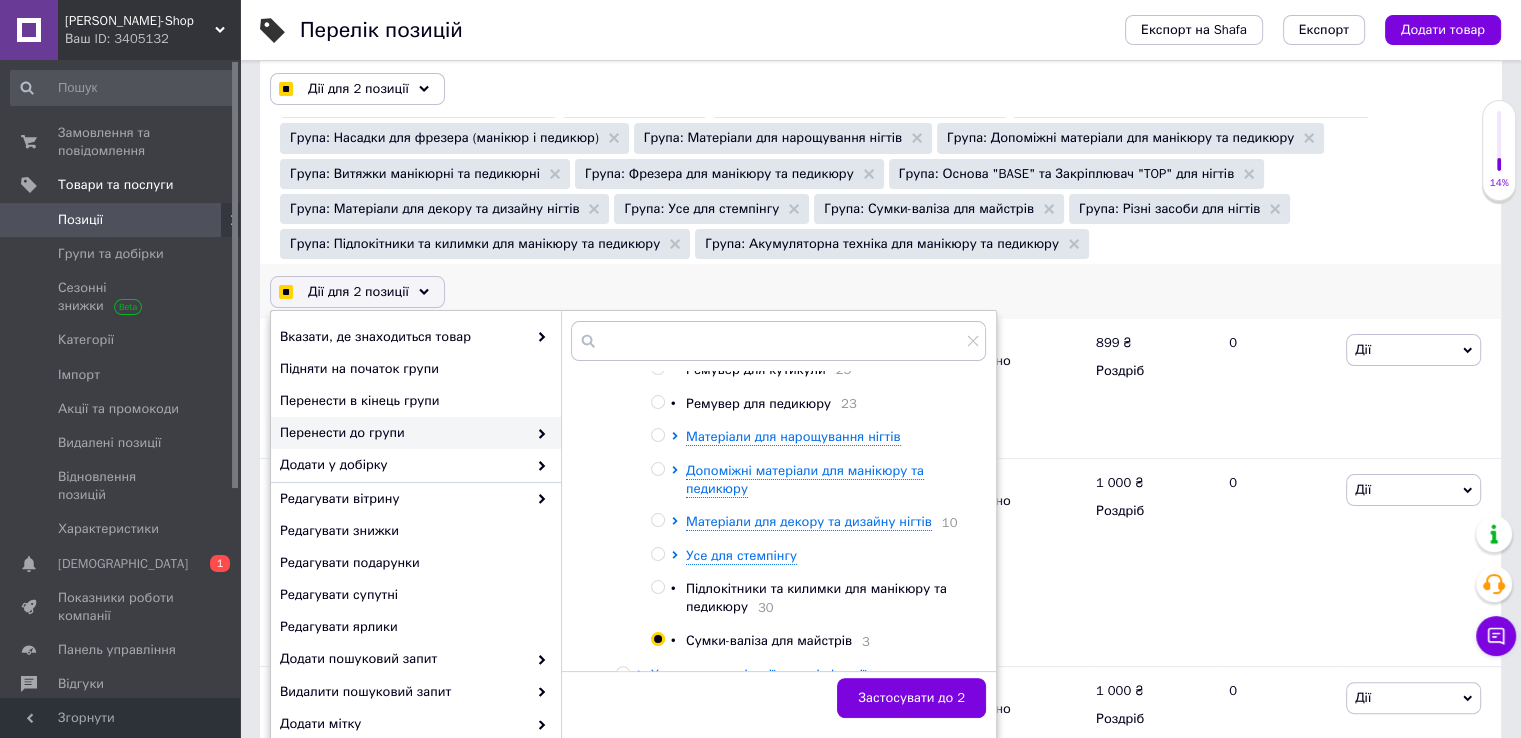 scroll, scrollTop: 700, scrollLeft: 0, axis: vertical 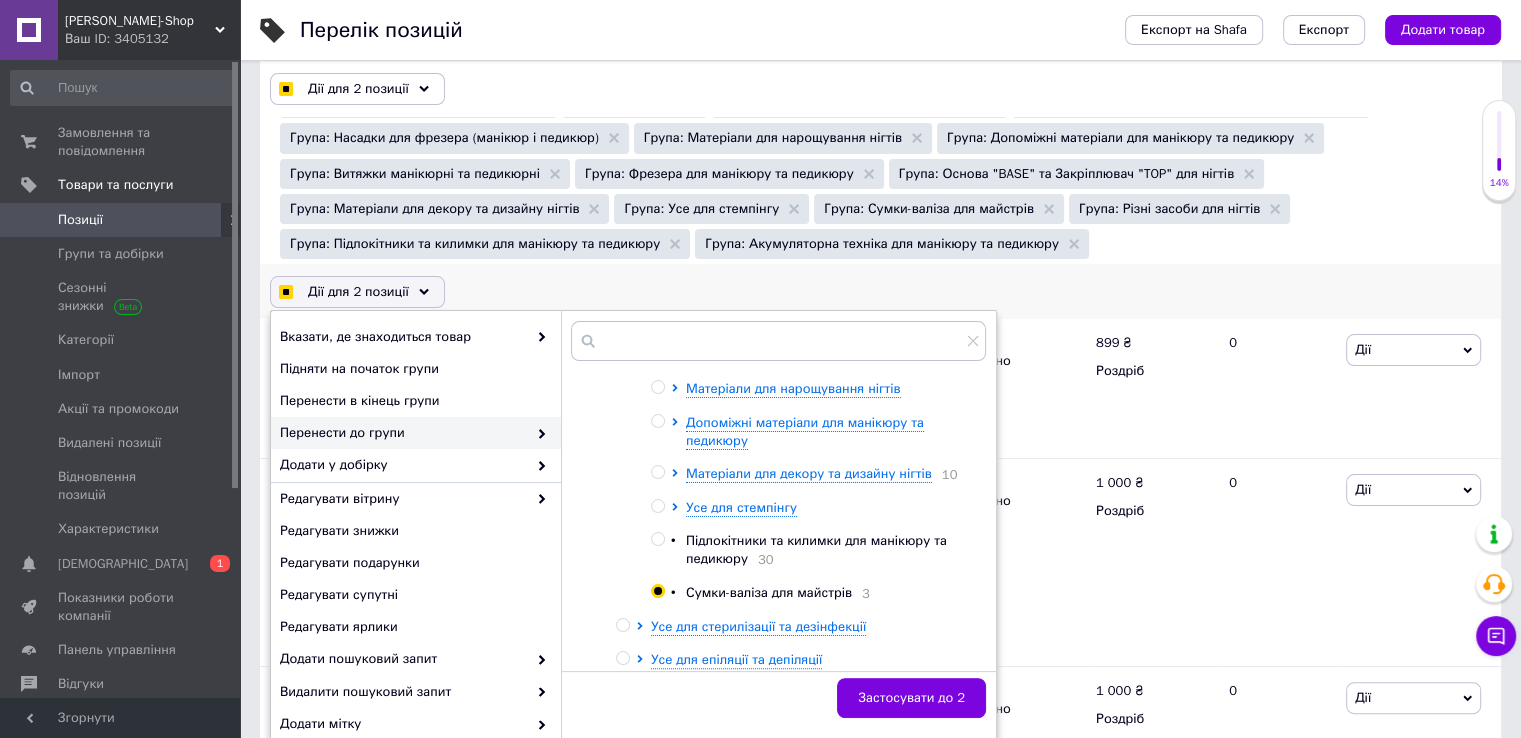checkbox on "true" 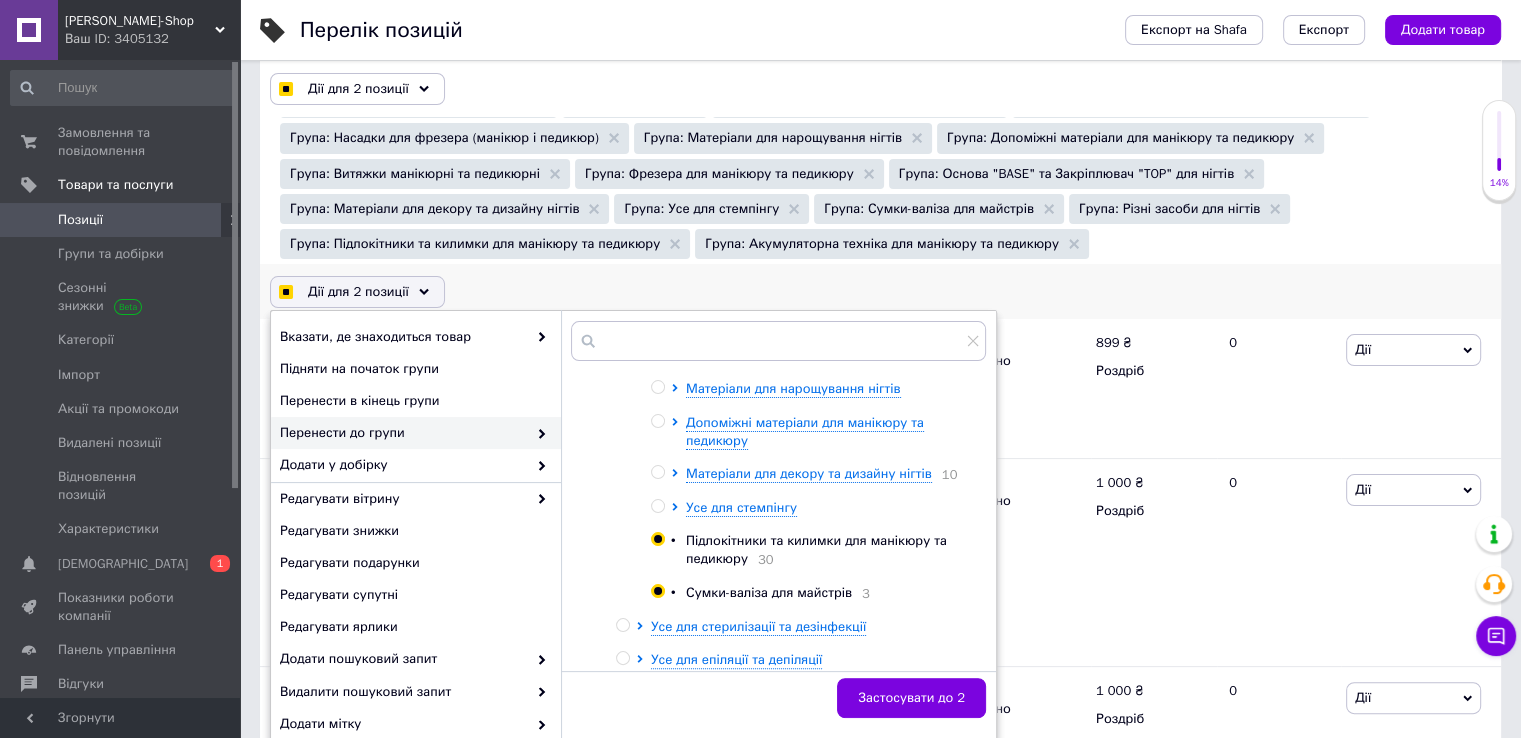 radio on "true" 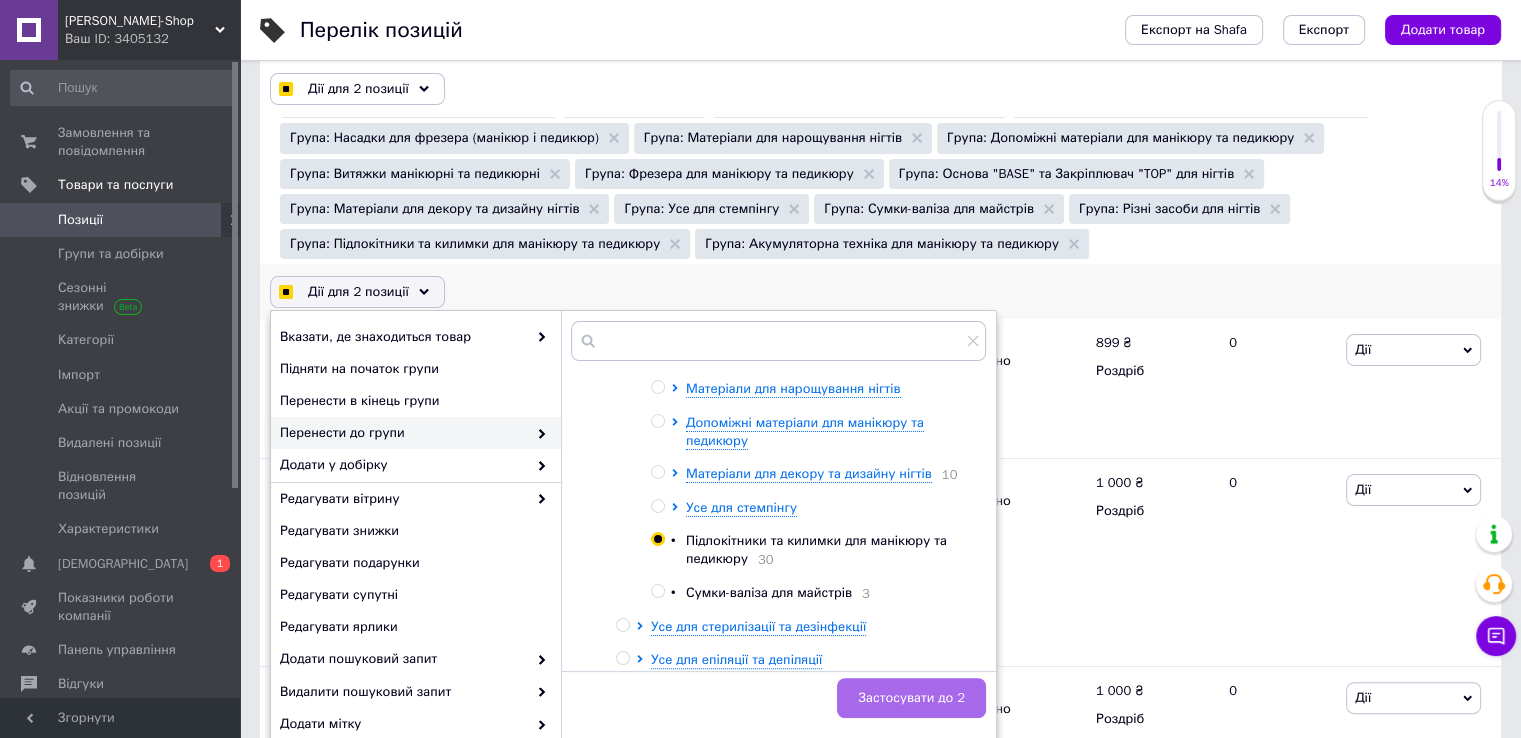 click on "Застосувати до 2" at bounding box center [911, 698] 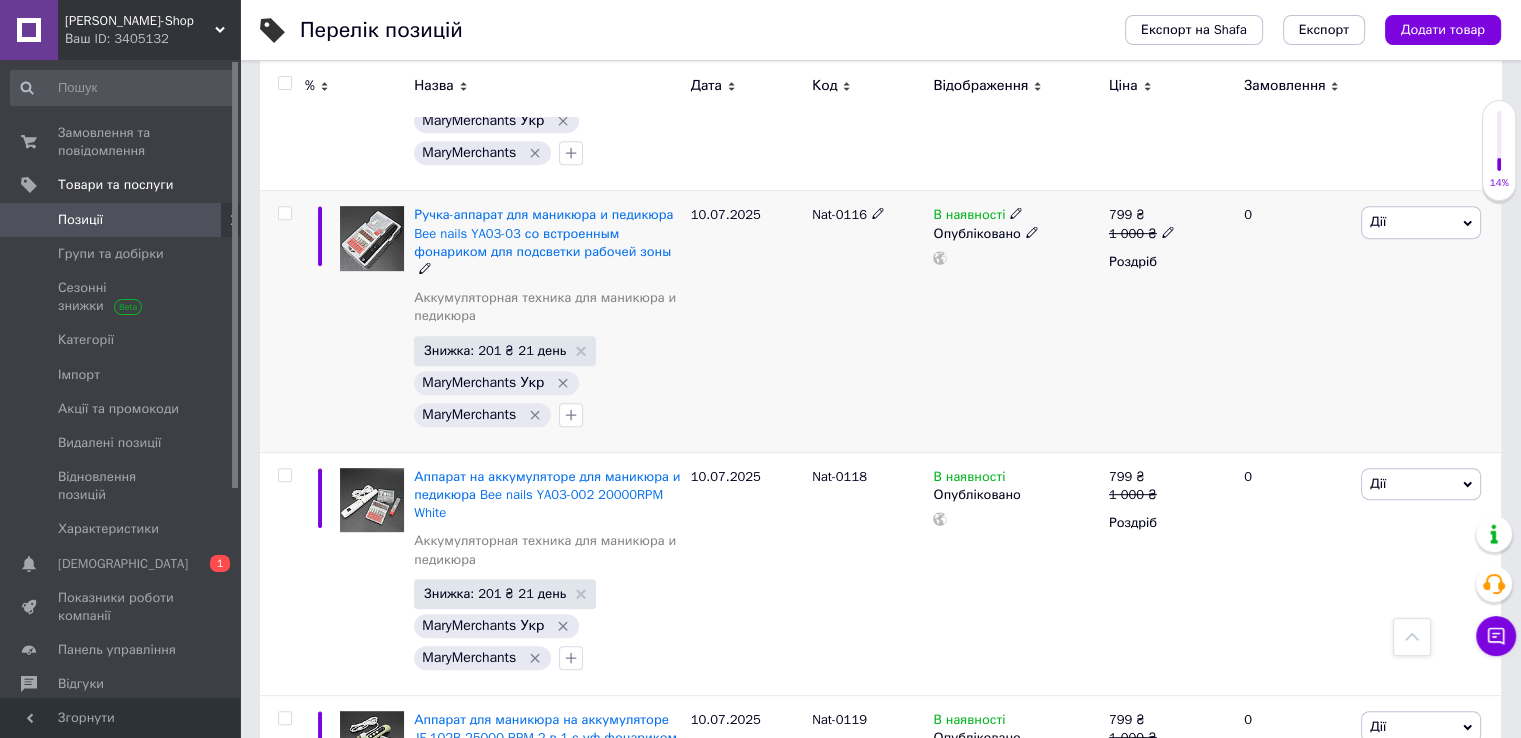 scroll, scrollTop: 788, scrollLeft: 0, axis: vertical 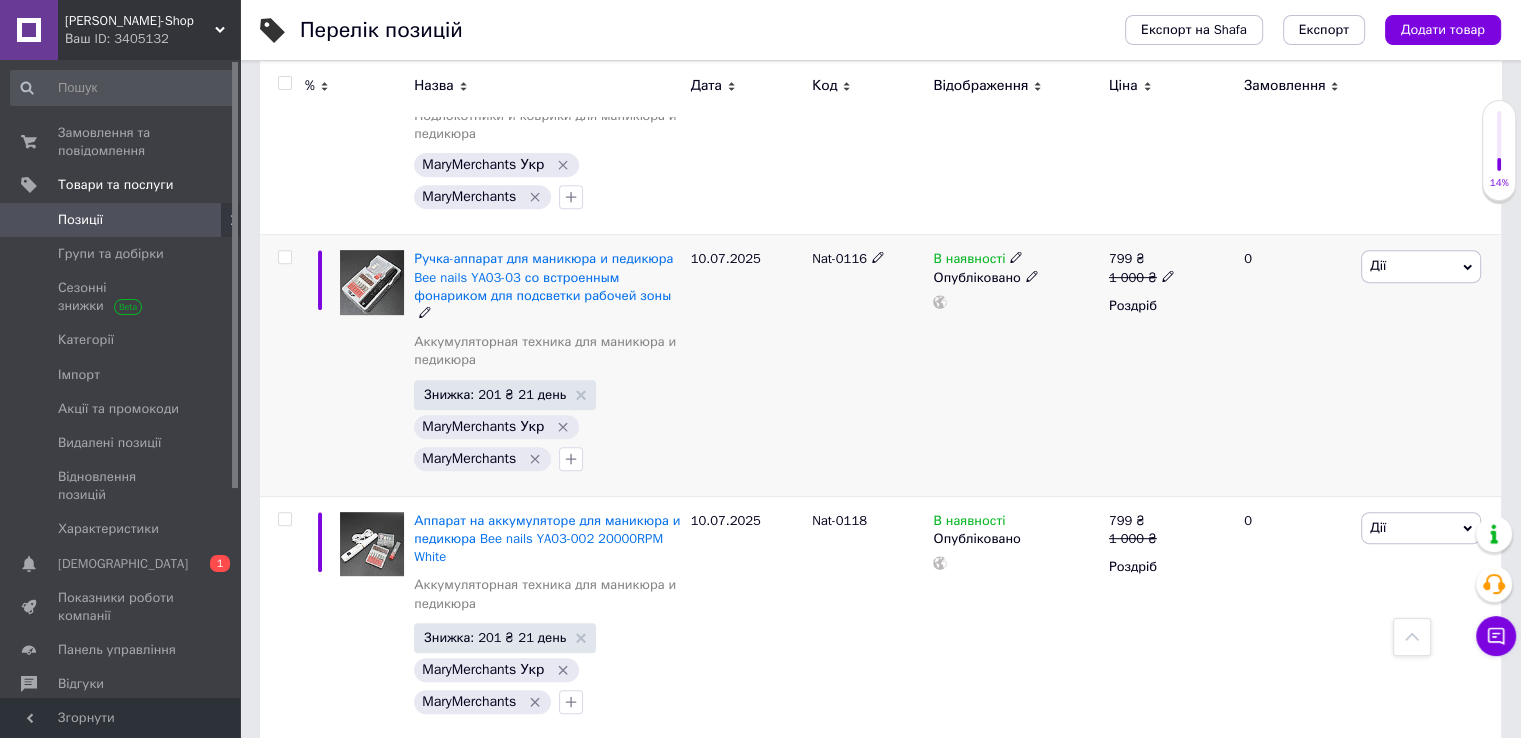 click at bounding box center (284, 257) 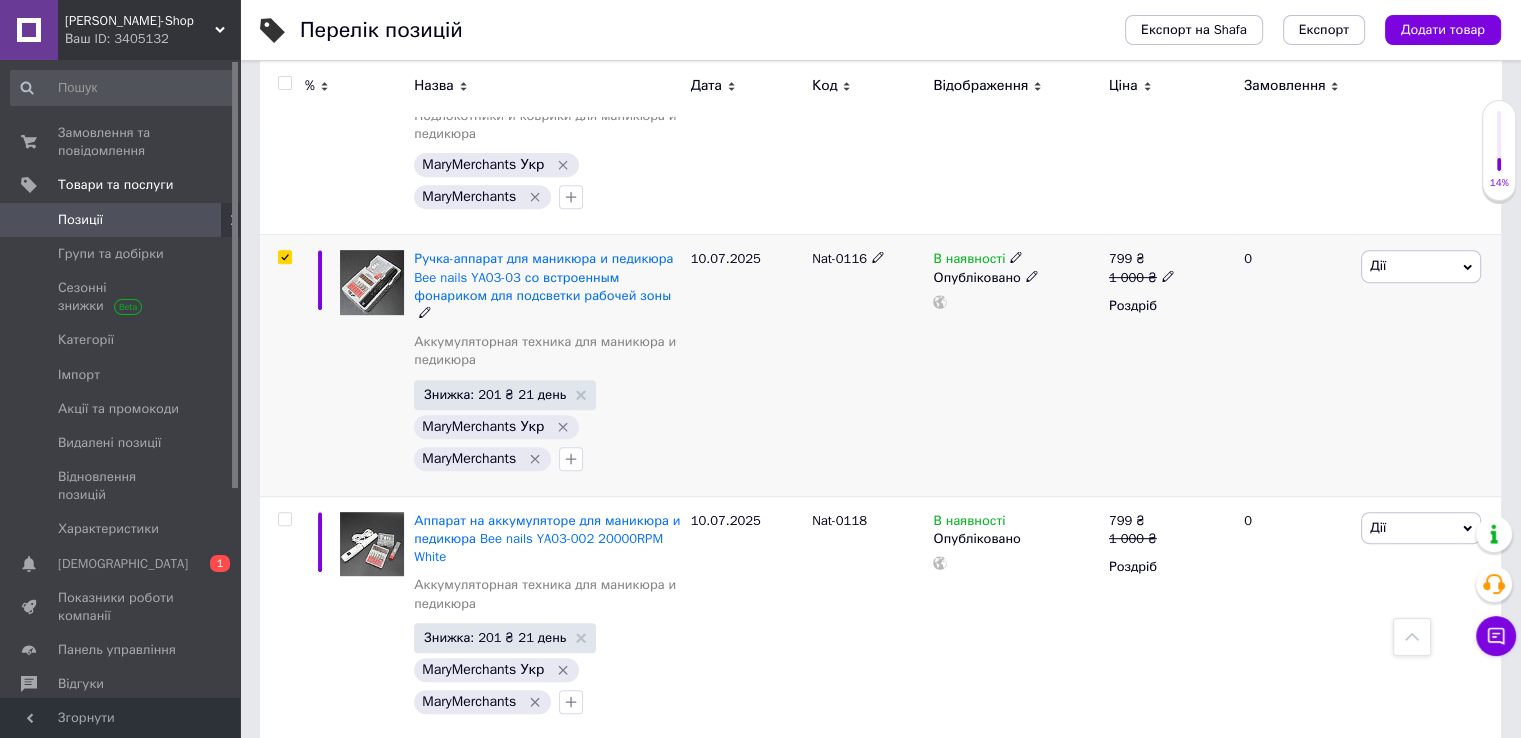 checkbox on "true" 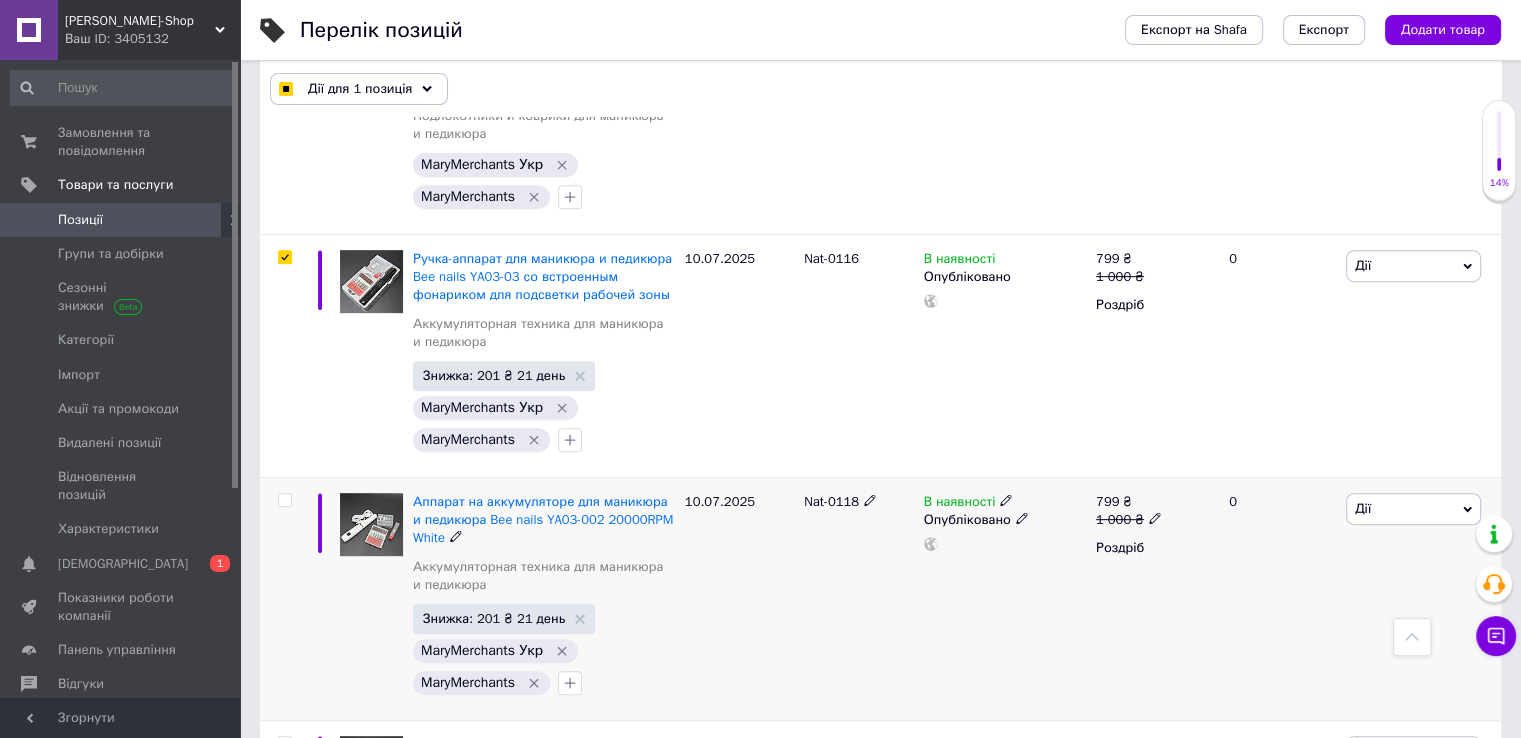 drag, startPoint x: 287, startPoint y: 497, endPoint x: 352, endPoint y: 484, distance: 66.287254 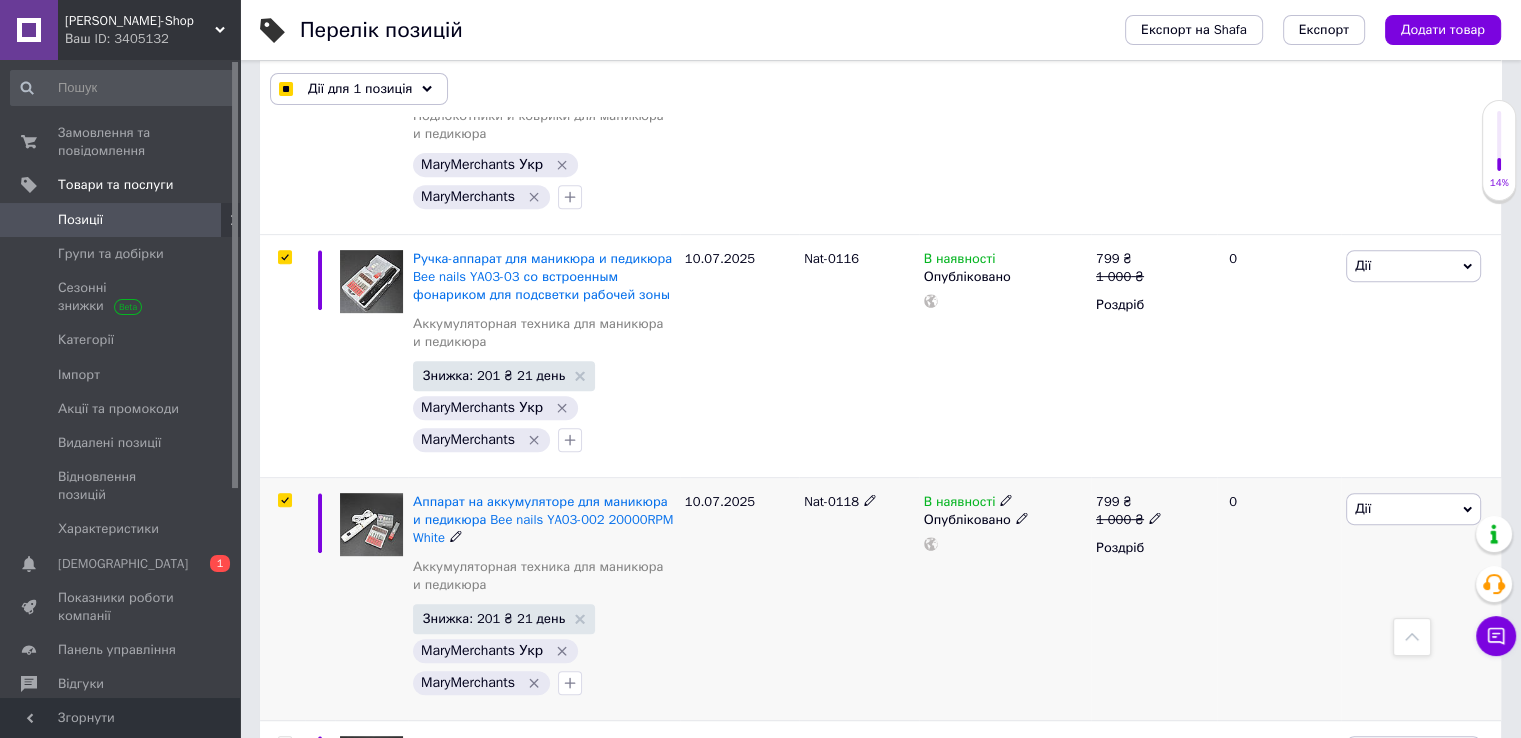 checkbox on "true" 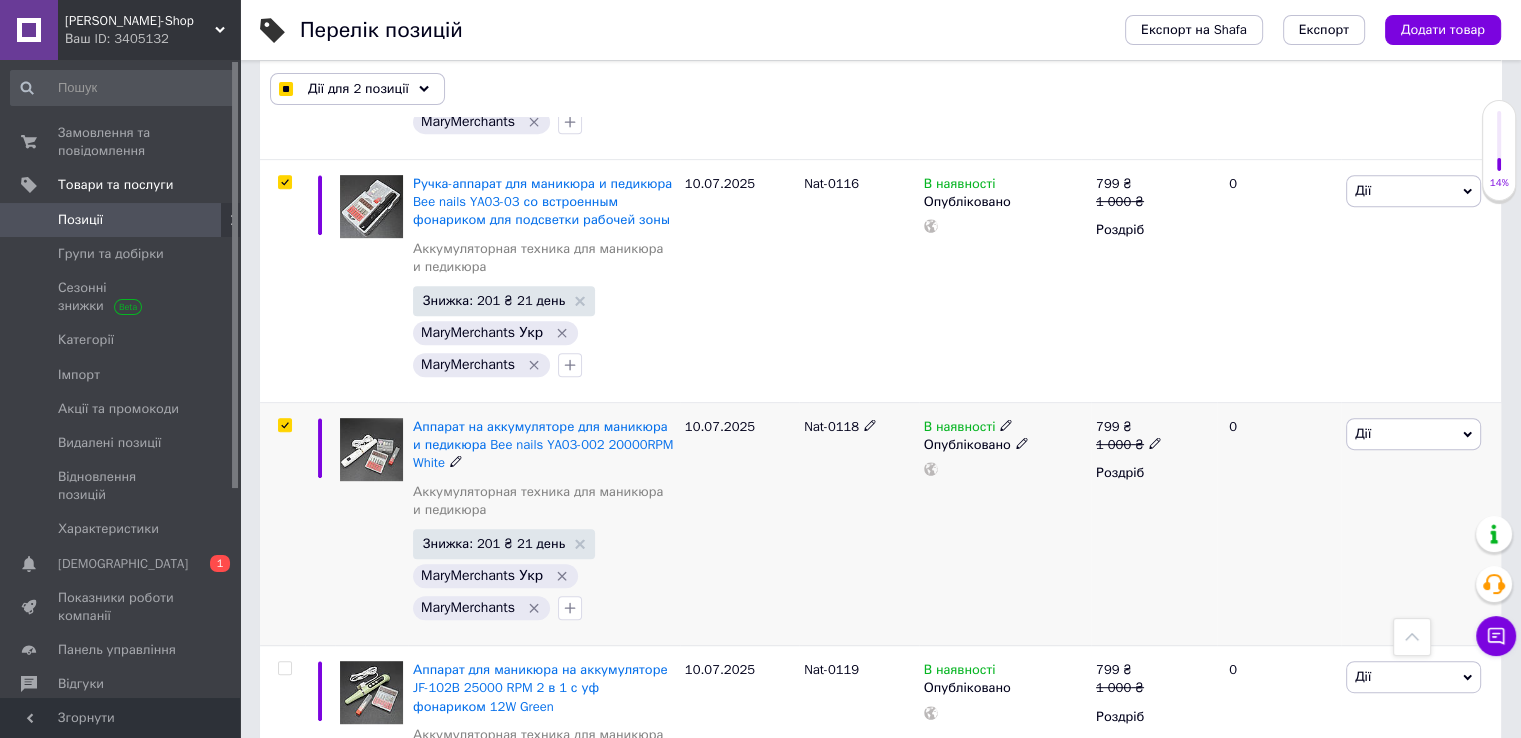 scroll, scrollTop: 988, scrollLeft: 0, axis: vertical 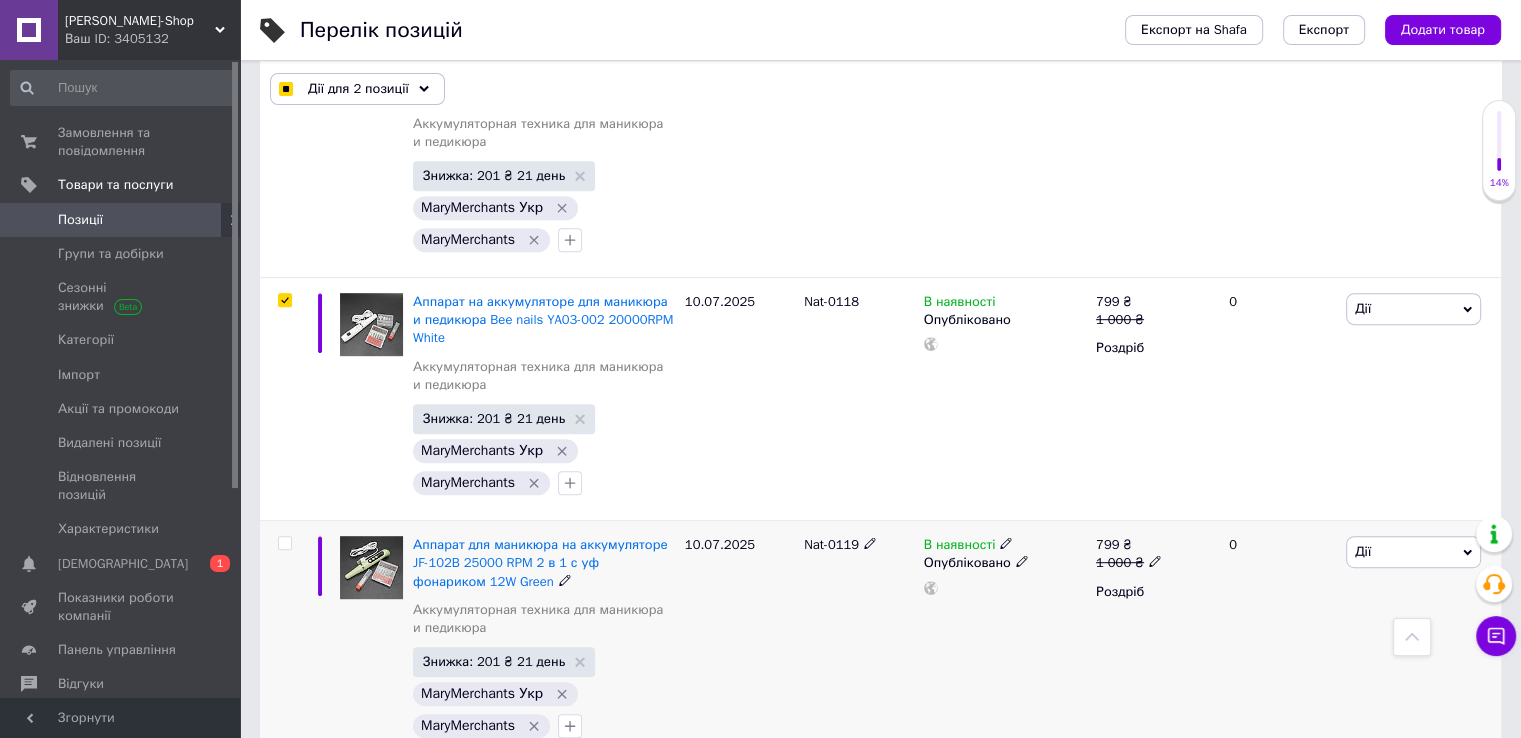 click at bounding box center (284, 543) 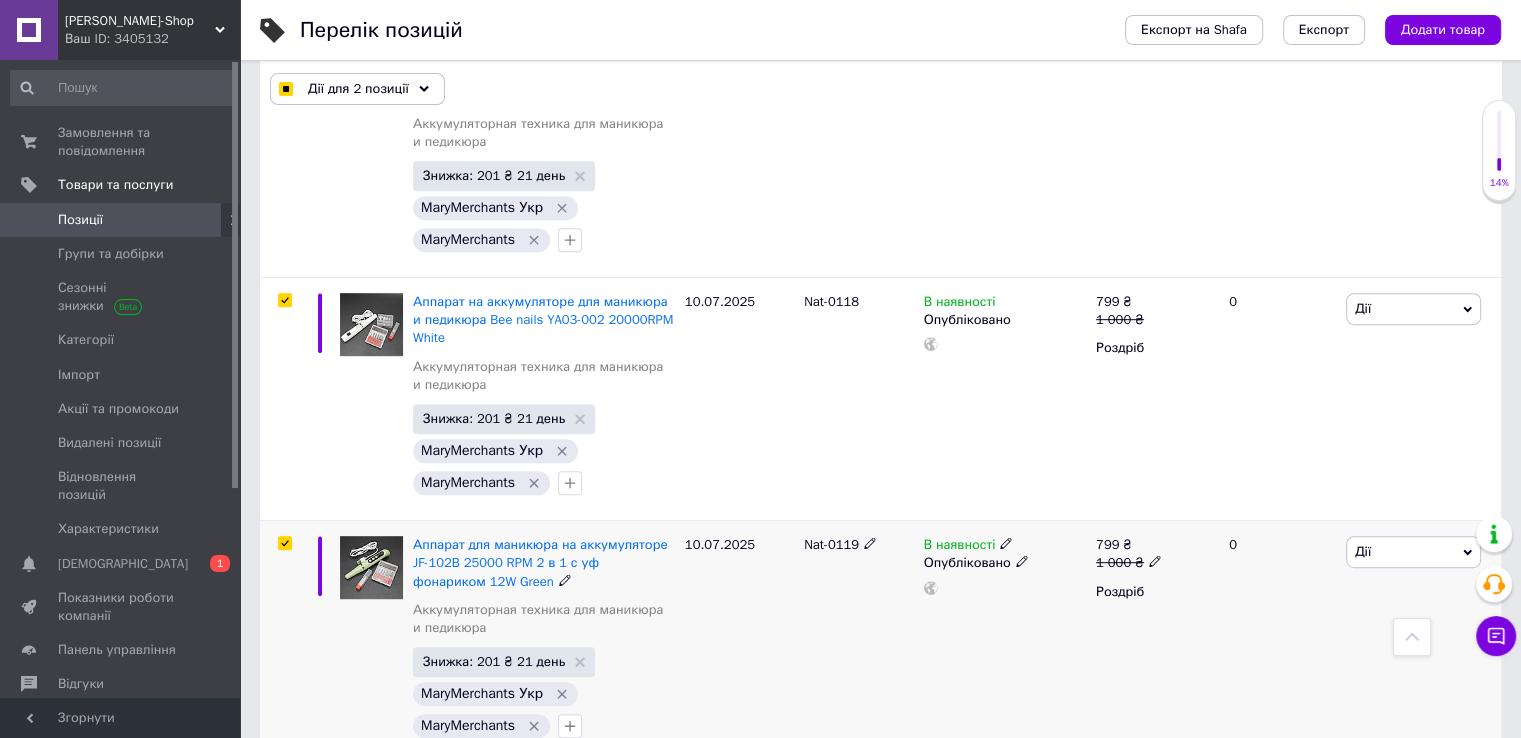 checkbox on "true" 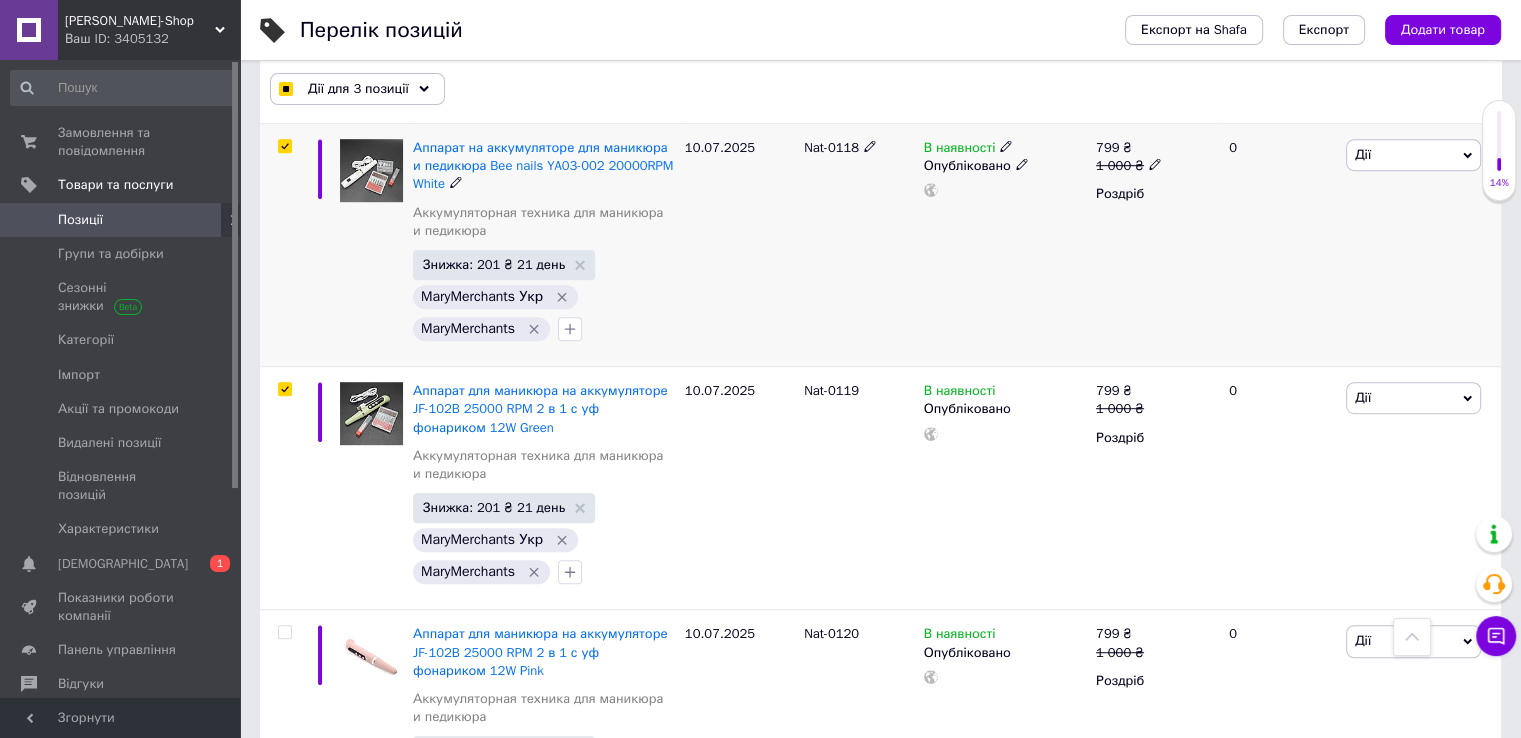 scroll, scrollTop: 1288, scrollLeft: 0, axis: vertical 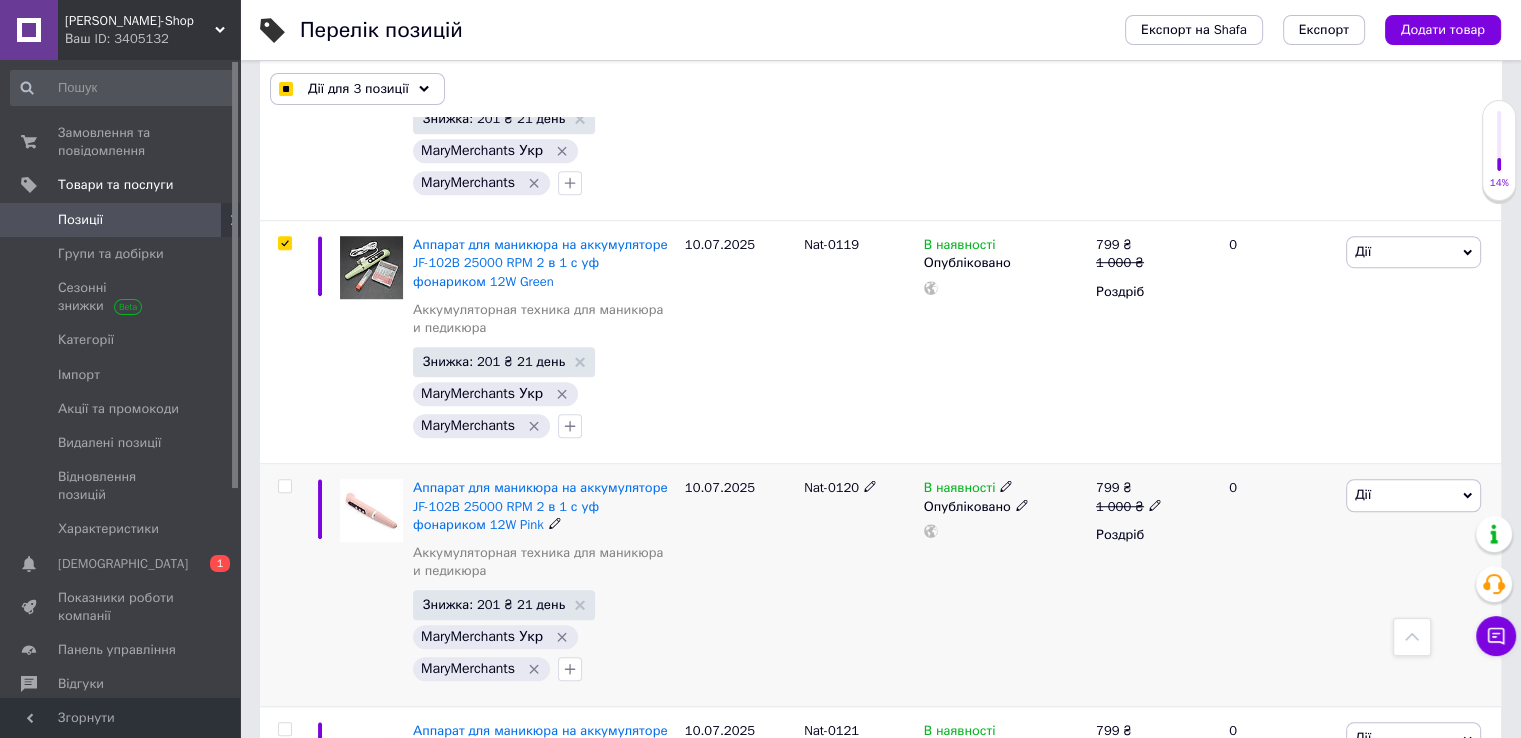 click at bounding box center [284, 486] 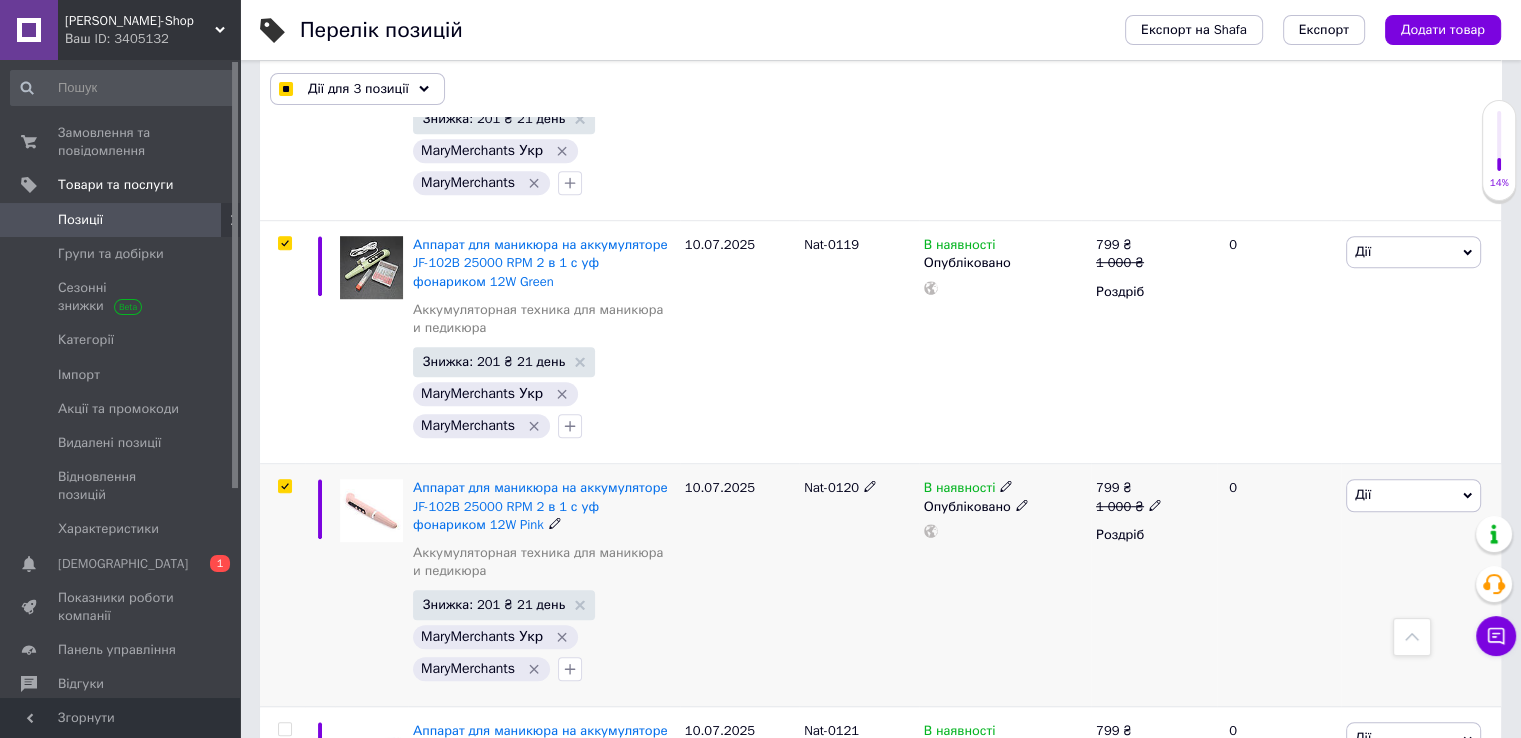 checkbox on "true" 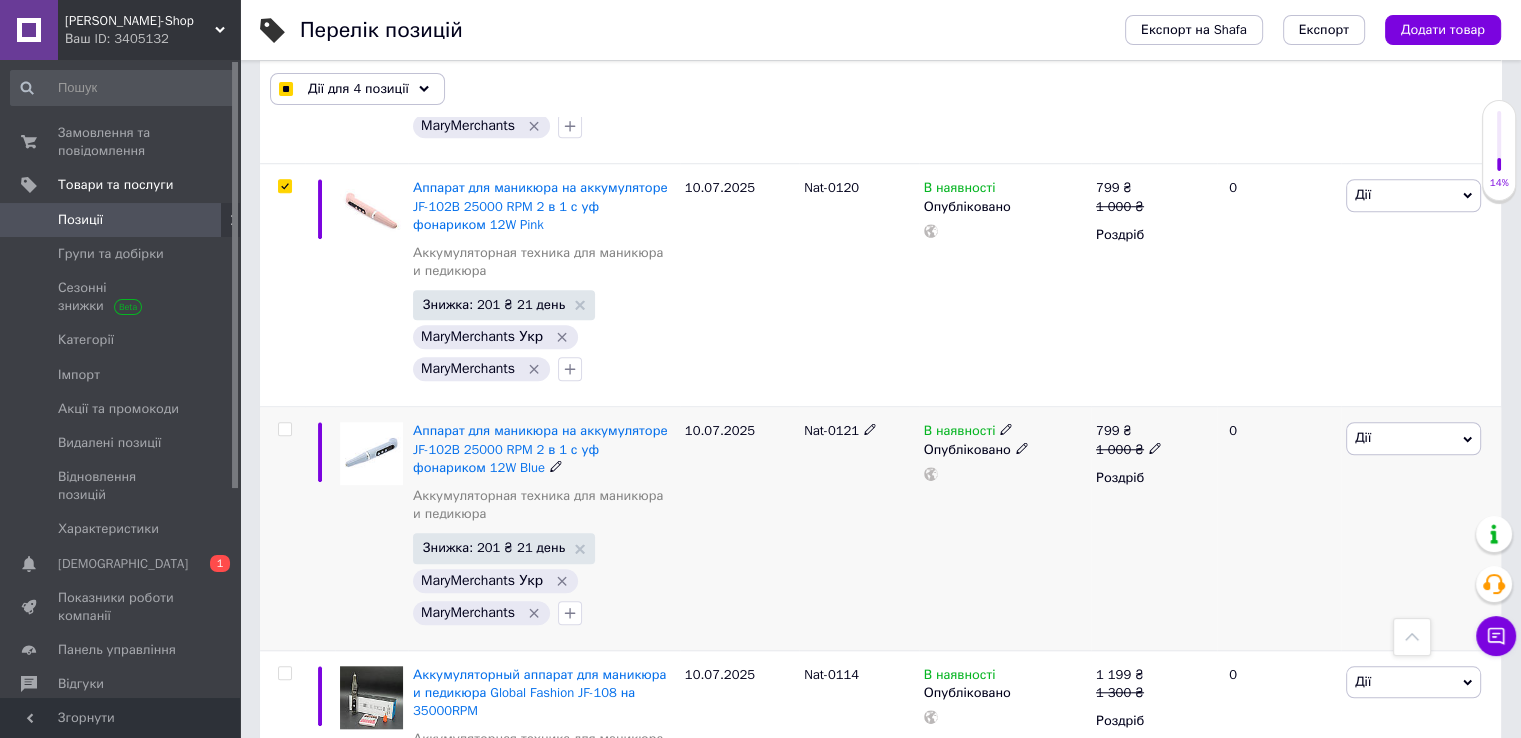 click at bounding box center (284, 429) 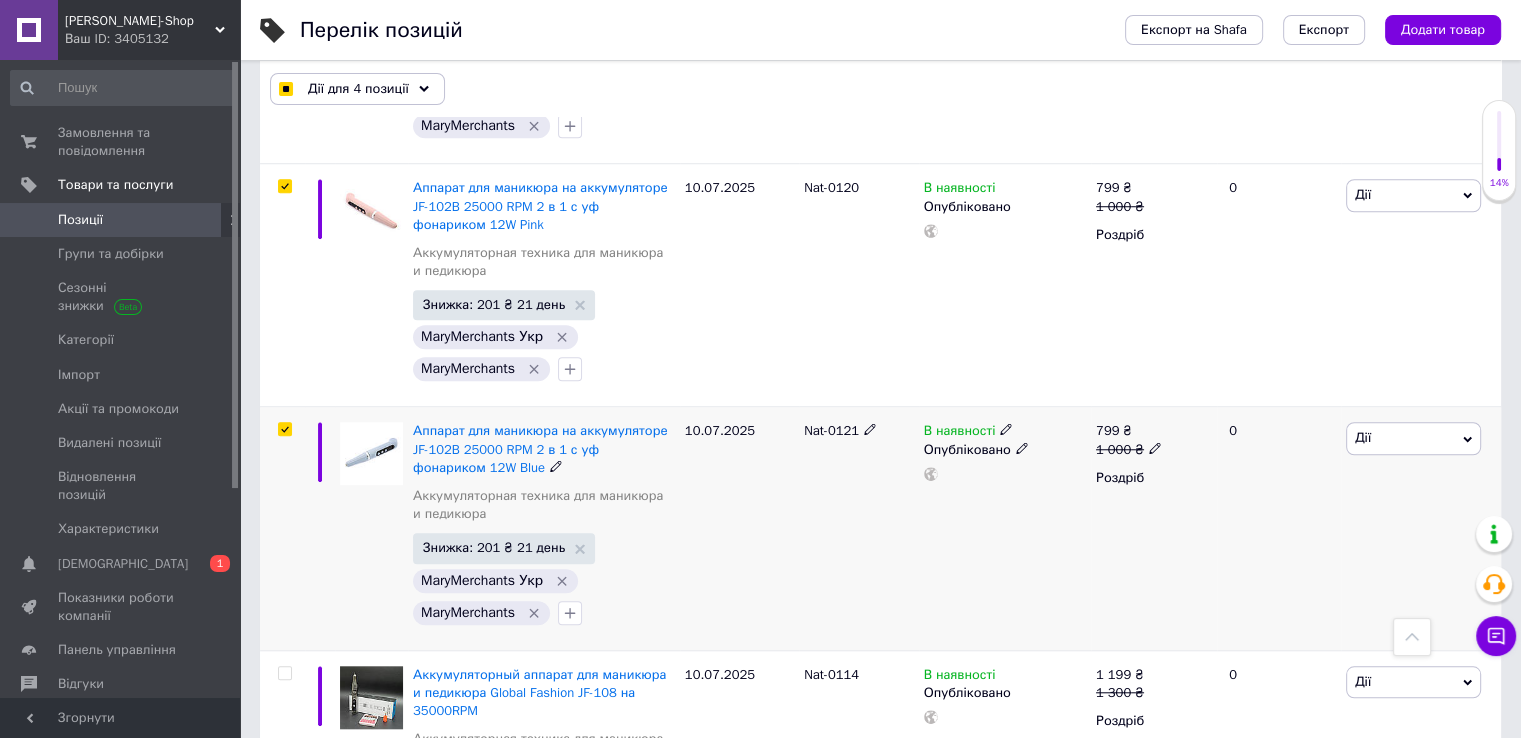 checkbox on "true" 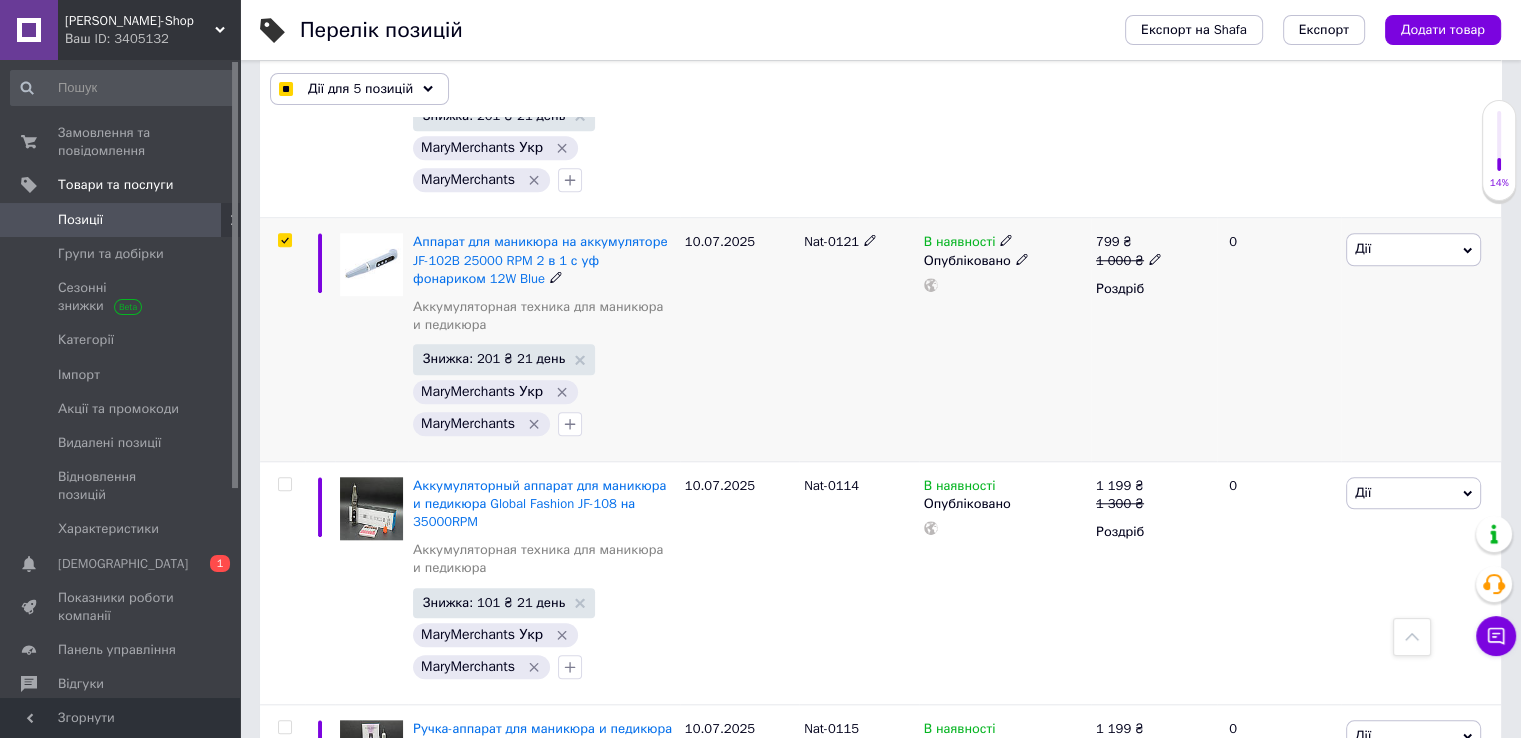 scroll, scrollTop: 1788, scrollLeft: 0, axis: vertical 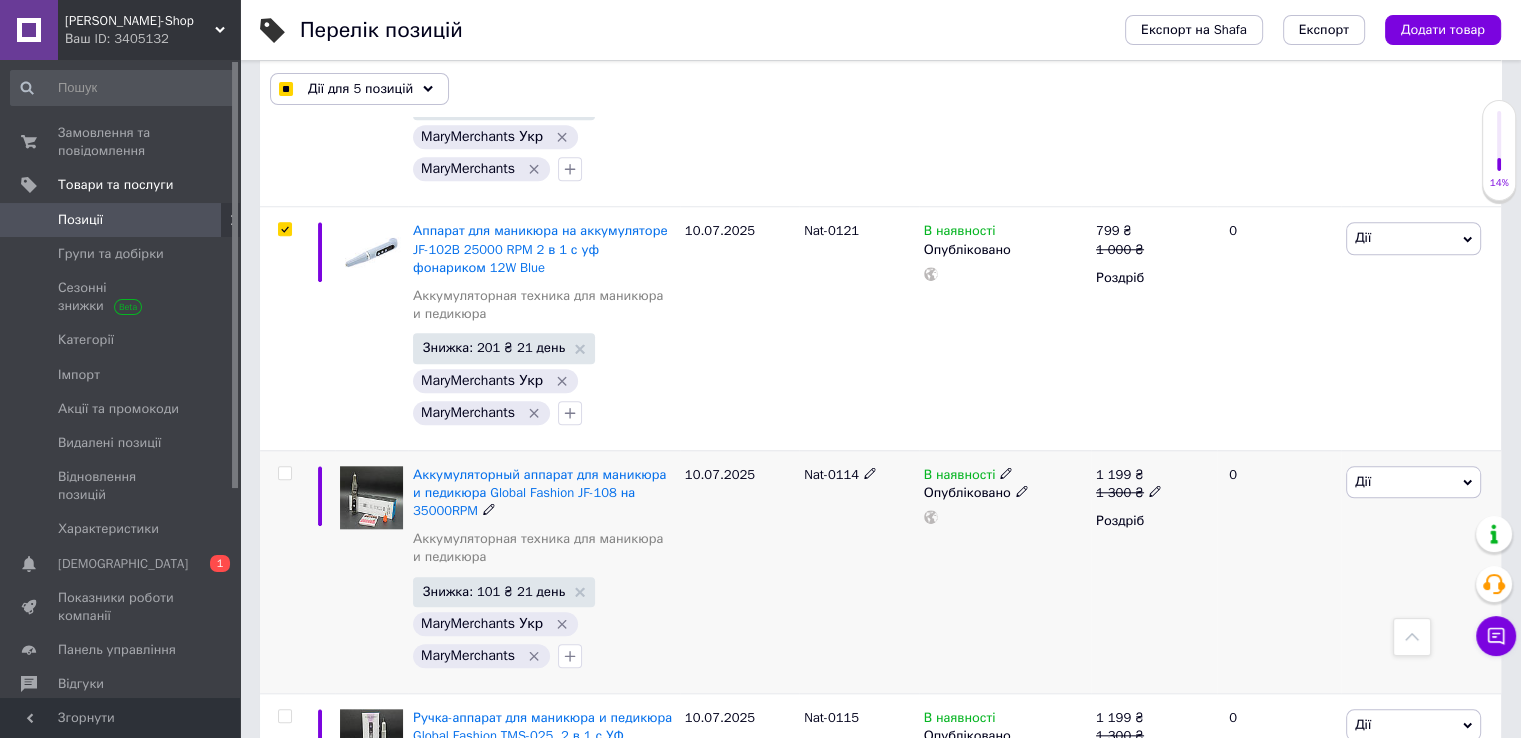 click at bounding box center [284, 473] 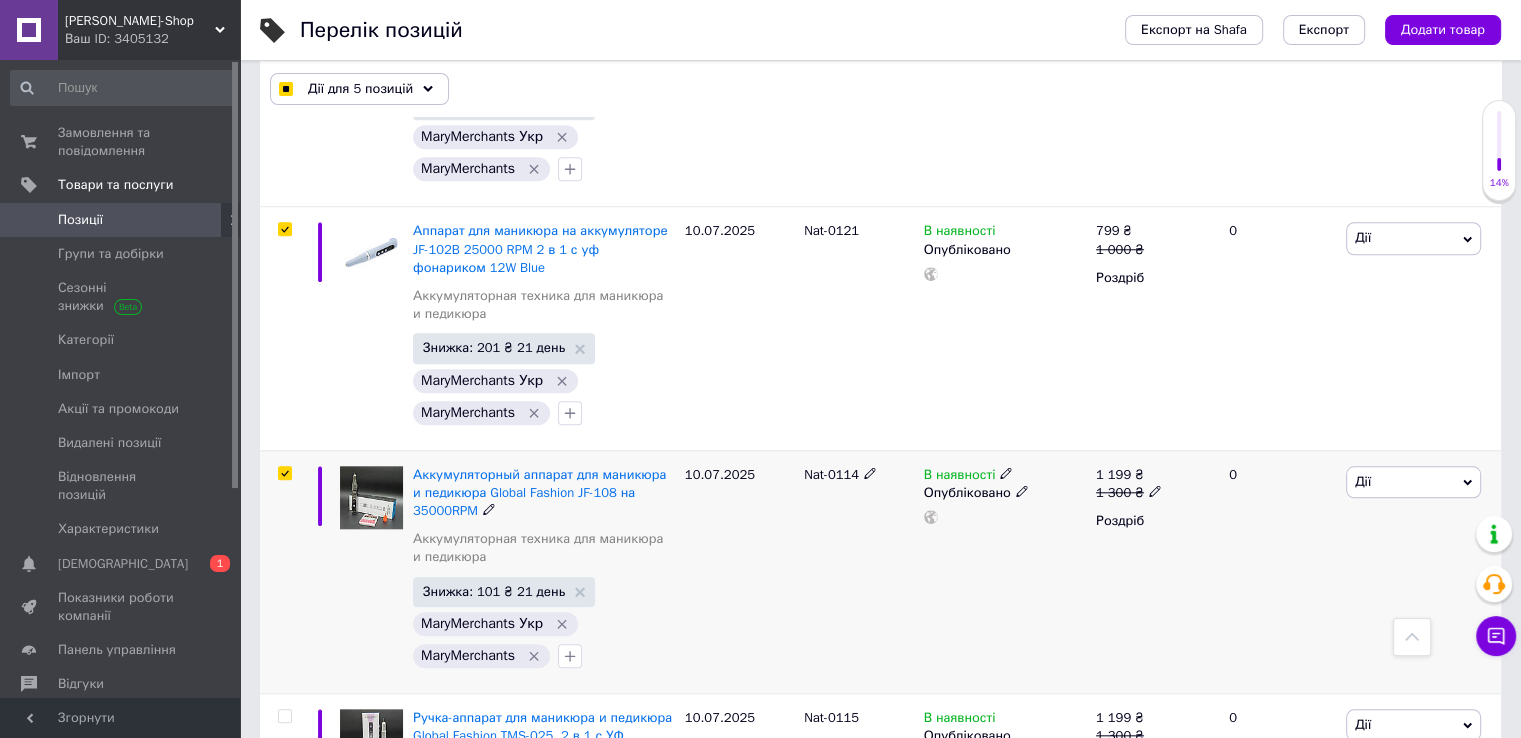 checkbox on "true" 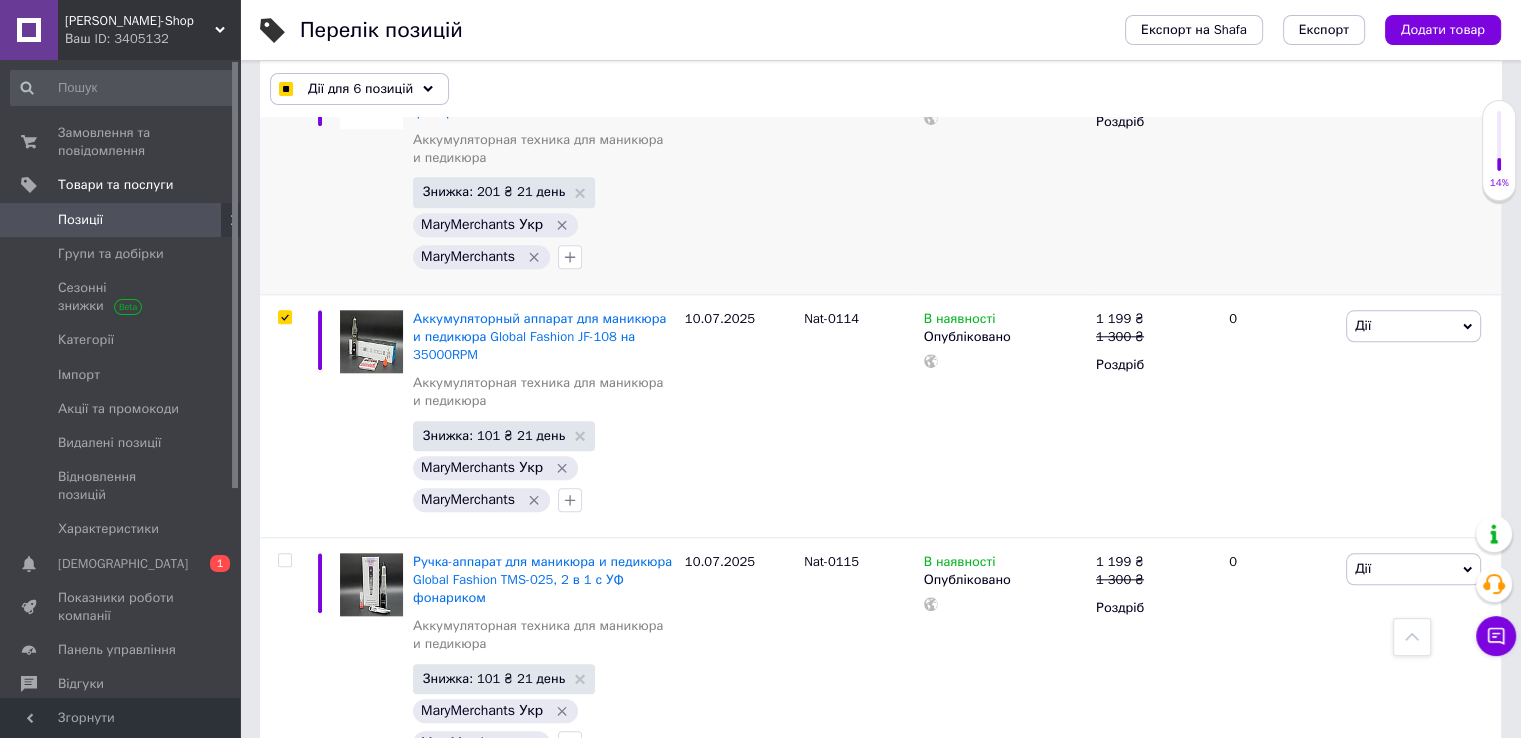 scroll, scrollTop: 2088, scrollLeft: 0, axis: vertical 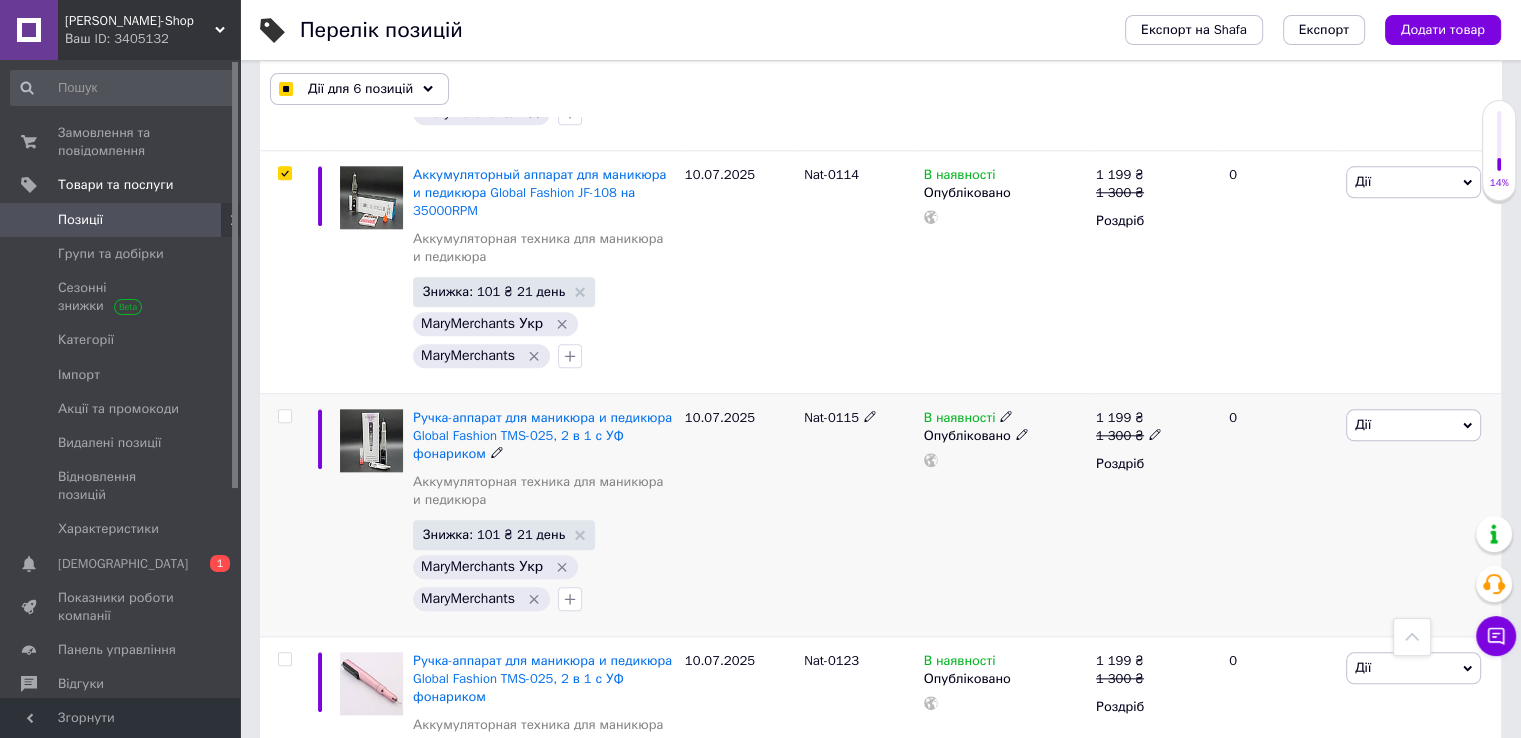 click at bounding box center (284, 416) 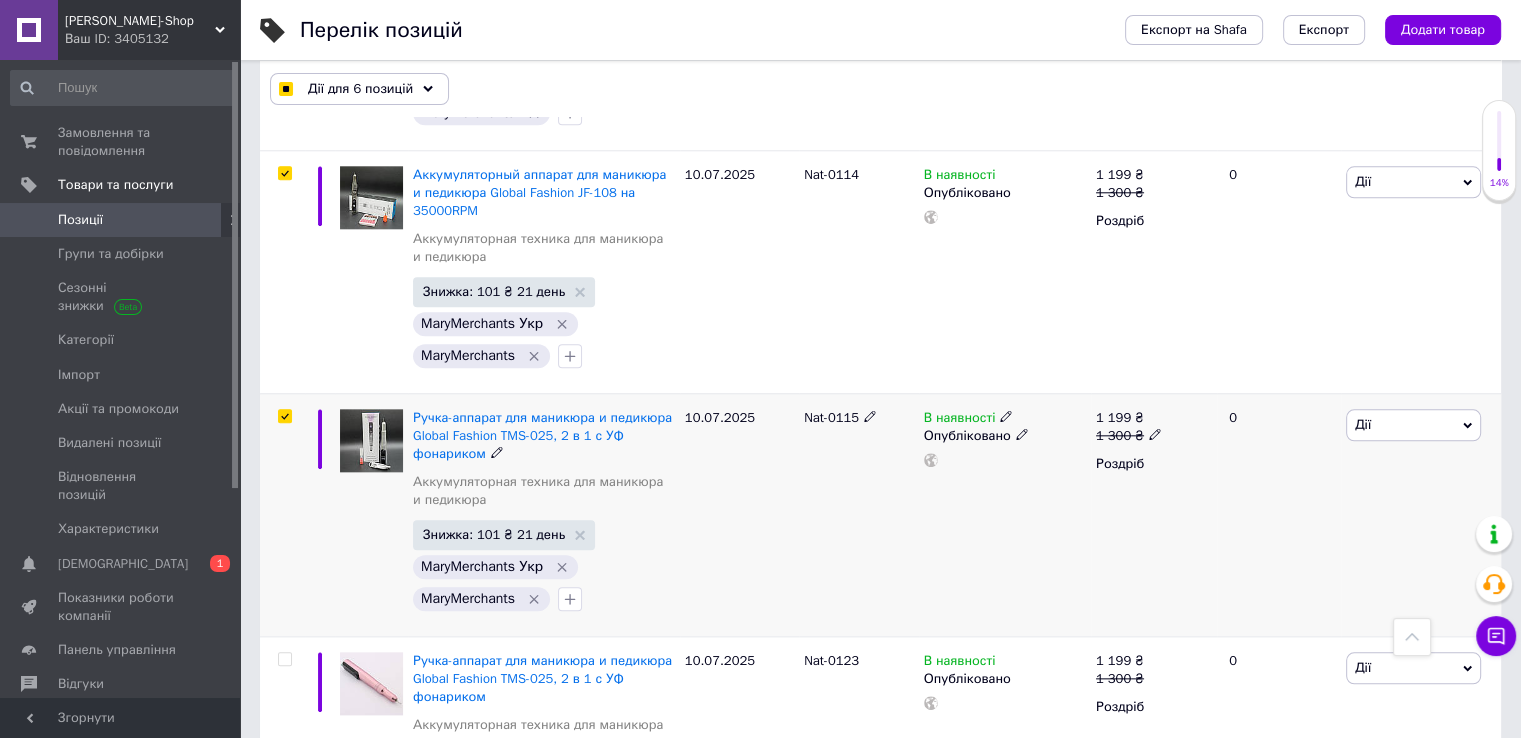 checkbox on "true" 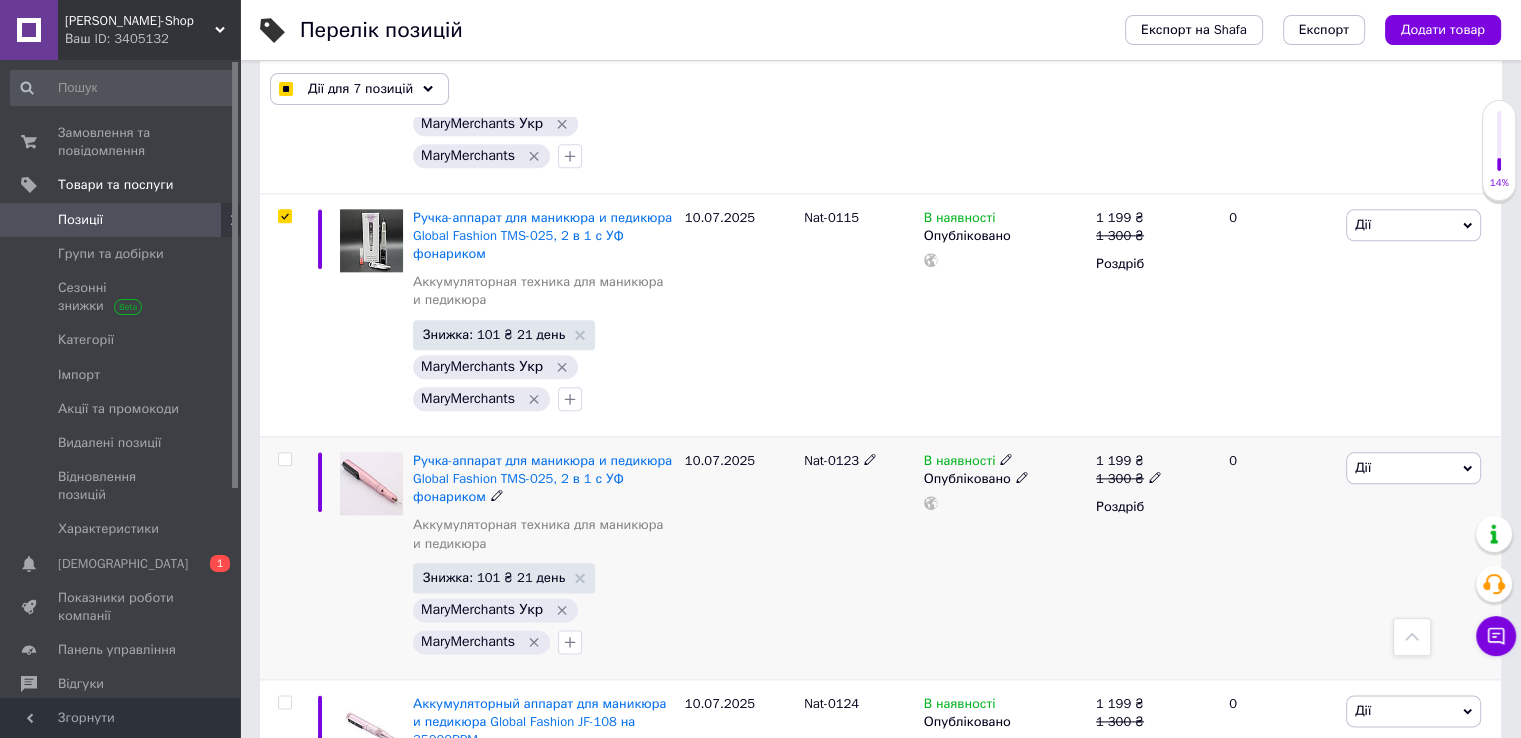 click at bounding box center [284, 459] 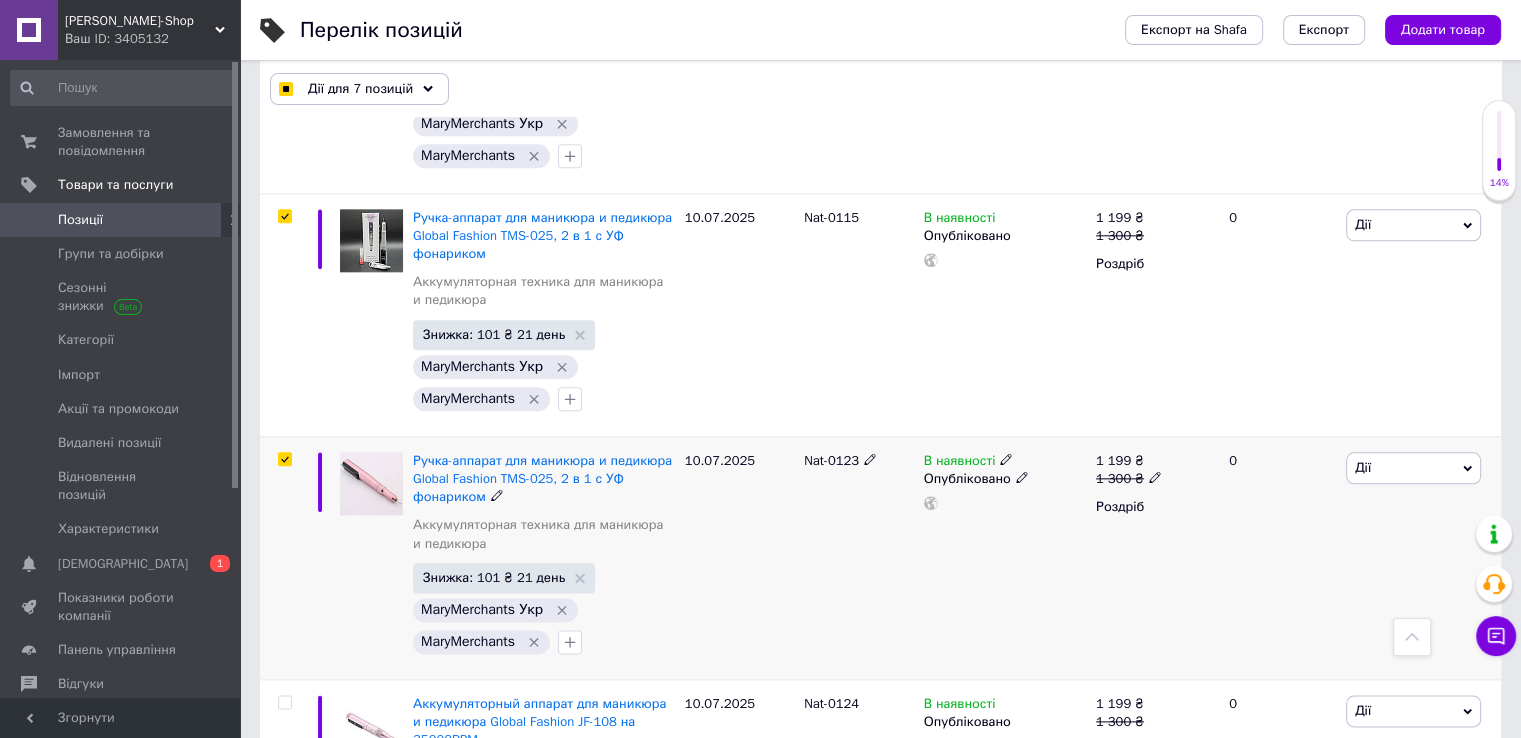 checkbox on "true" 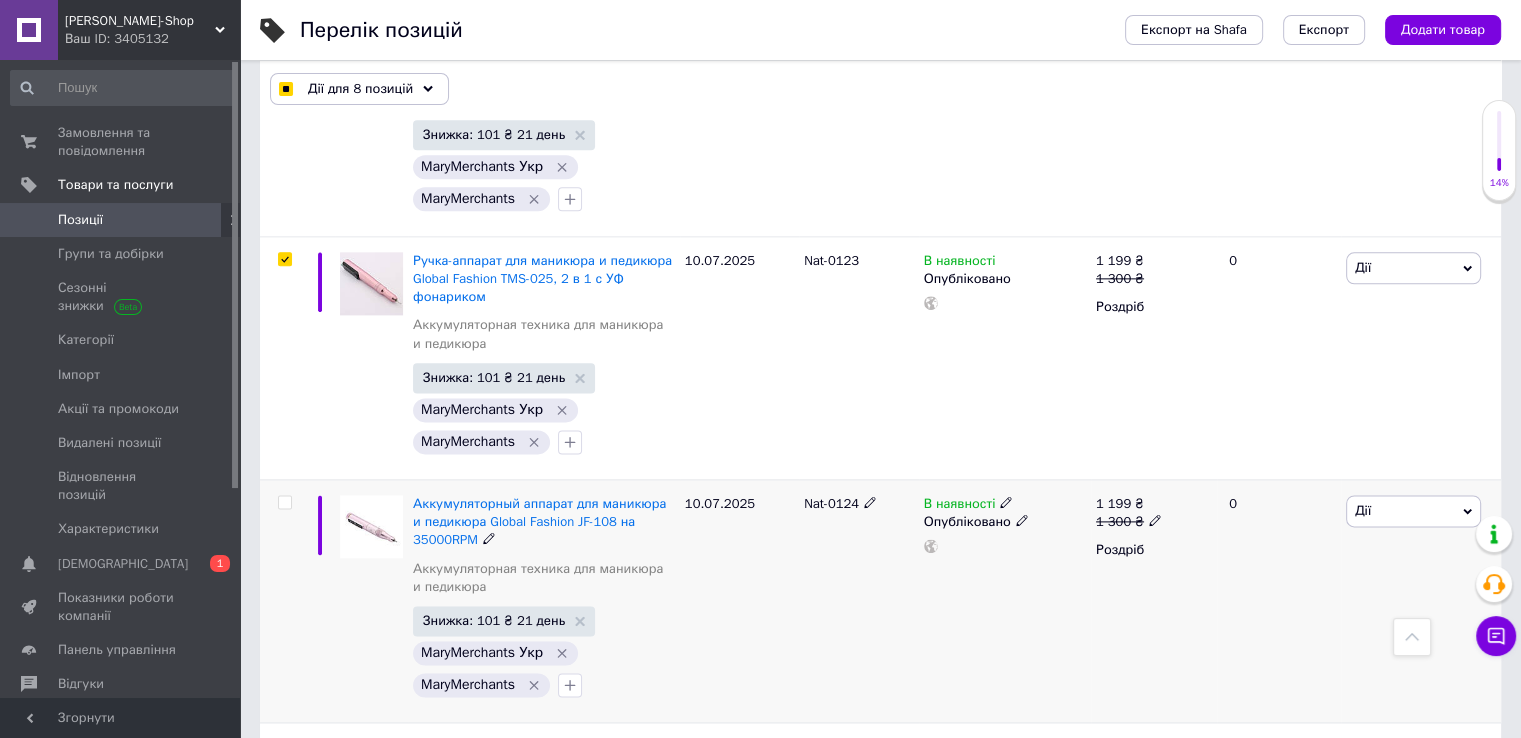 click at bounding box center [284, 502] 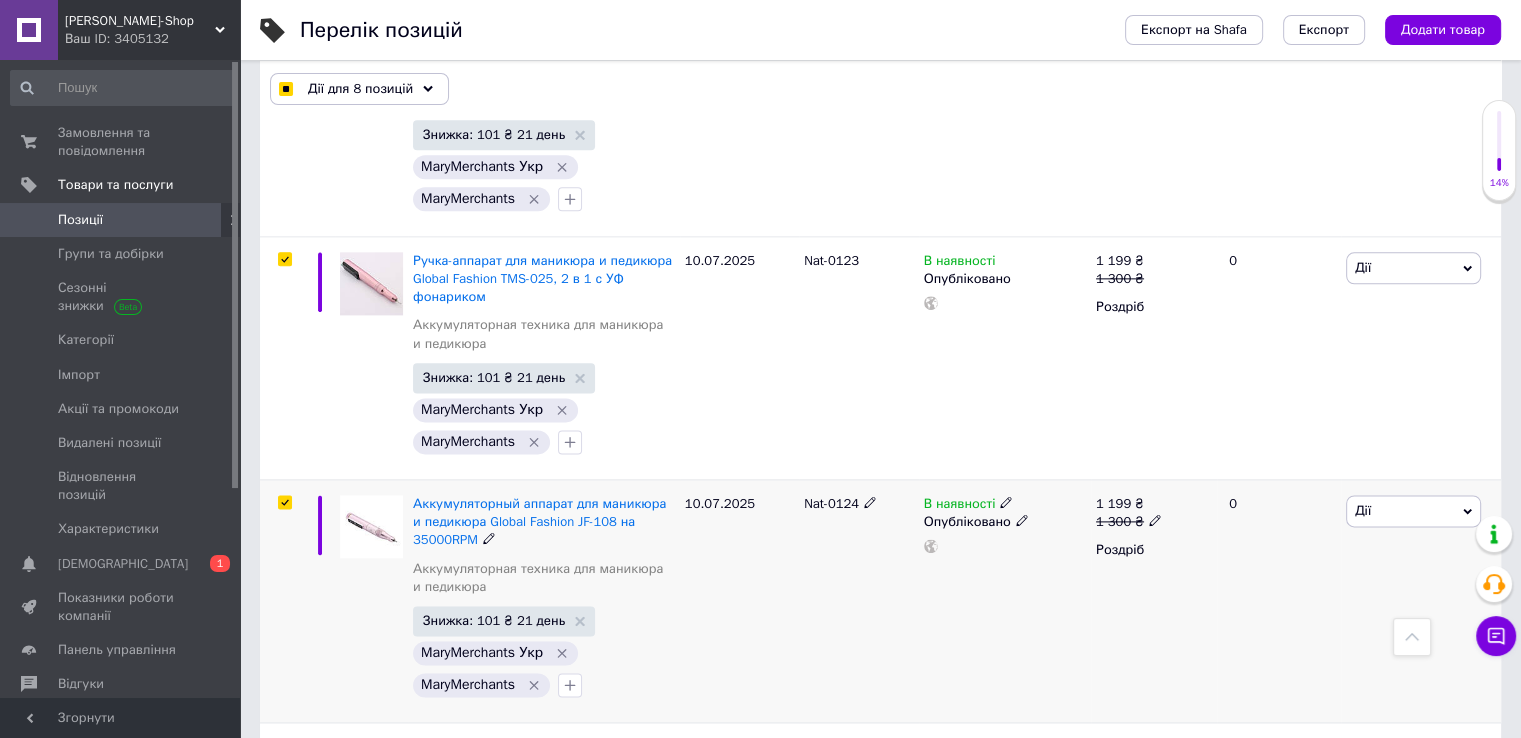 checkbox on "true" 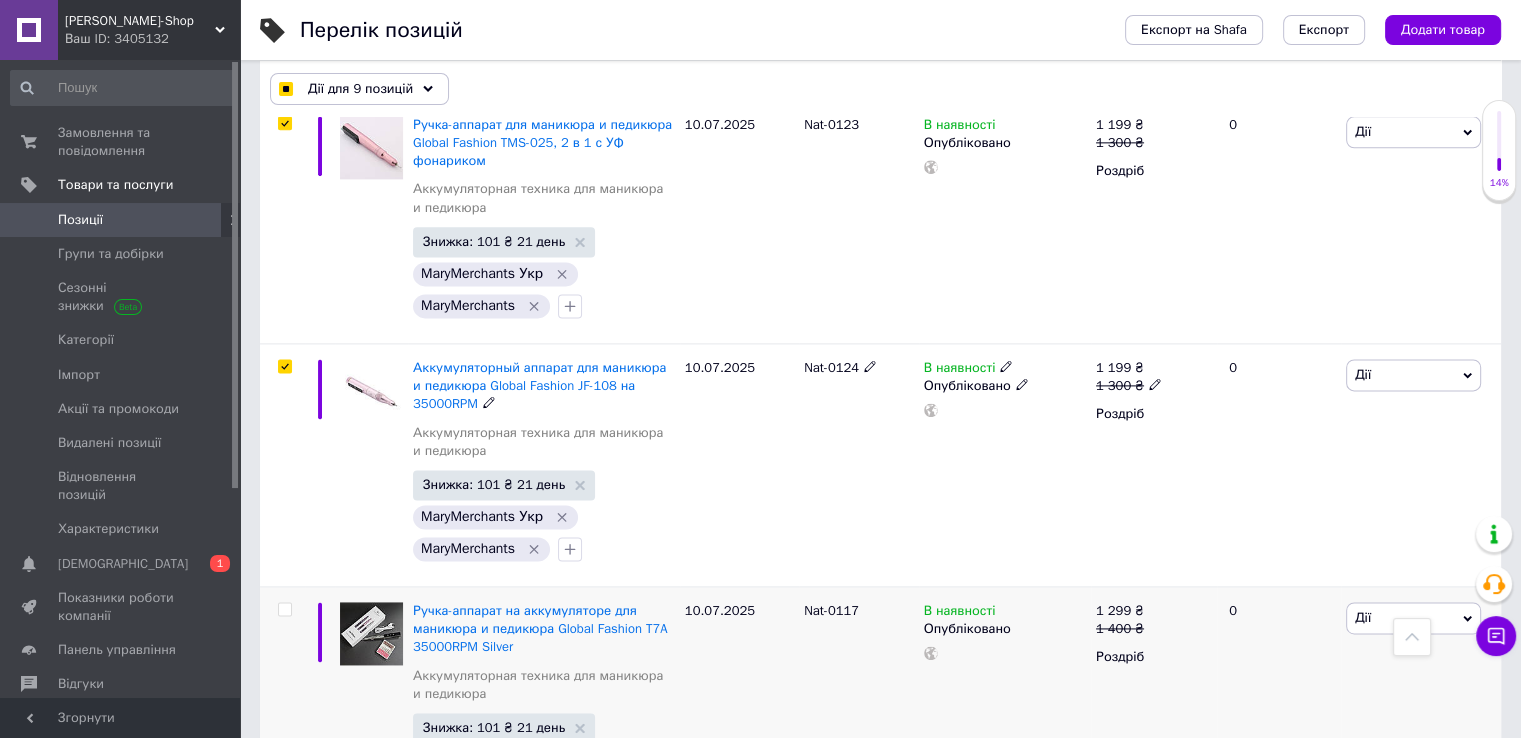 scroll, scrollTop: 2788, scrollLeft: 0, axis: vertical 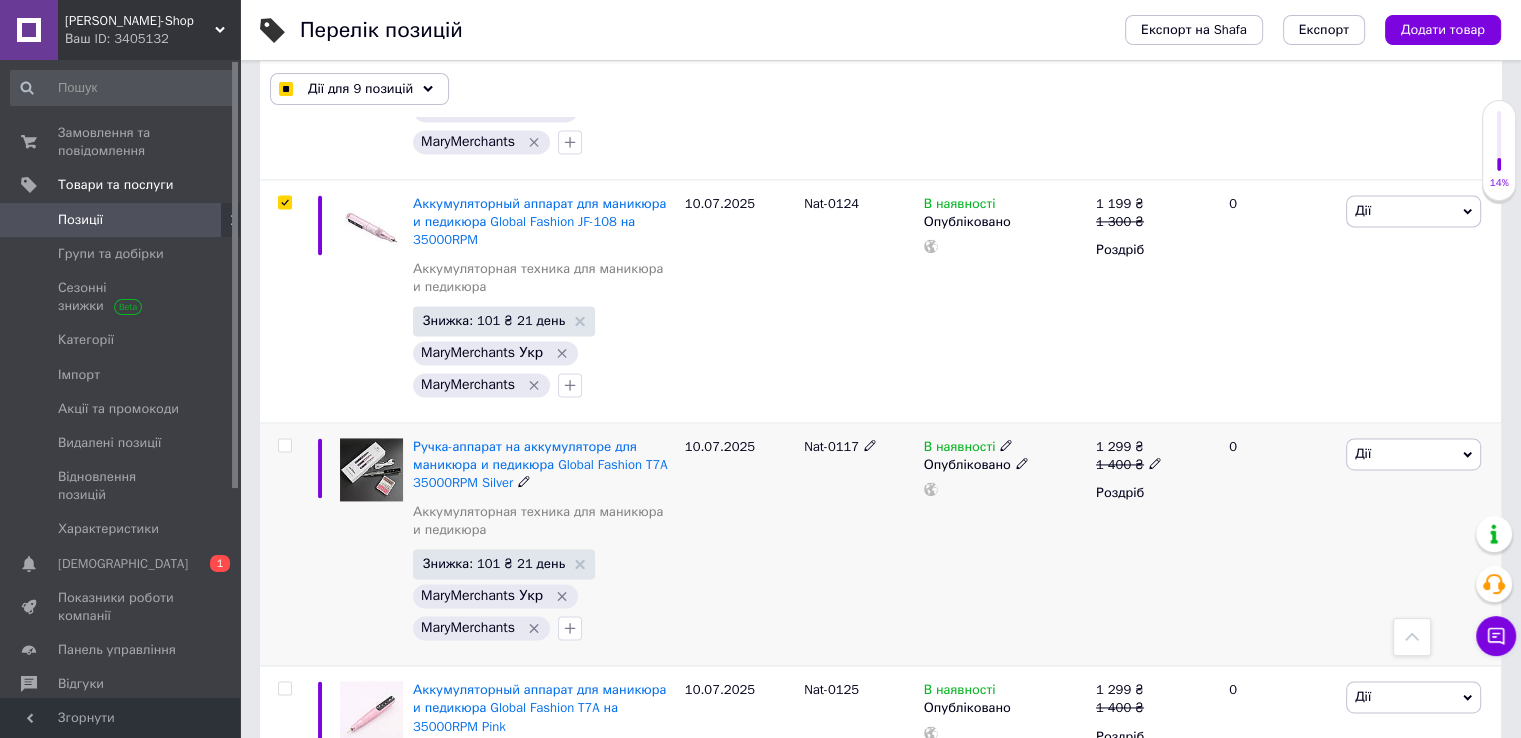 click at bounding box center (284, 445) 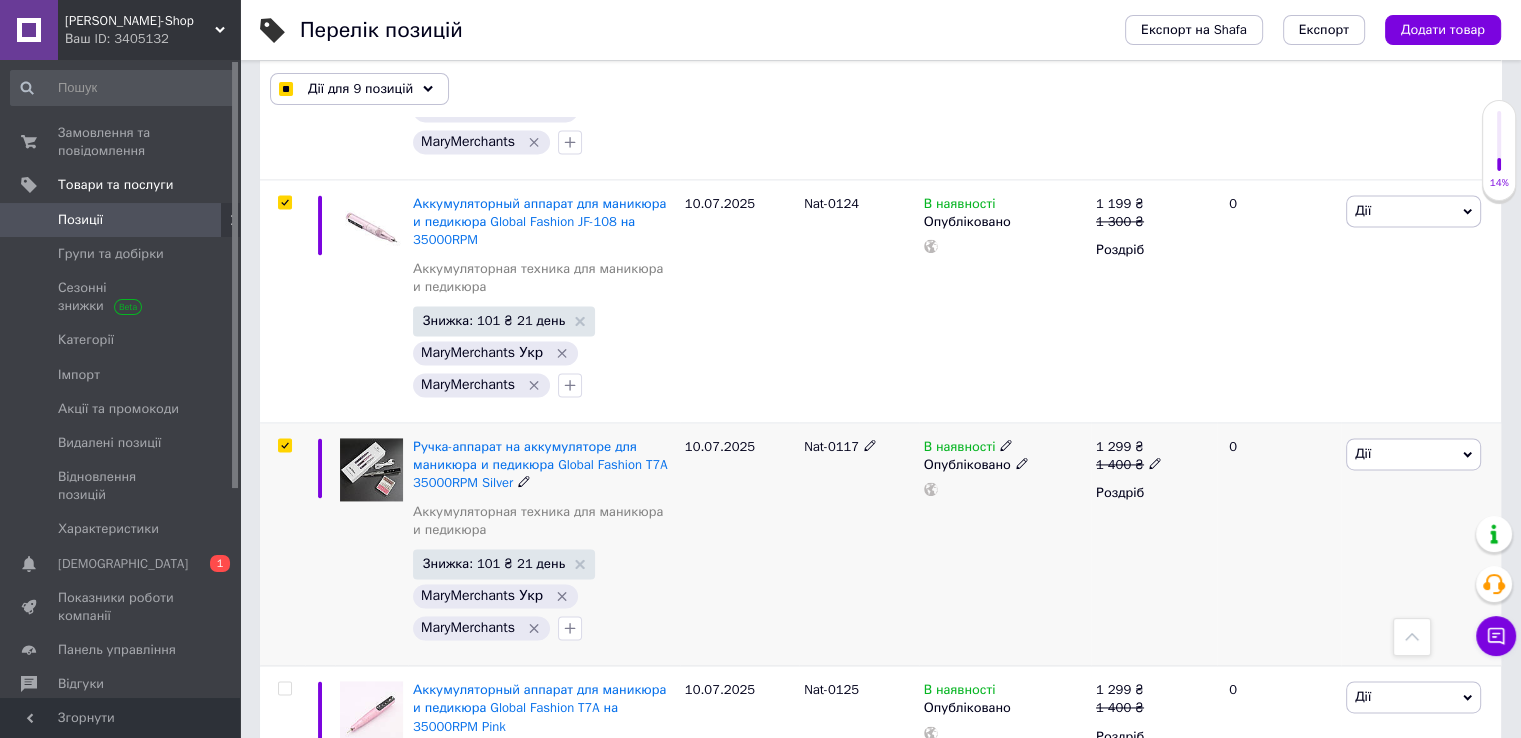 checkbox on "true" 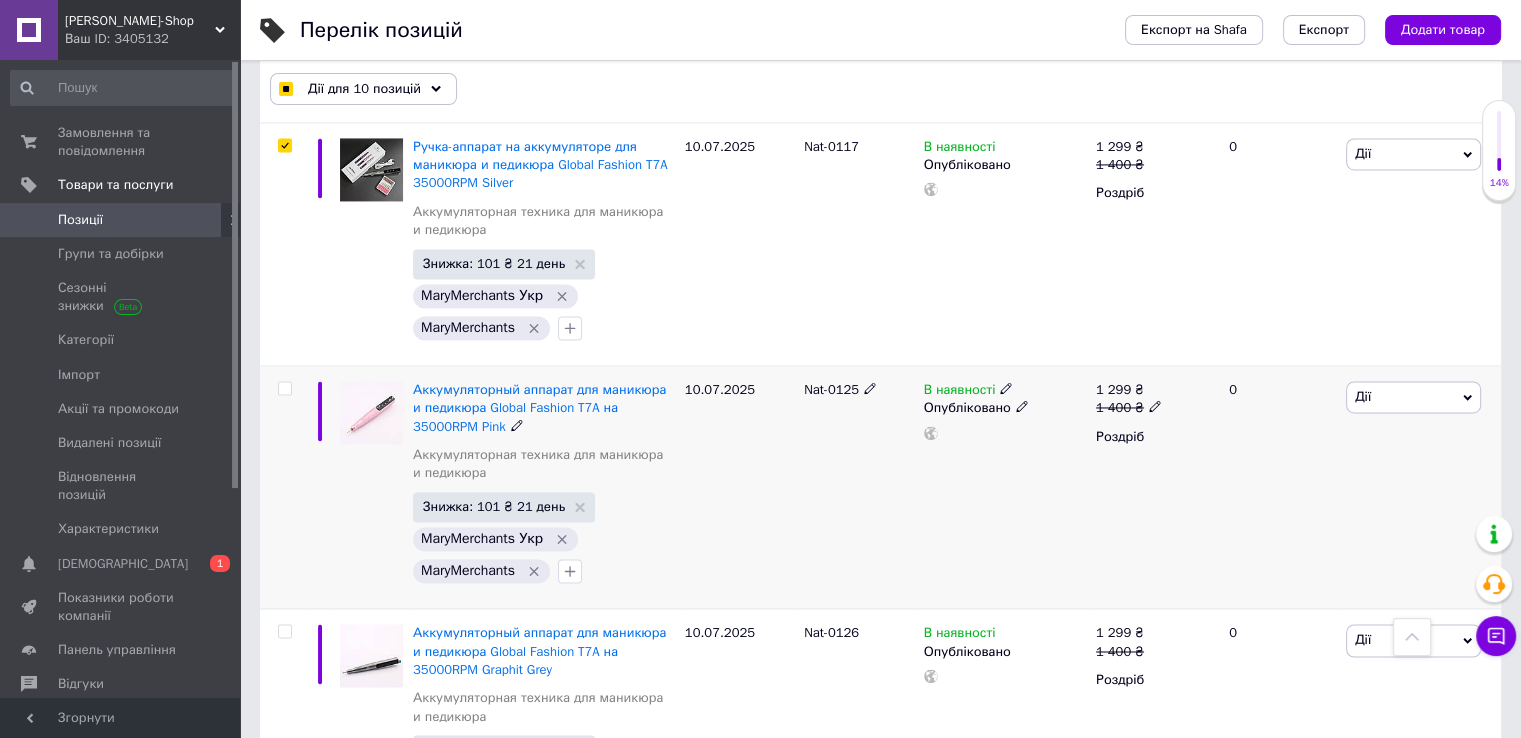 click at bounding box center [284, 388] 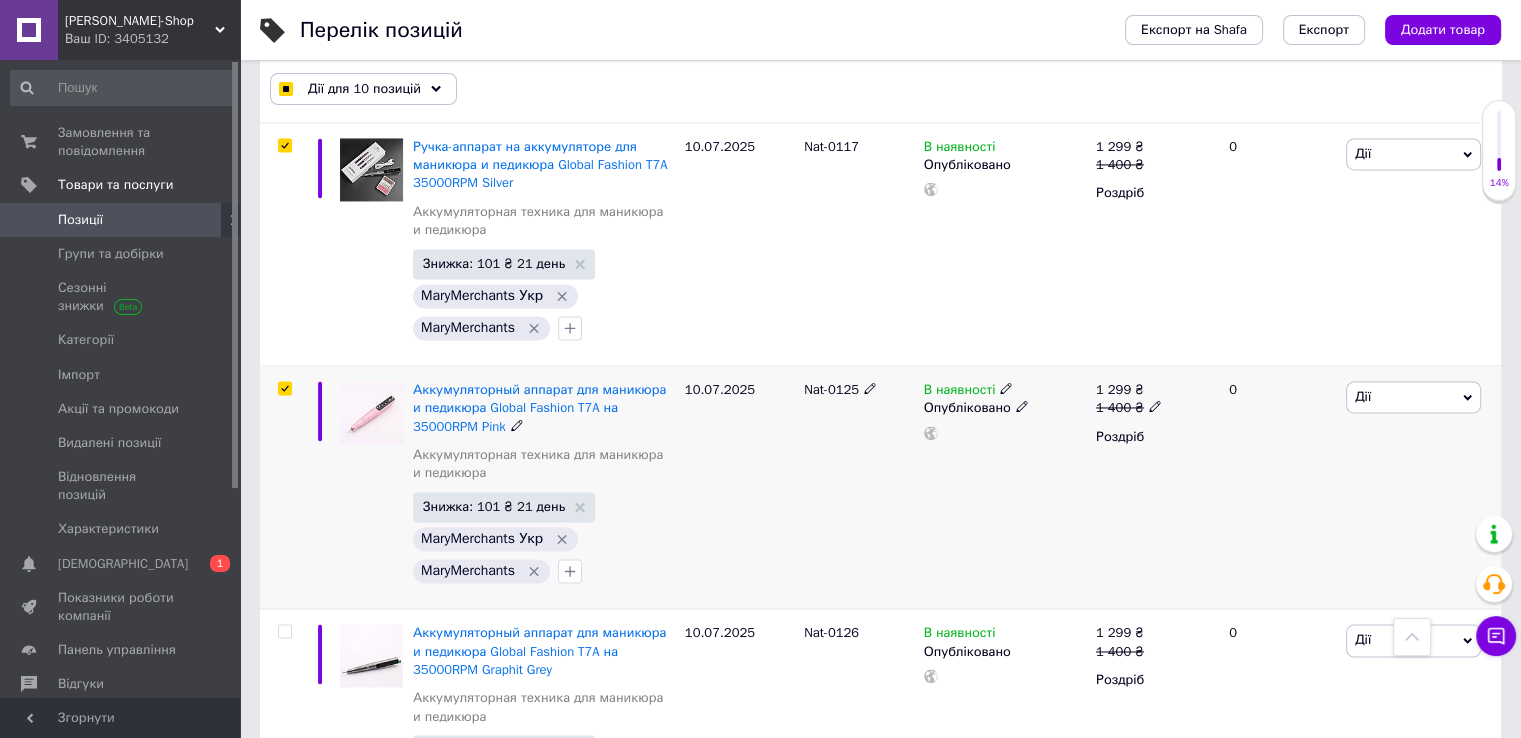 checkbox on "true" 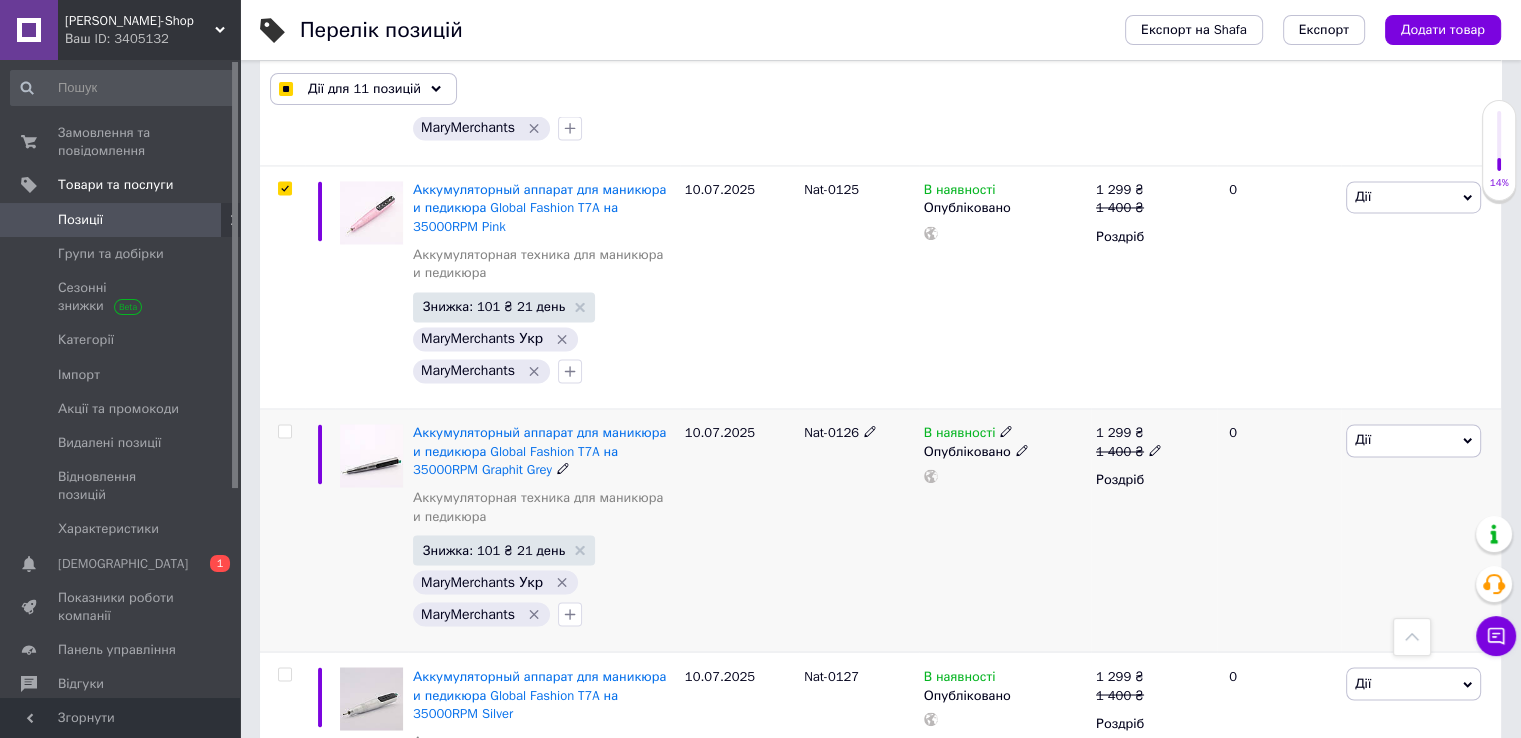 click at bounding box center (284, 431) 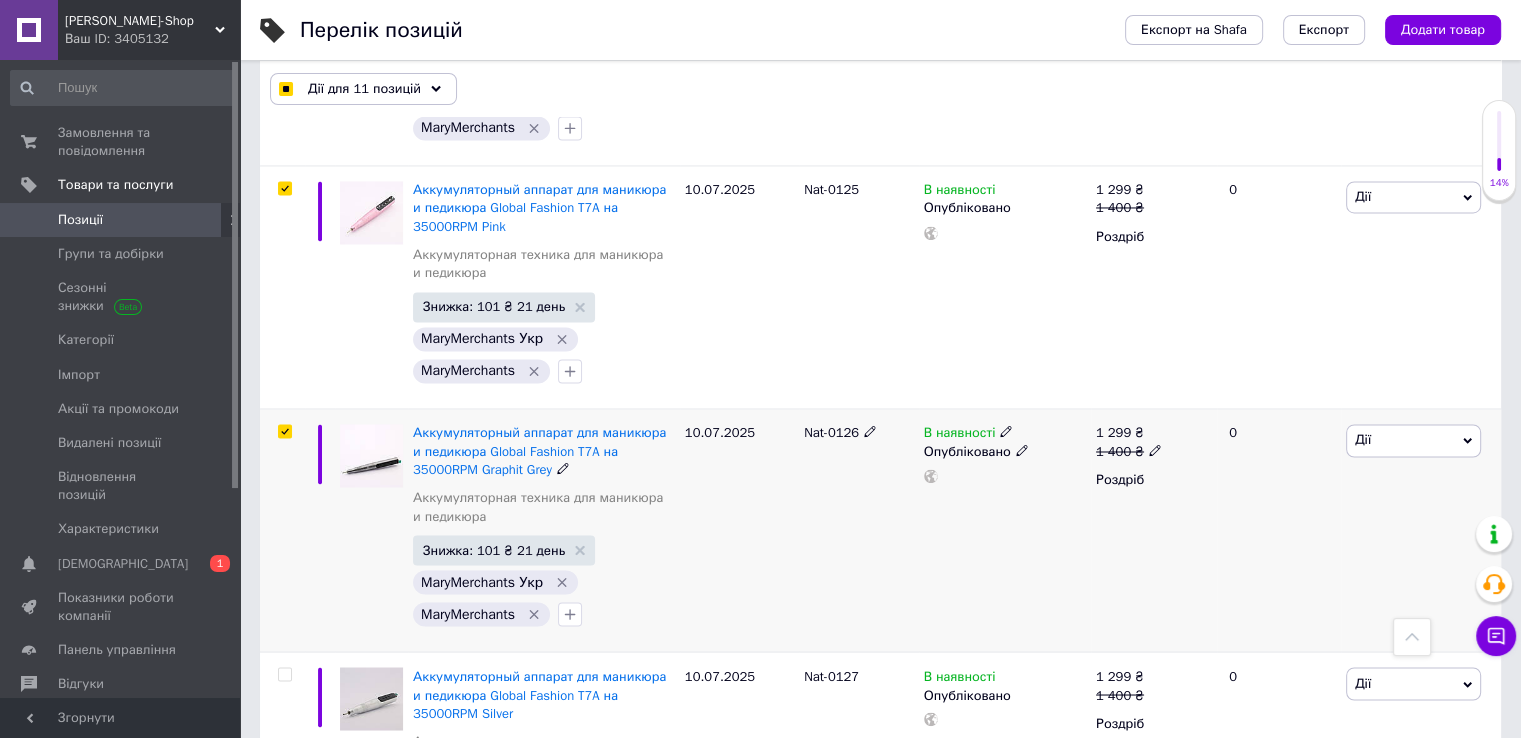 checkbox on "true" 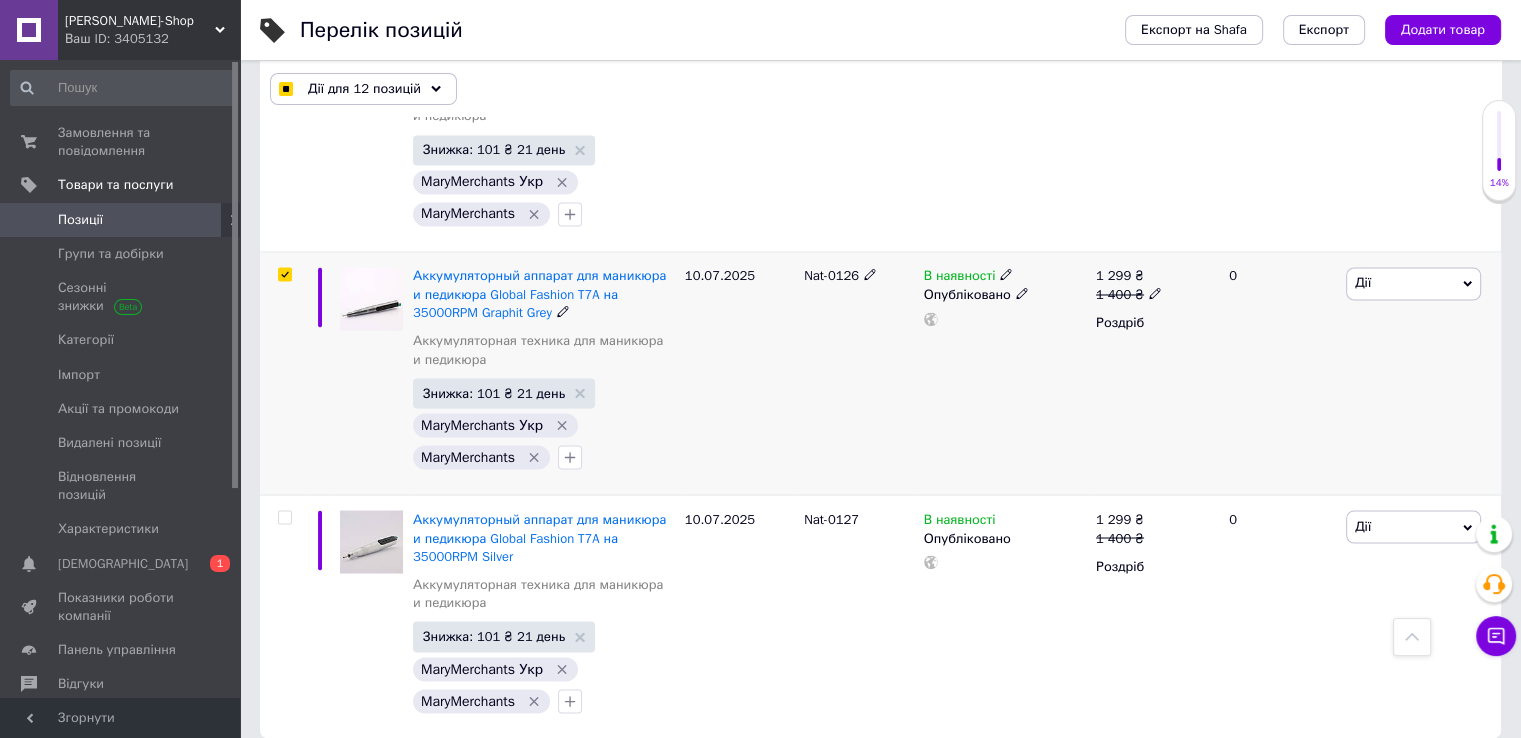 scroll, scrollTop: 3462, scrollLeft: 0, axis: vertical 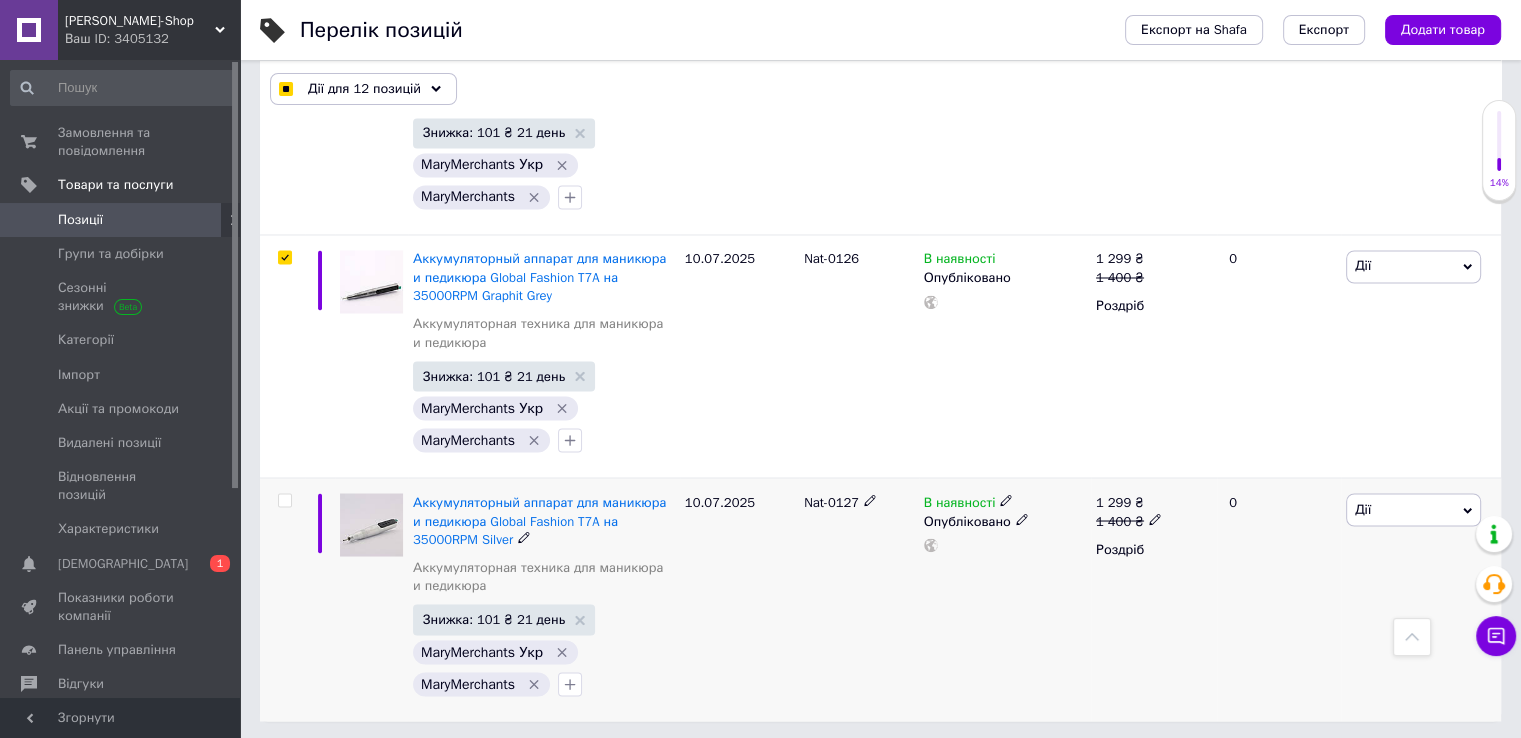 click at bounding box center [284, 500] 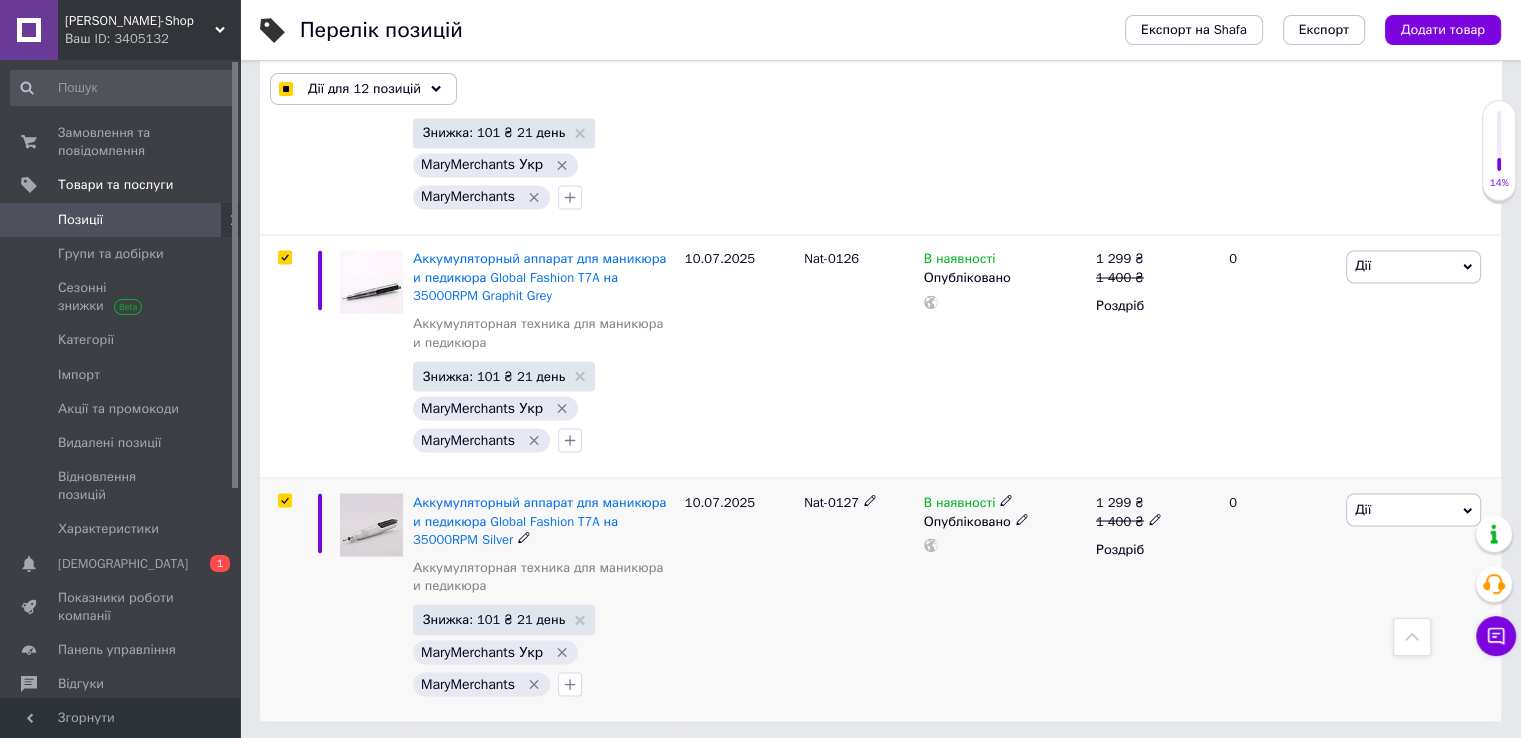 checkbox on "true" 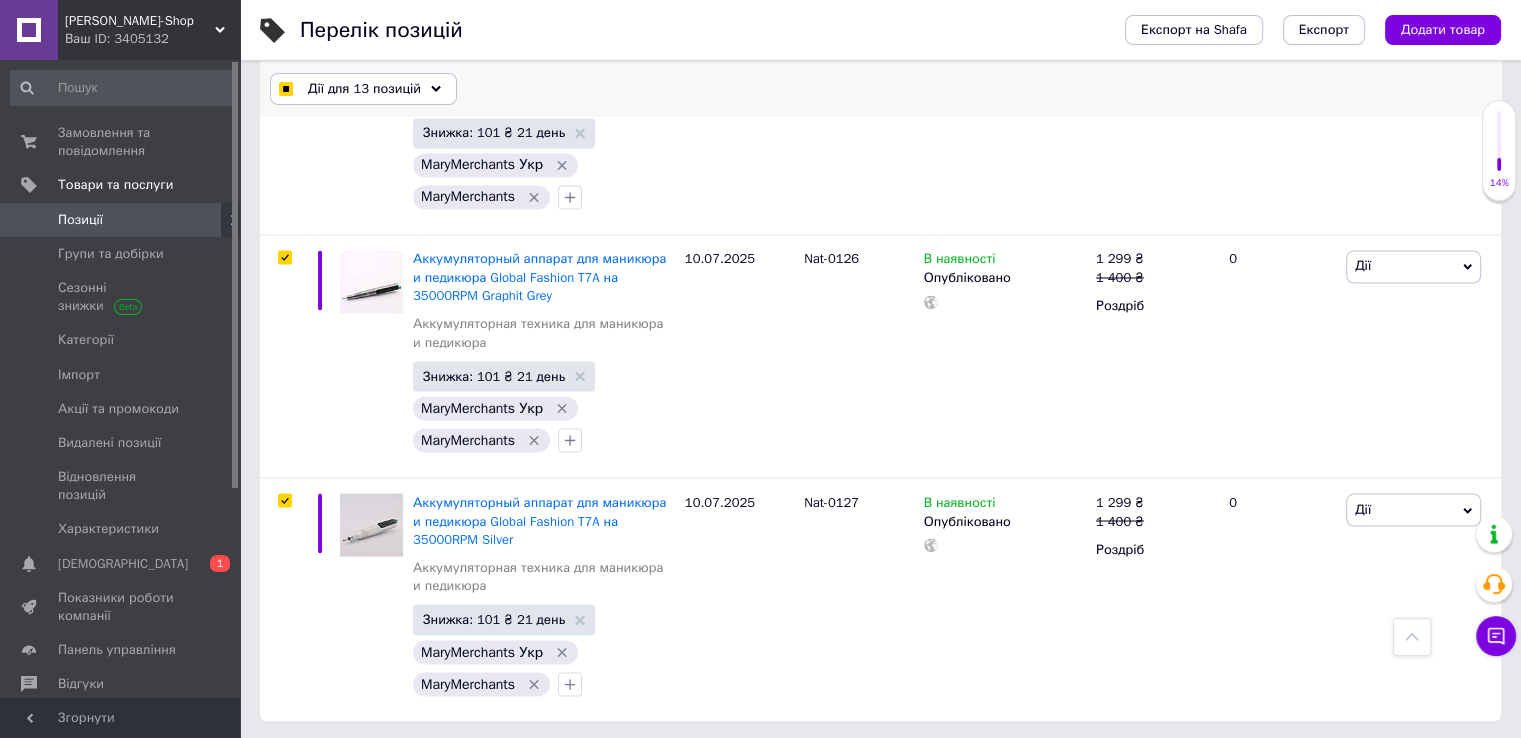 click on "Дії для 13 позицій" at bounding box center [364, 89] 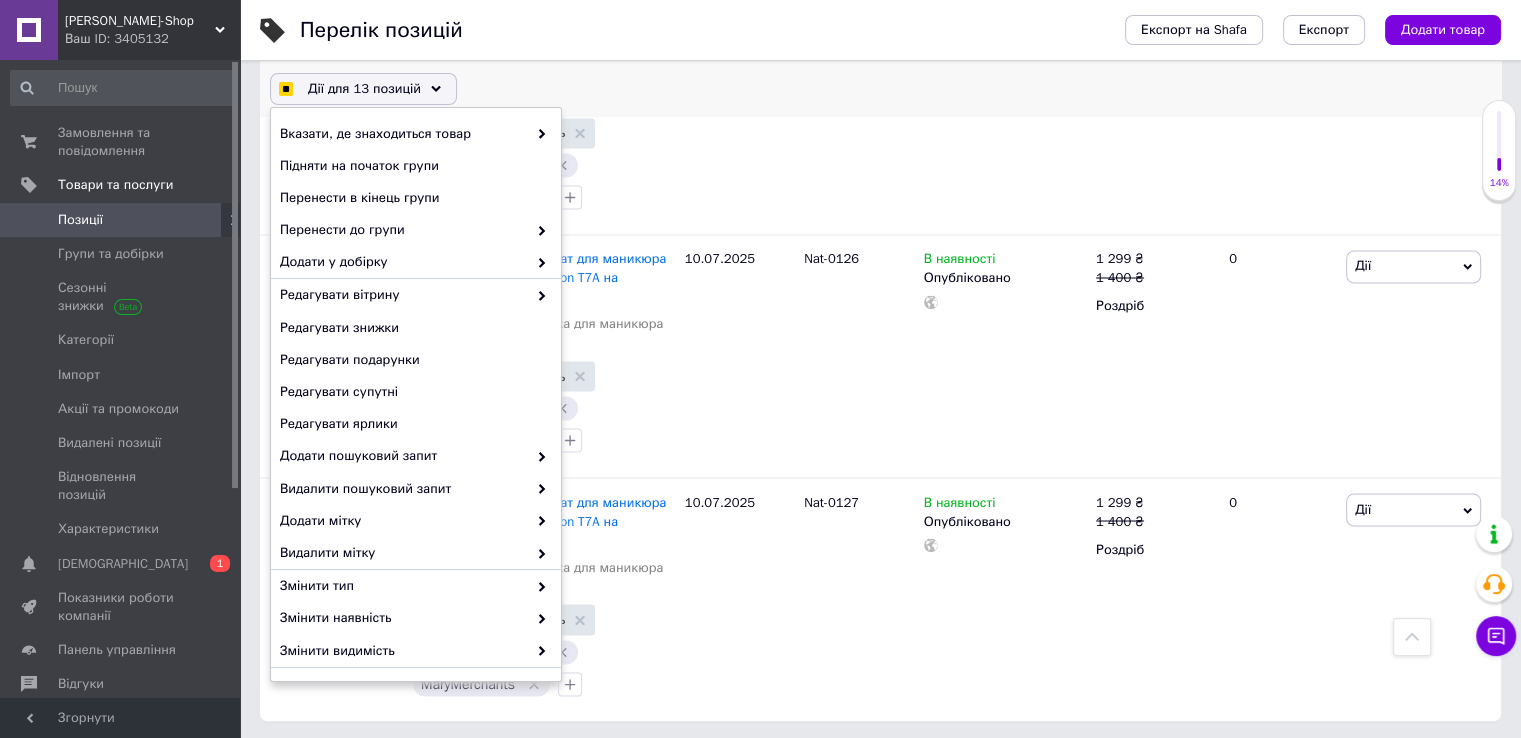 checkbox on "true" 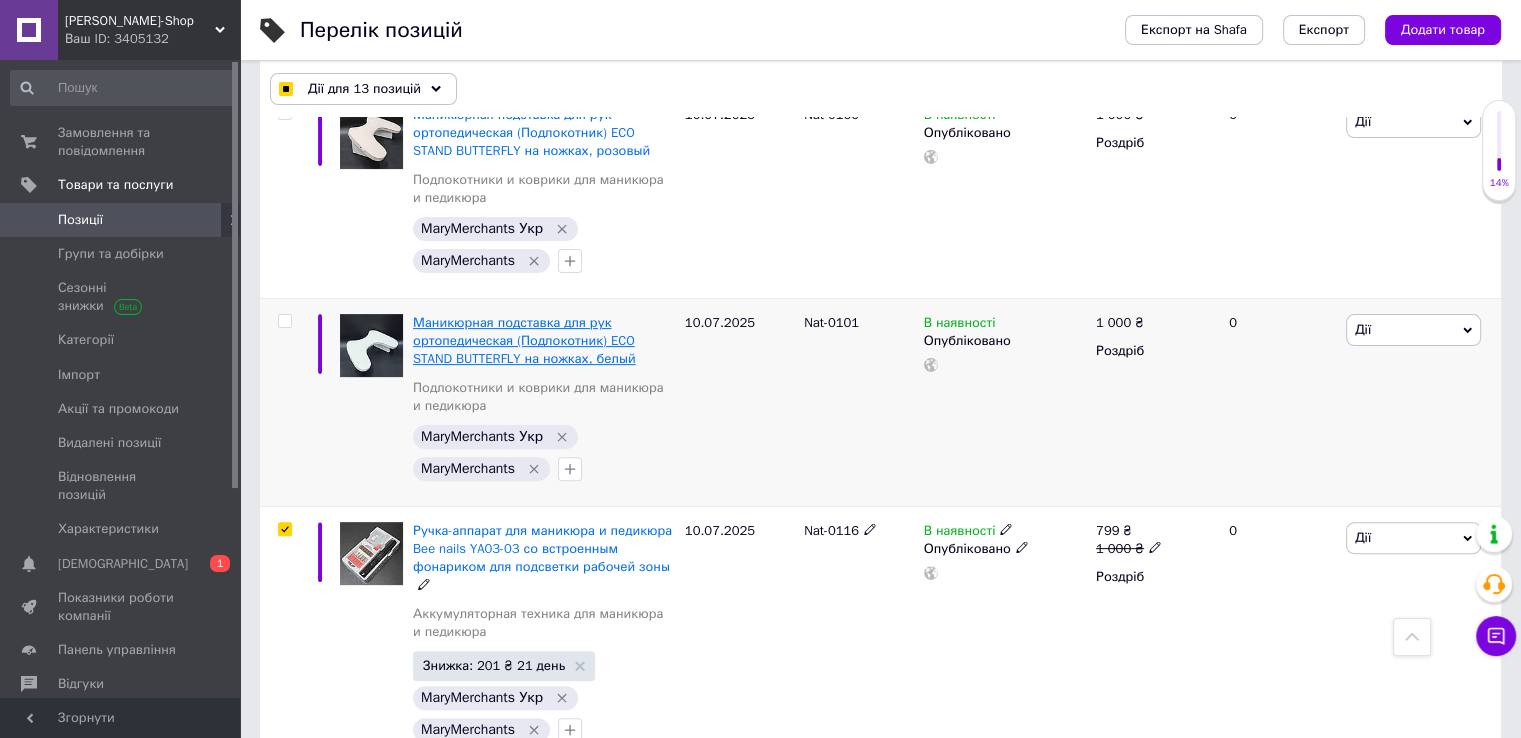 scroll, scrollTop: 562, scrollLeft: 0, axis: vertical 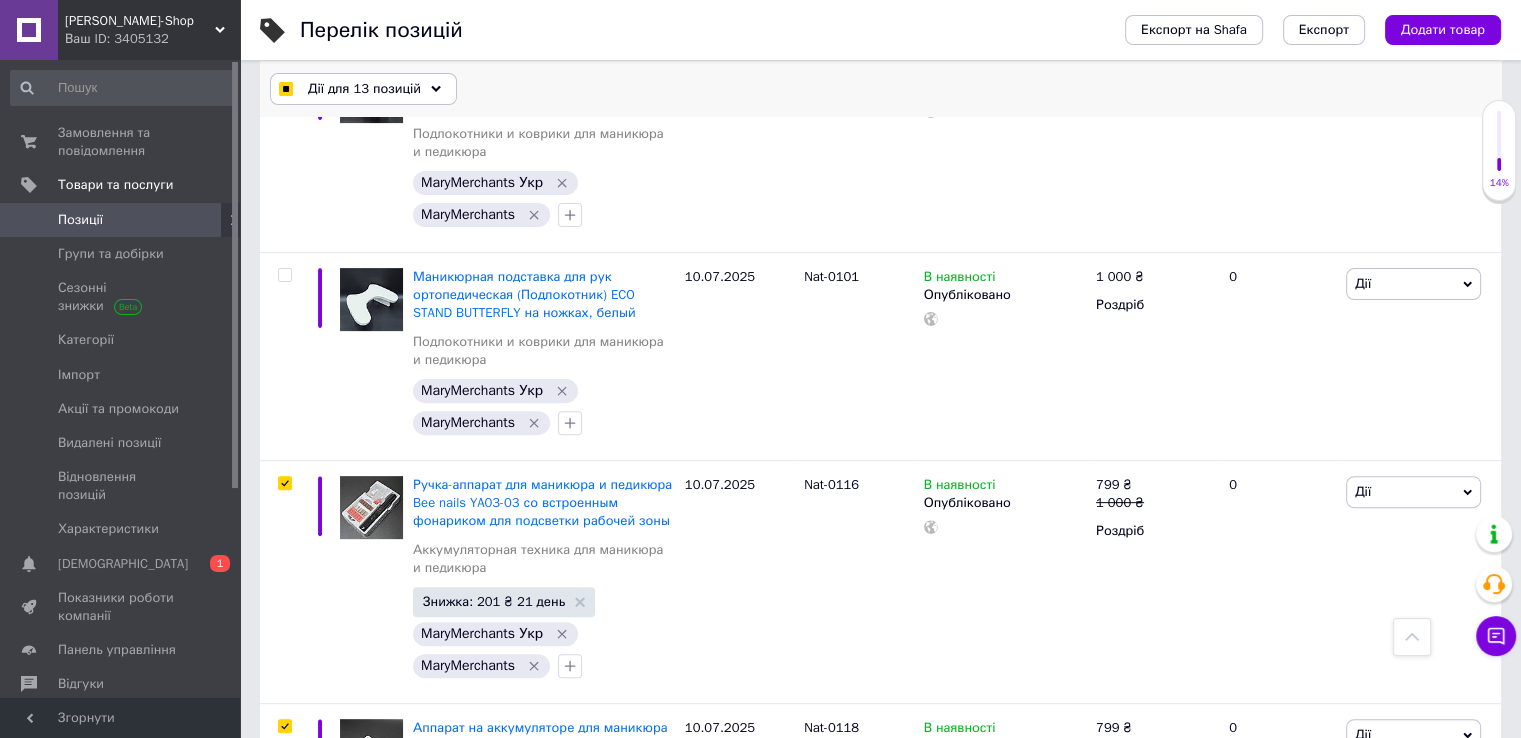 click on "Дії для 13 позицій" at bounding box center (364, 89) 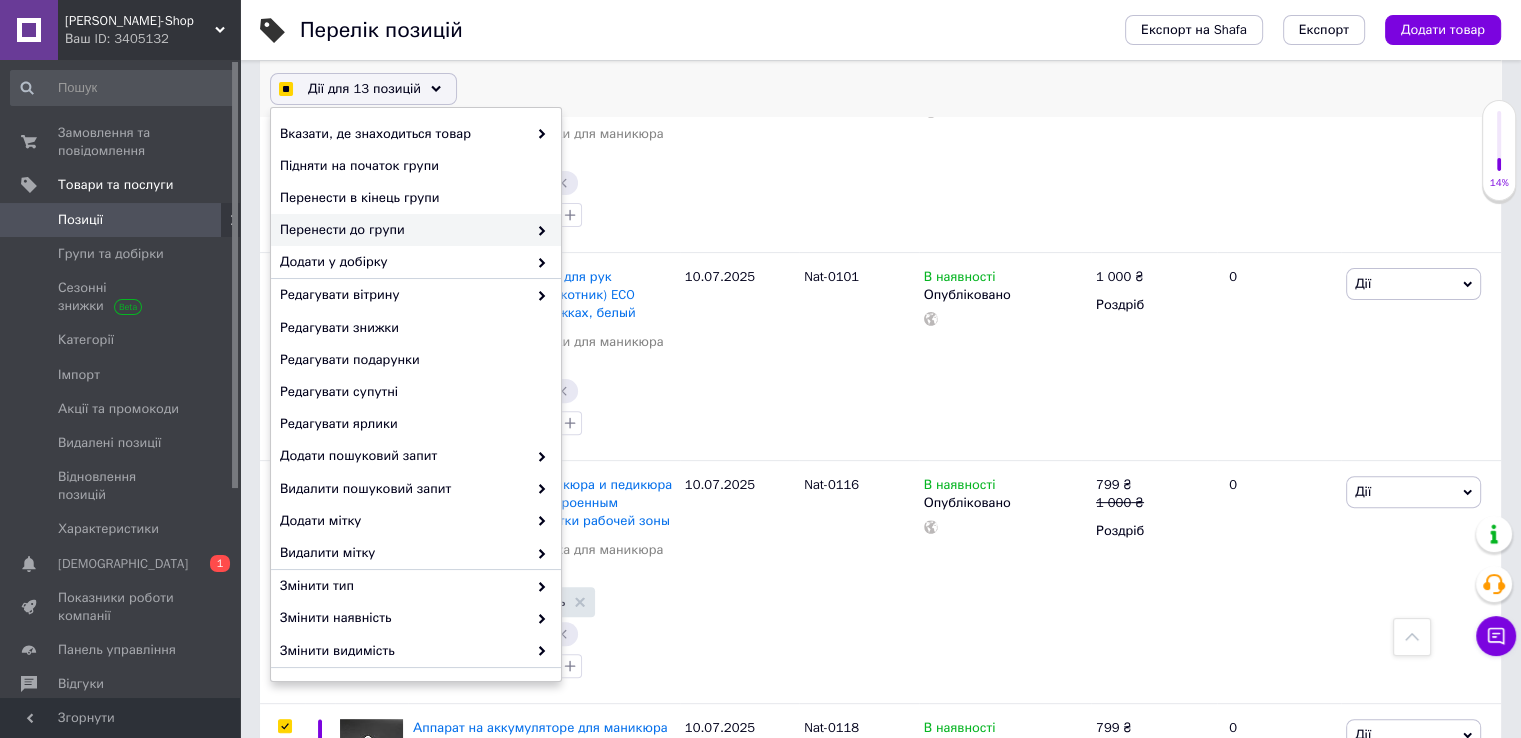 checkbox on "true" 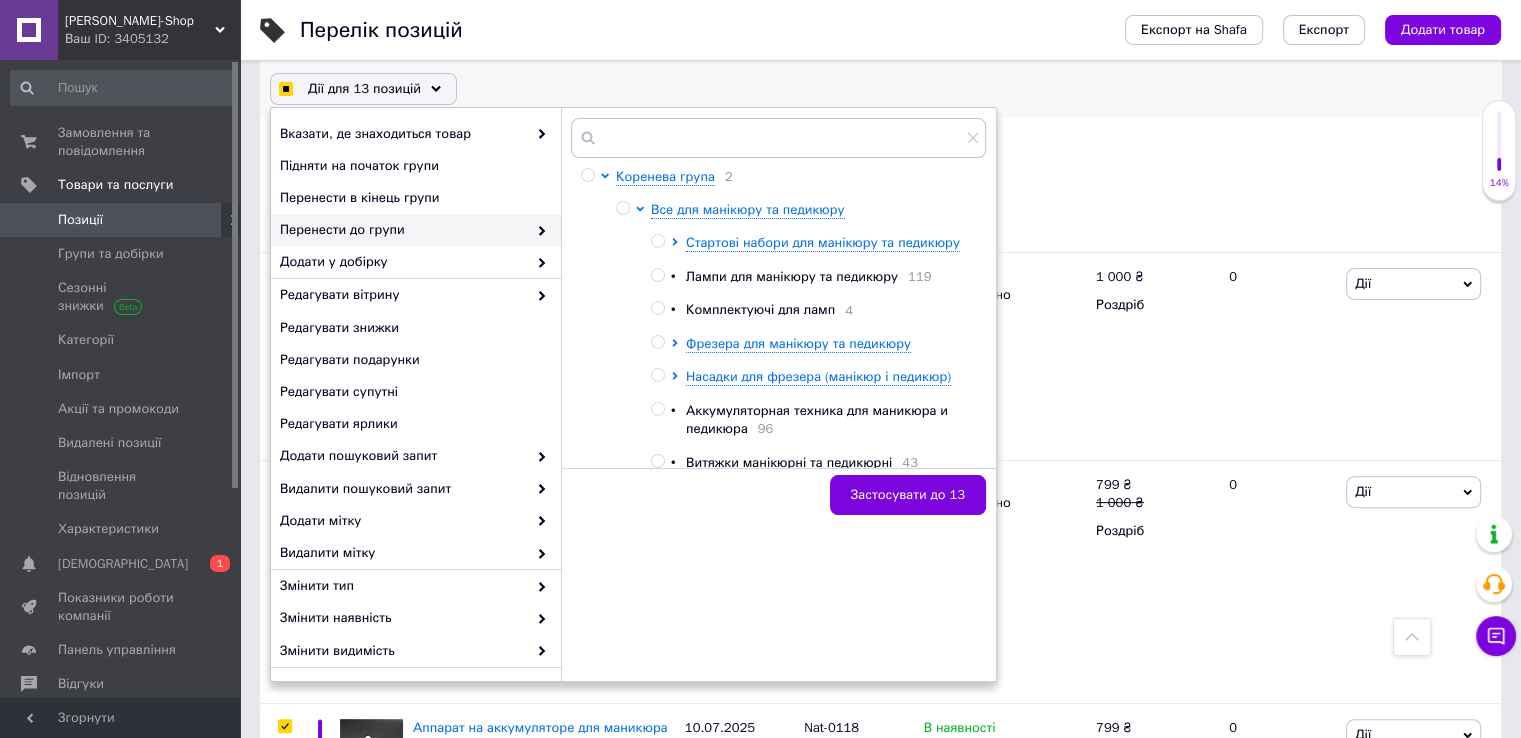 checkbox on "true" 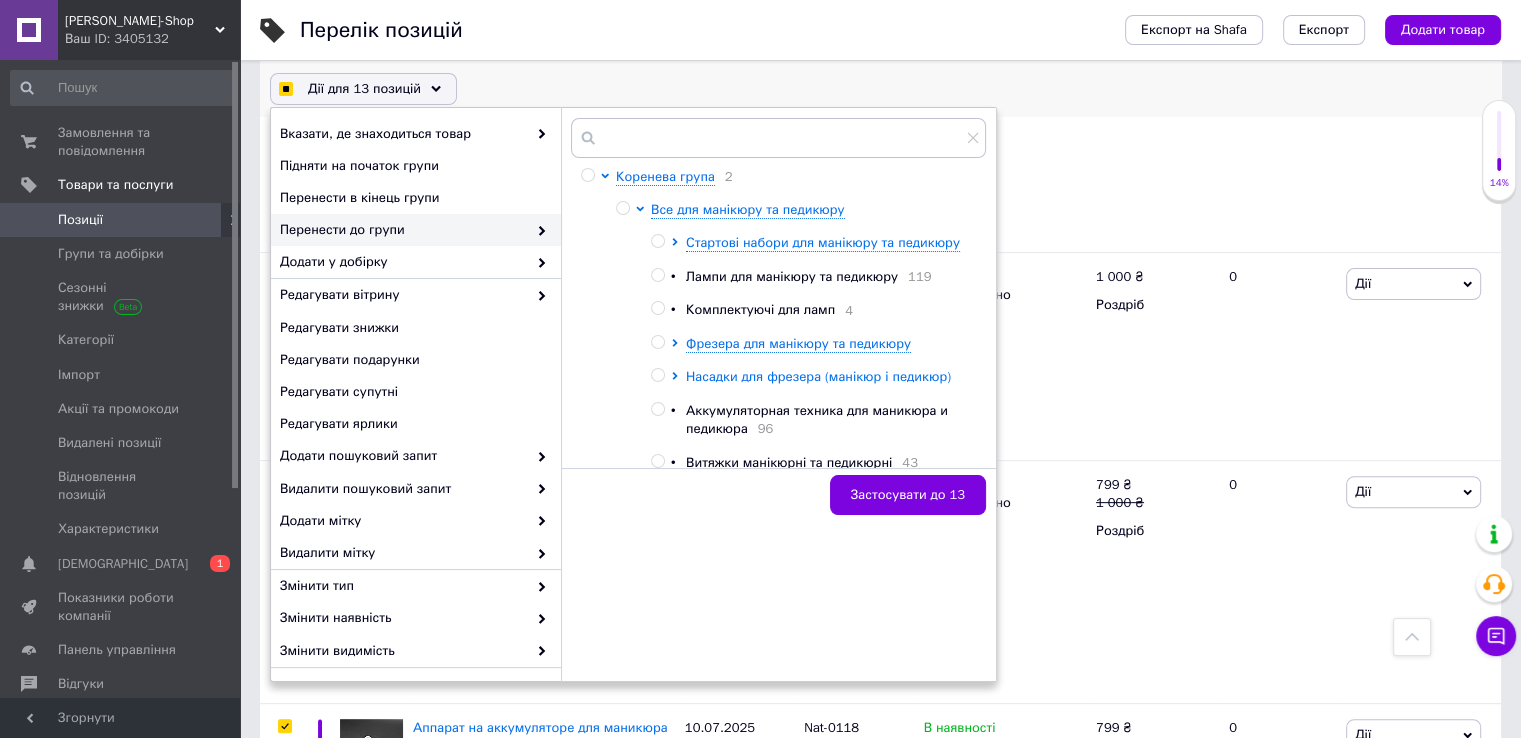 scroll, scrollTop: 100, scrollLeft: 0, axis: vertical 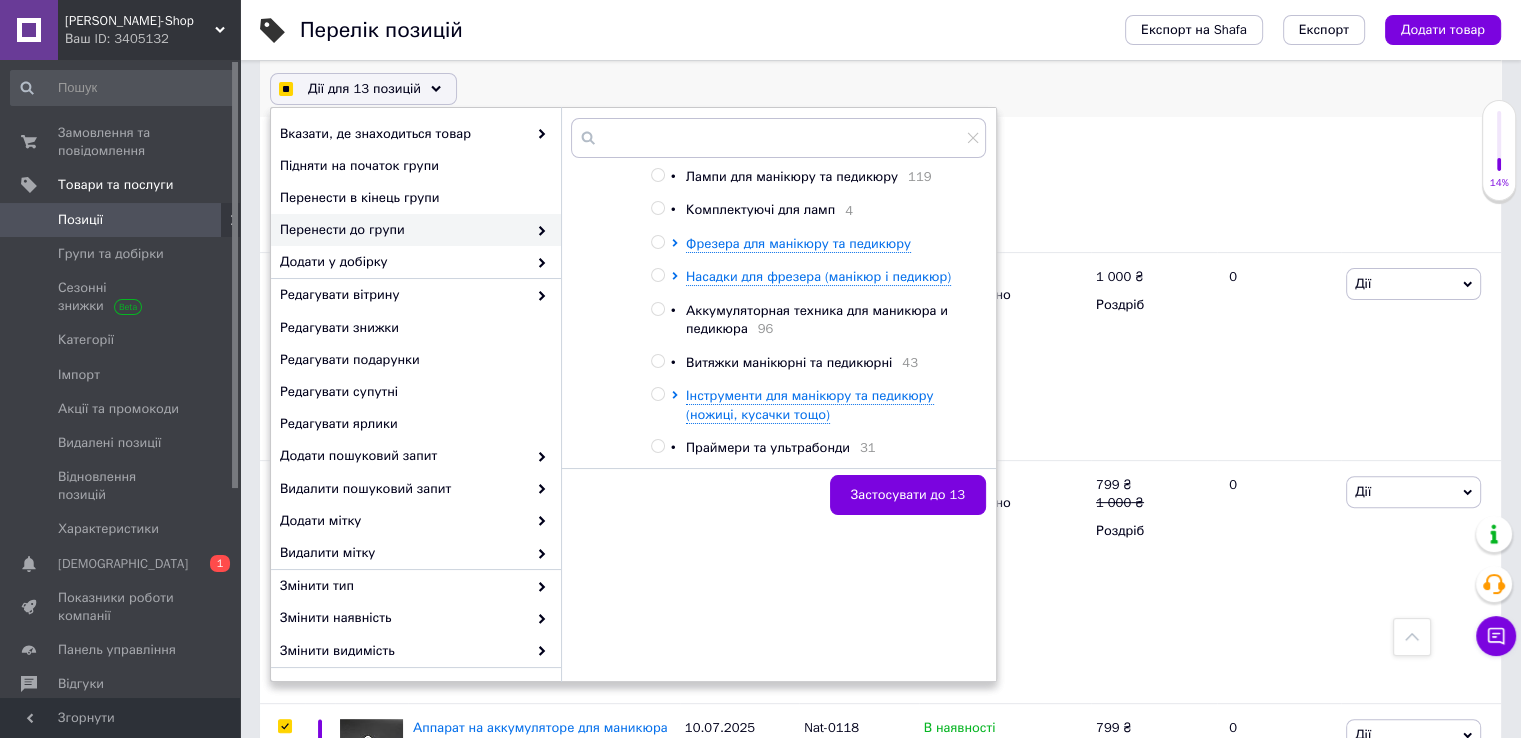click at bounding box center [657, 309] 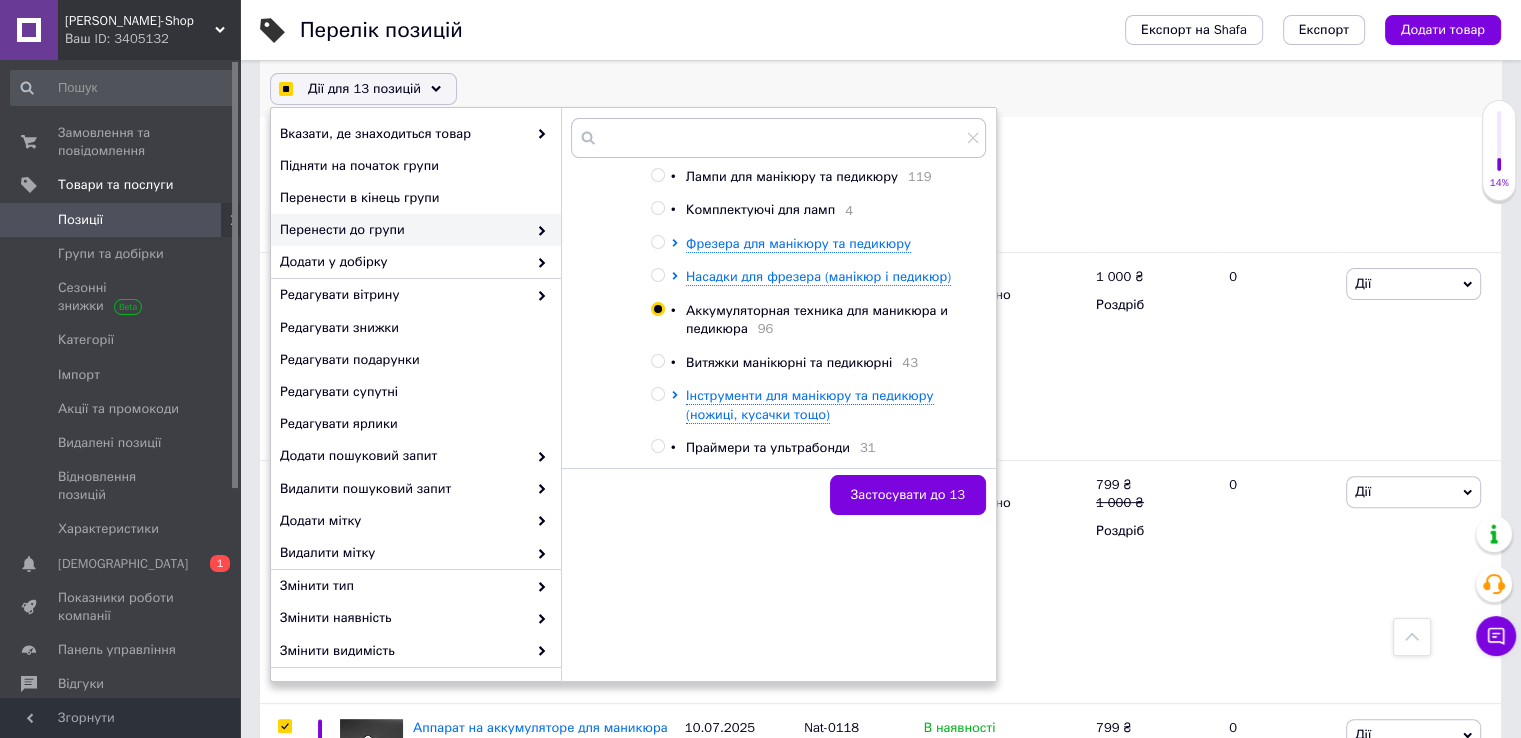 radio on "true" 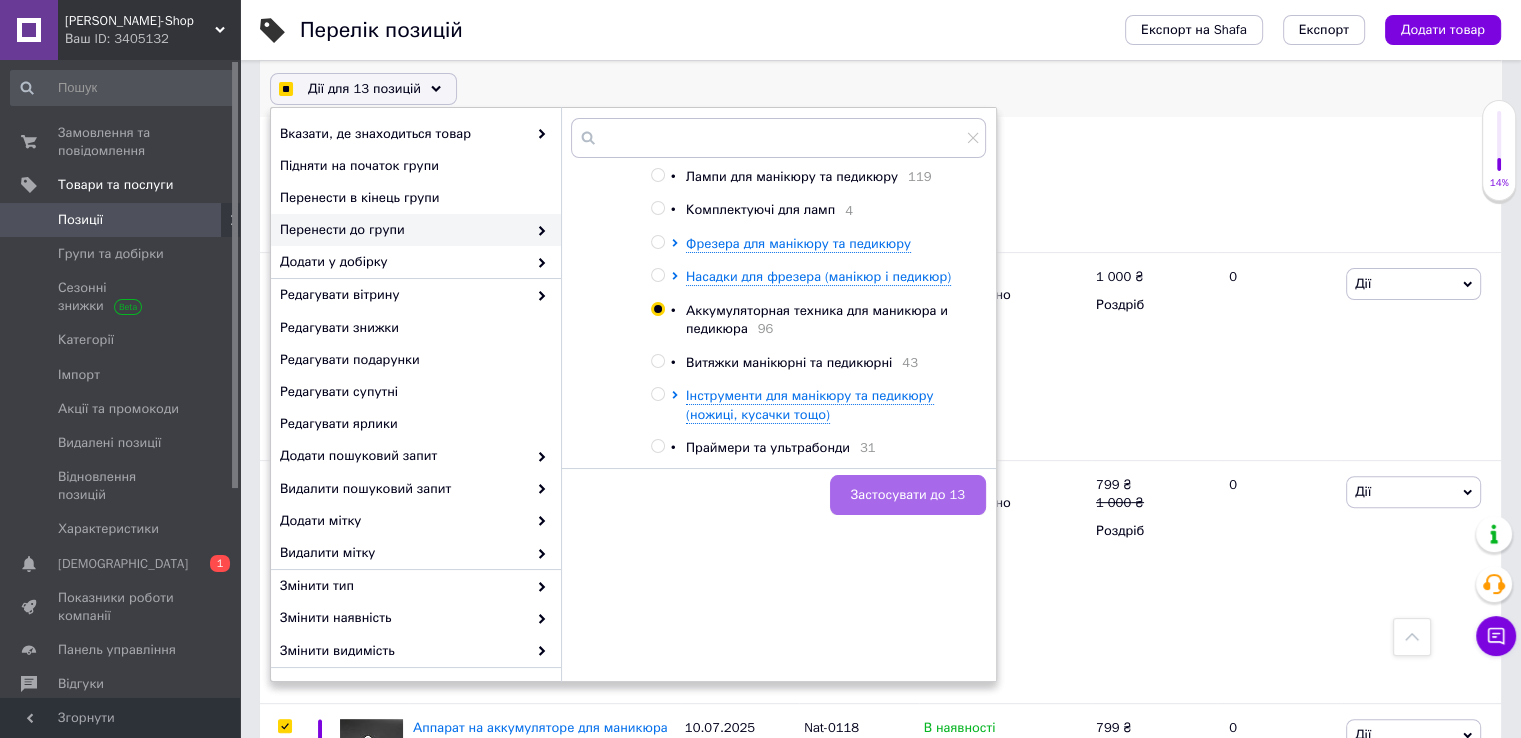 click on "Застосувати до 13" at bounding box center (908, 495) 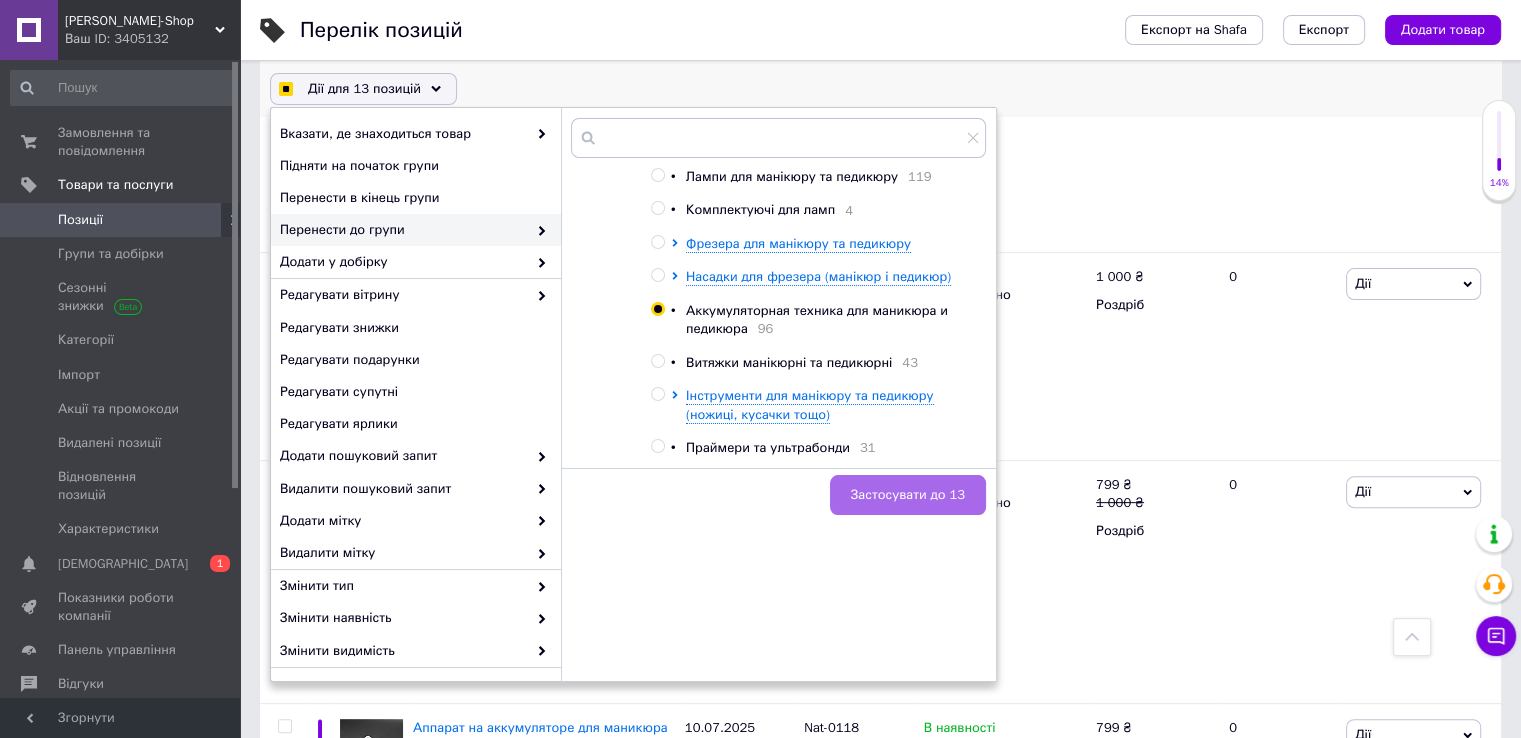 checkbox on "false" 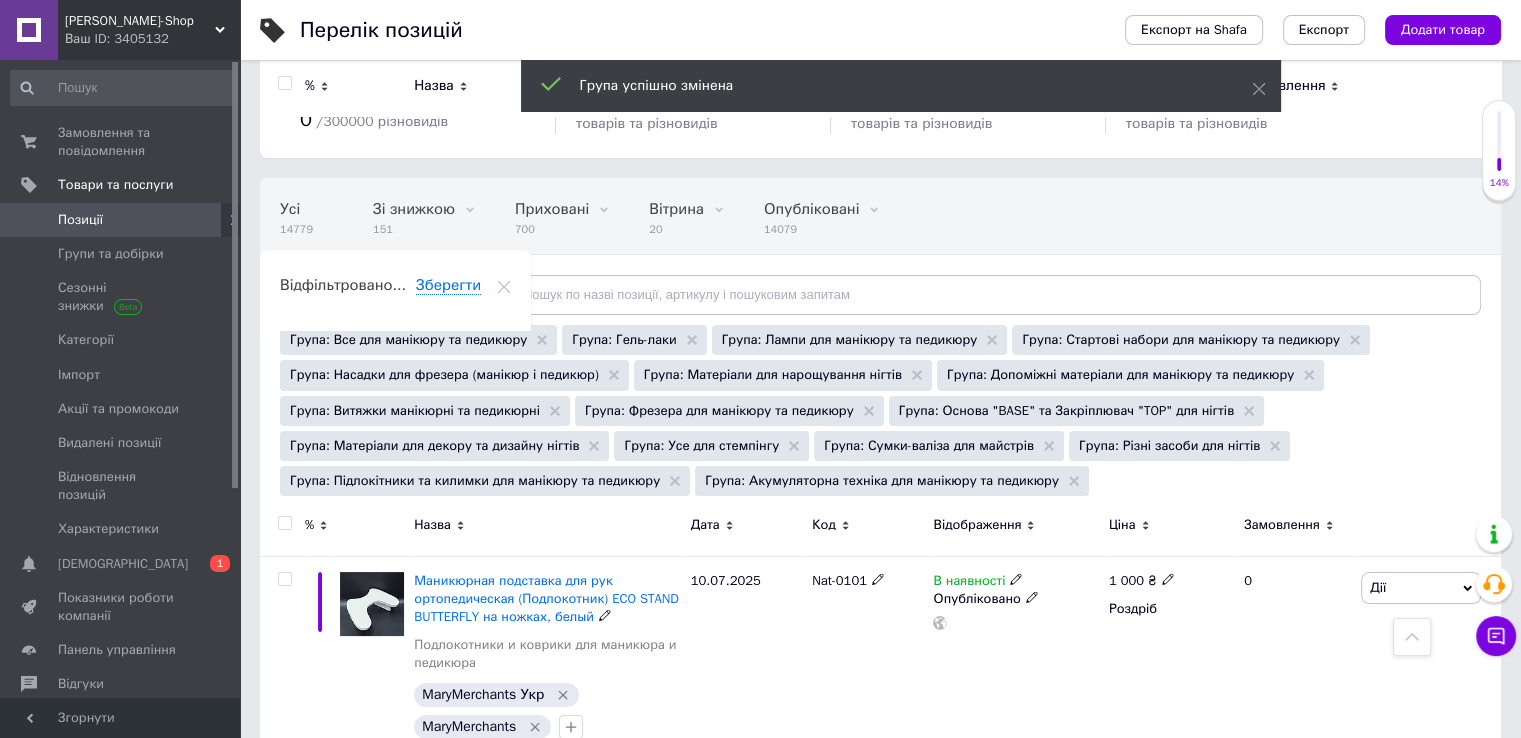 scroll, scrollTop: 0, scrollLeft: 0, axis: both 